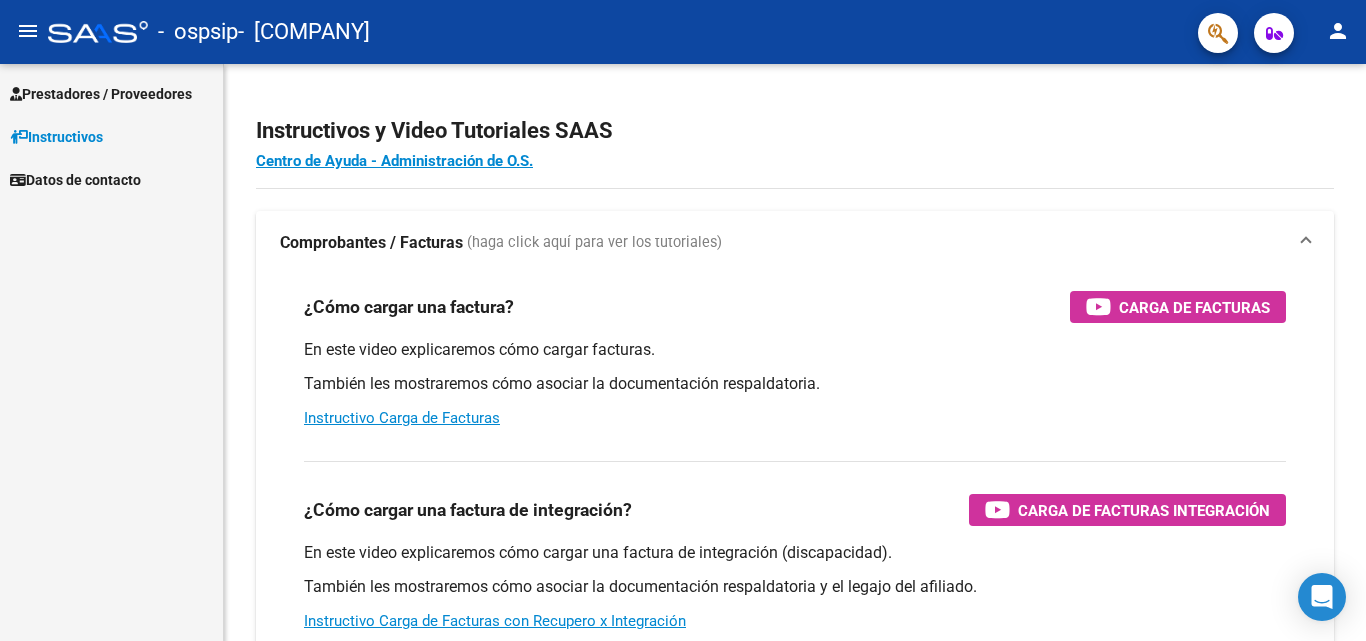scroll, scrollTop: 0, scrollLeft: 0, axis: both 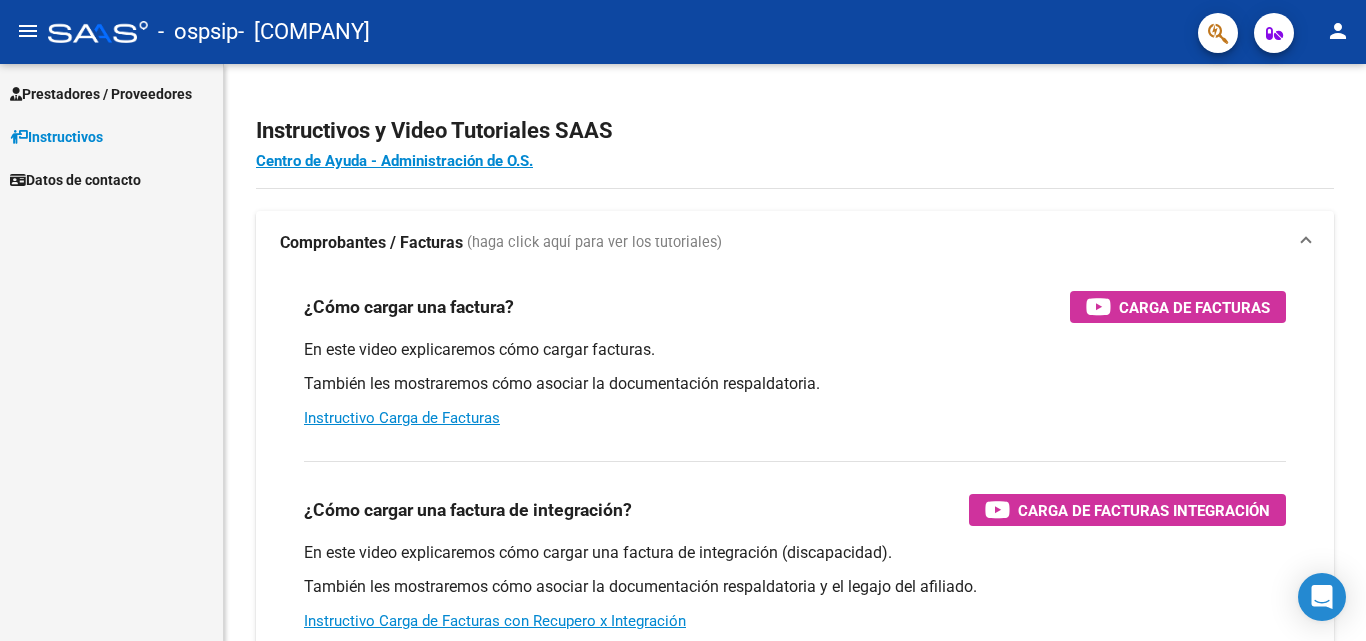 click on "Prestadores / Proveedores" at bounding box center (101, 94) 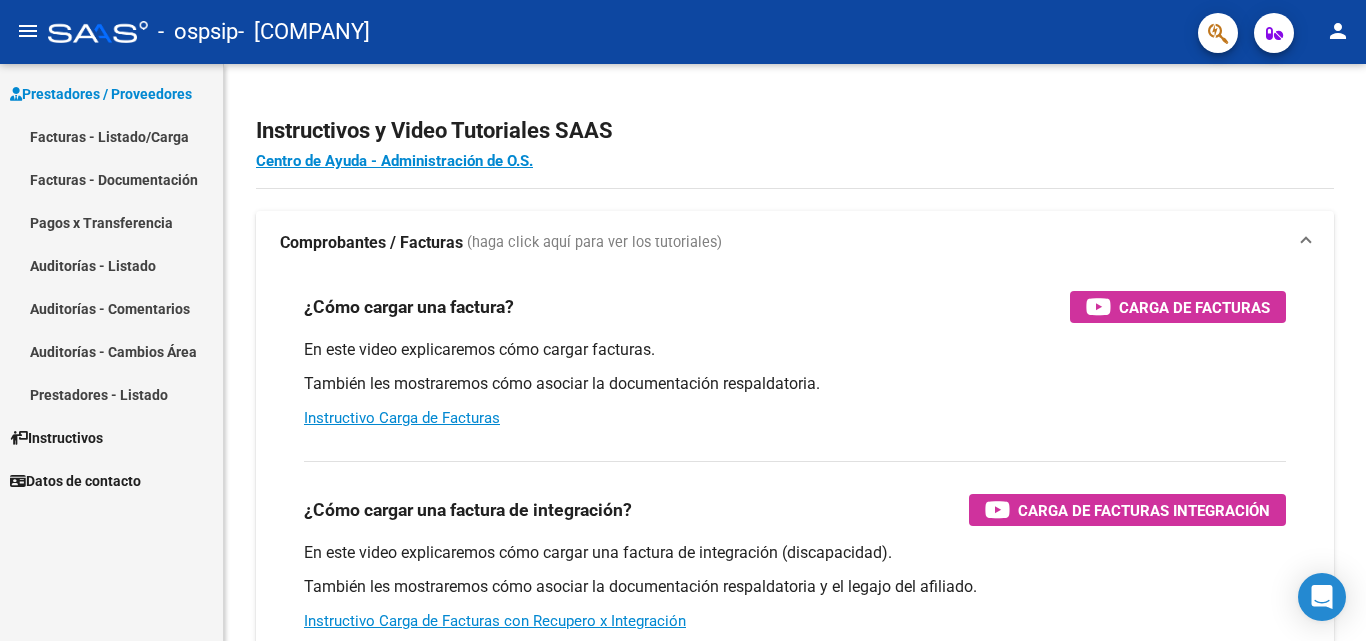 click on "Facturas - Documentación" at bounding box center [111, 179] 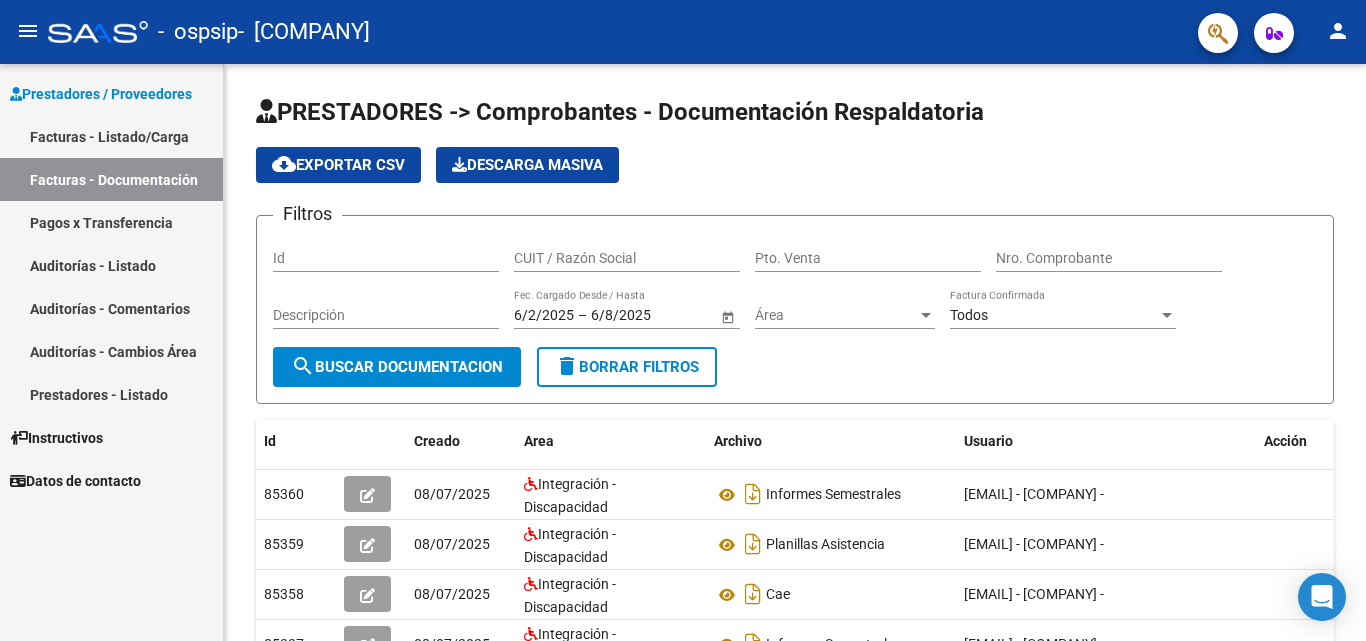 click on "Facturas - Listado/Carga" at bounding box center (111, 136) 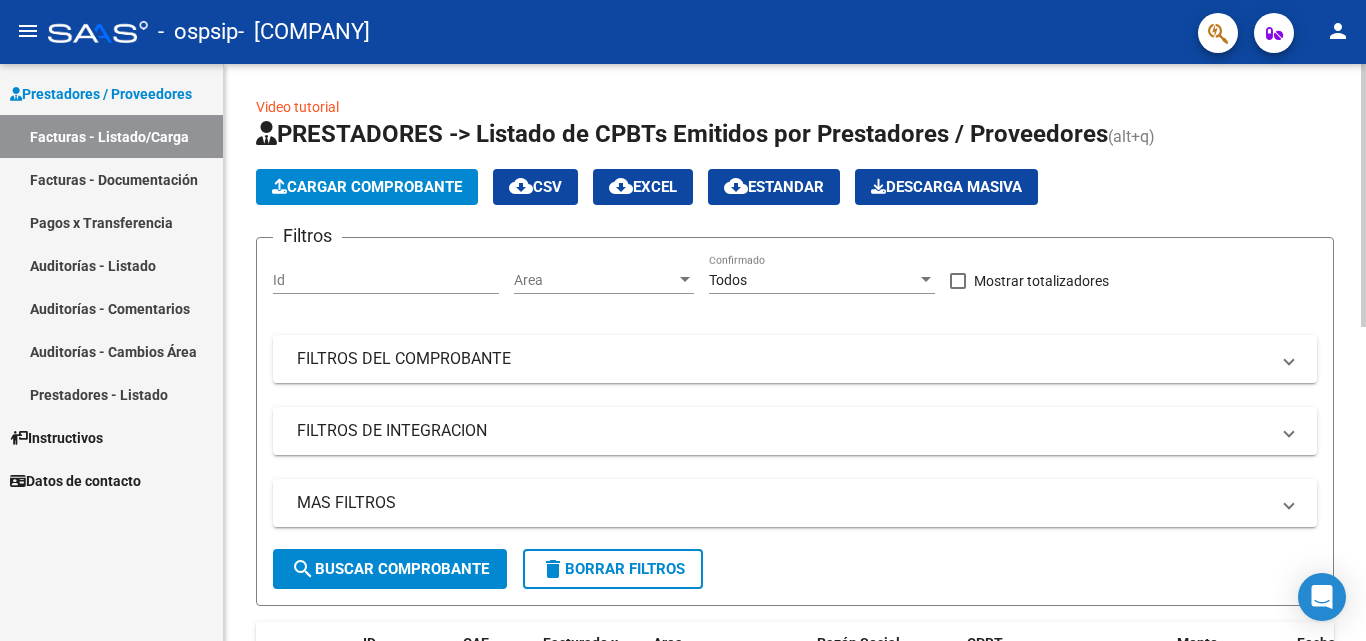 click on "Cargar Comprobante" 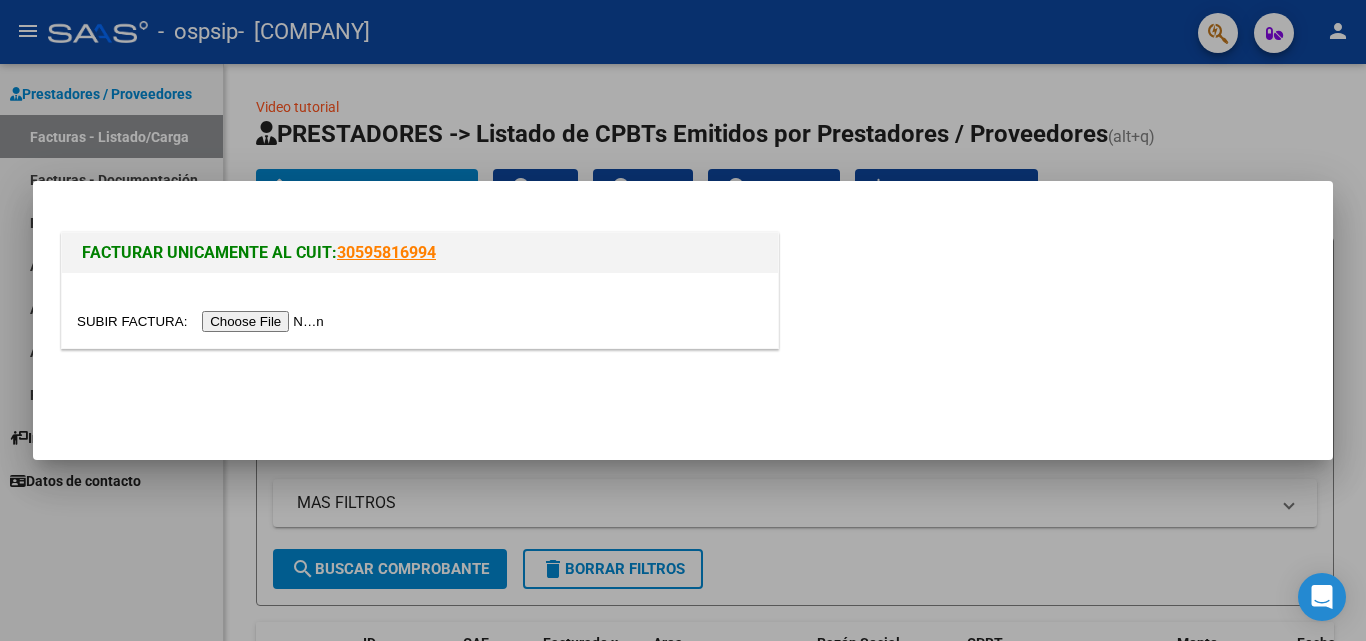 click at bounding box center [203, 321] 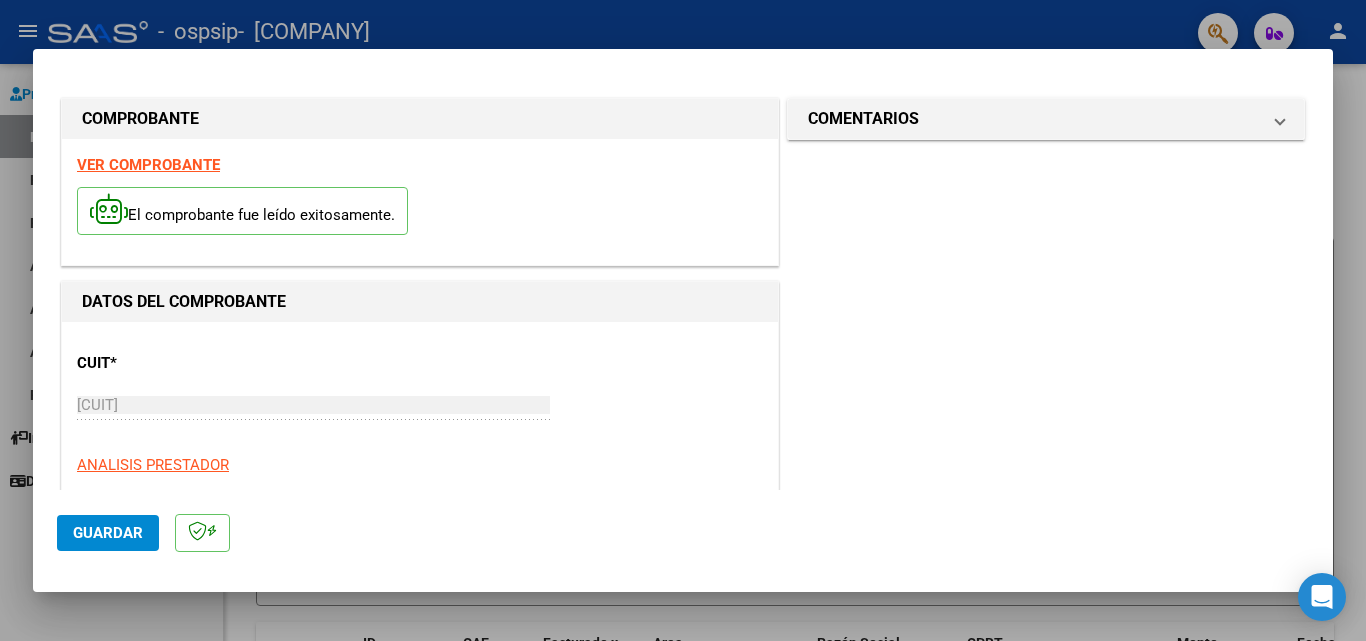 scroll, scrollTop: 0, scrollLeft: 0, axis: both 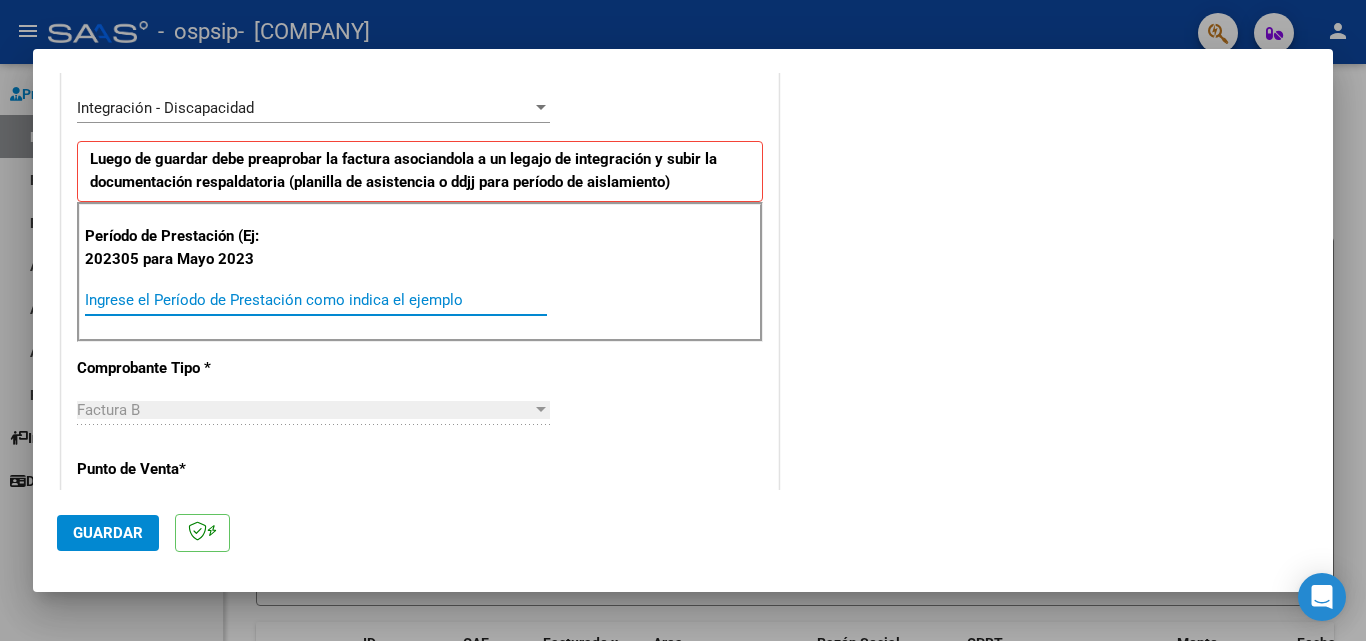 click on "Ingrese el Período de Prestación como indica el ejemplo" at bounding box center [316, 300] 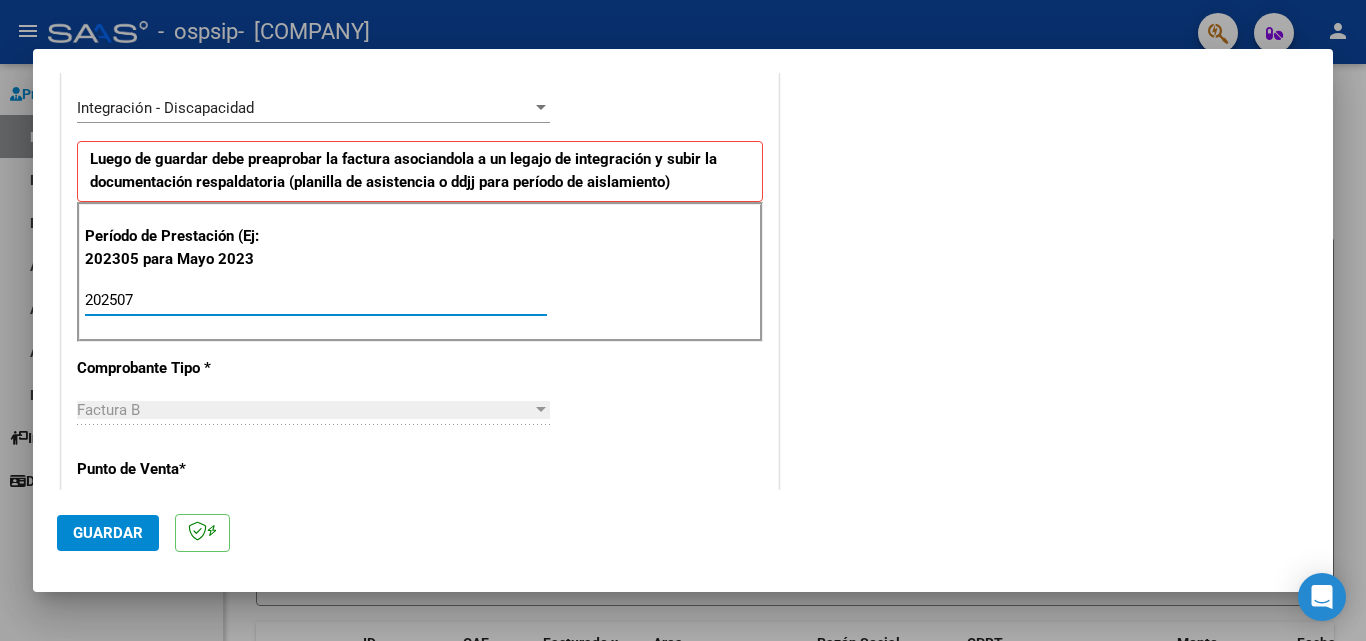 type on "202507" 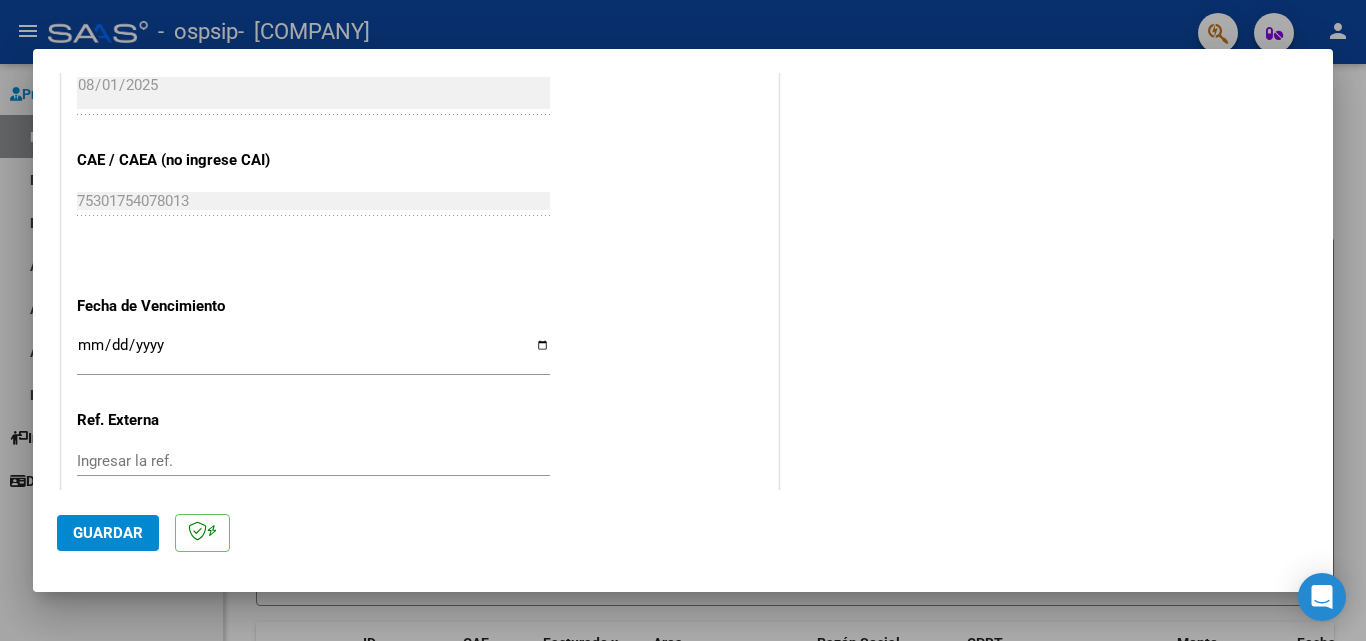 scroll, scrollTop: 1255, scrollLeft: 0, axis: vertical 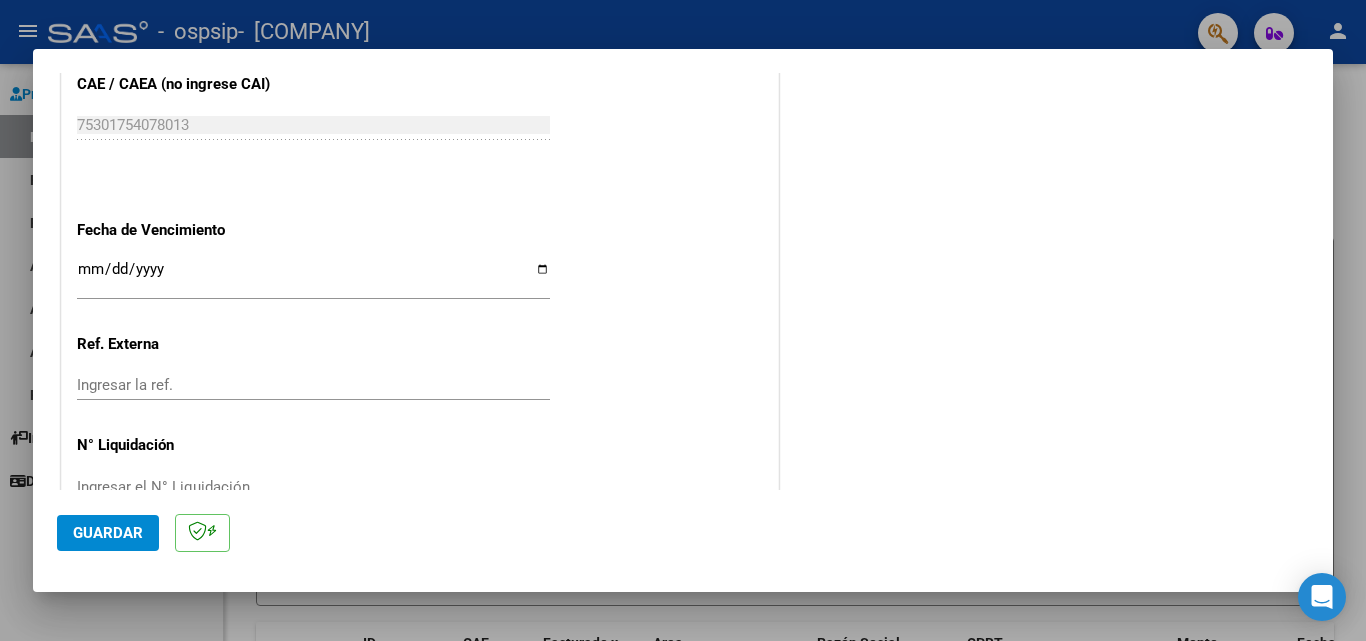 click on "Ingresar la fecha" at bounding box center (313, 277) 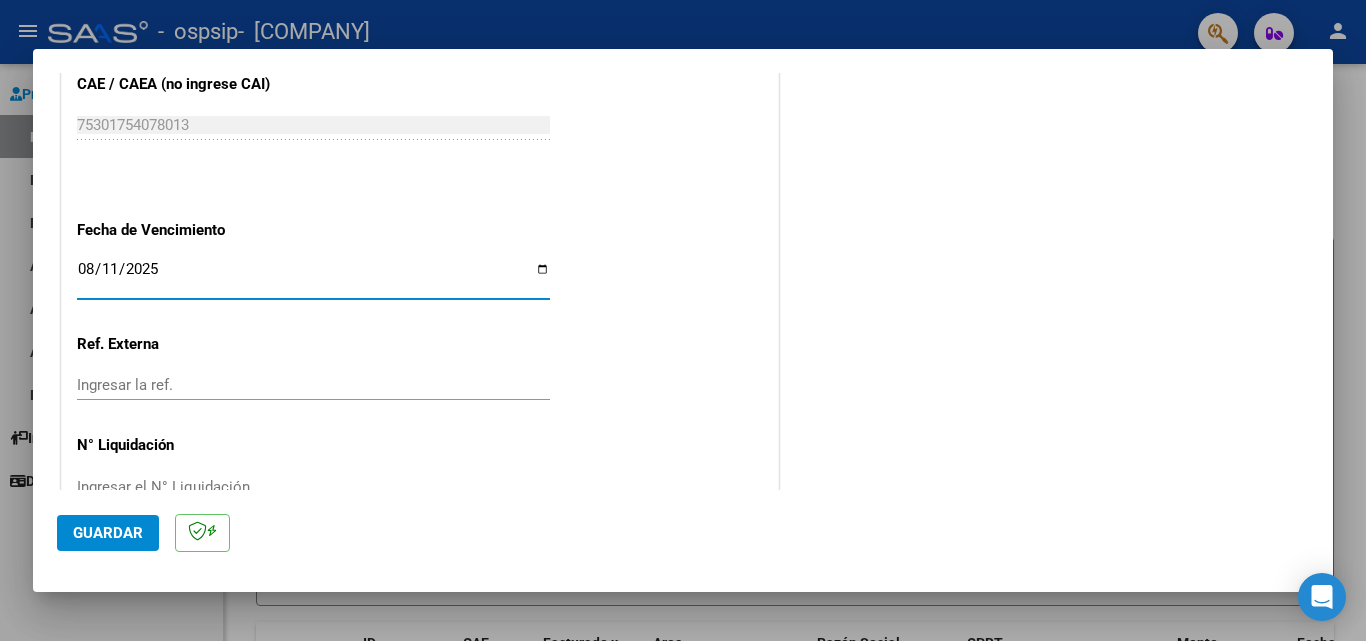 type on "2025-08-11" 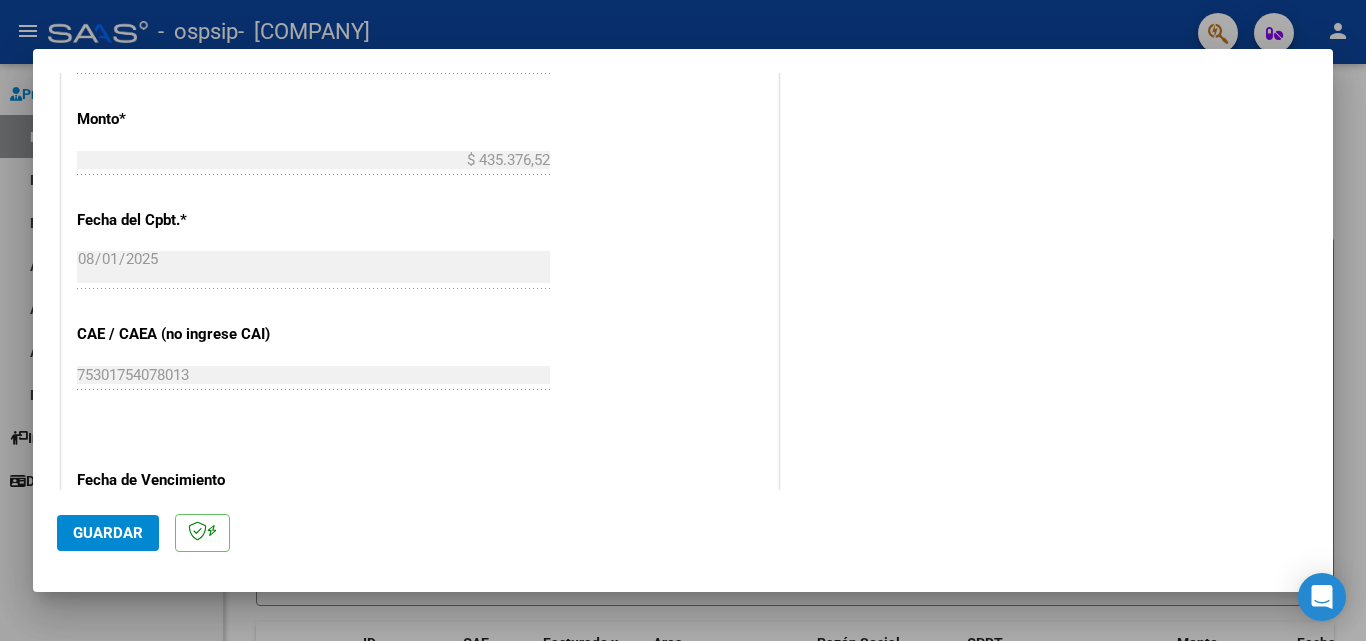 scroll, scrollTop: 905, scrollLeft: 0, axis: vertical 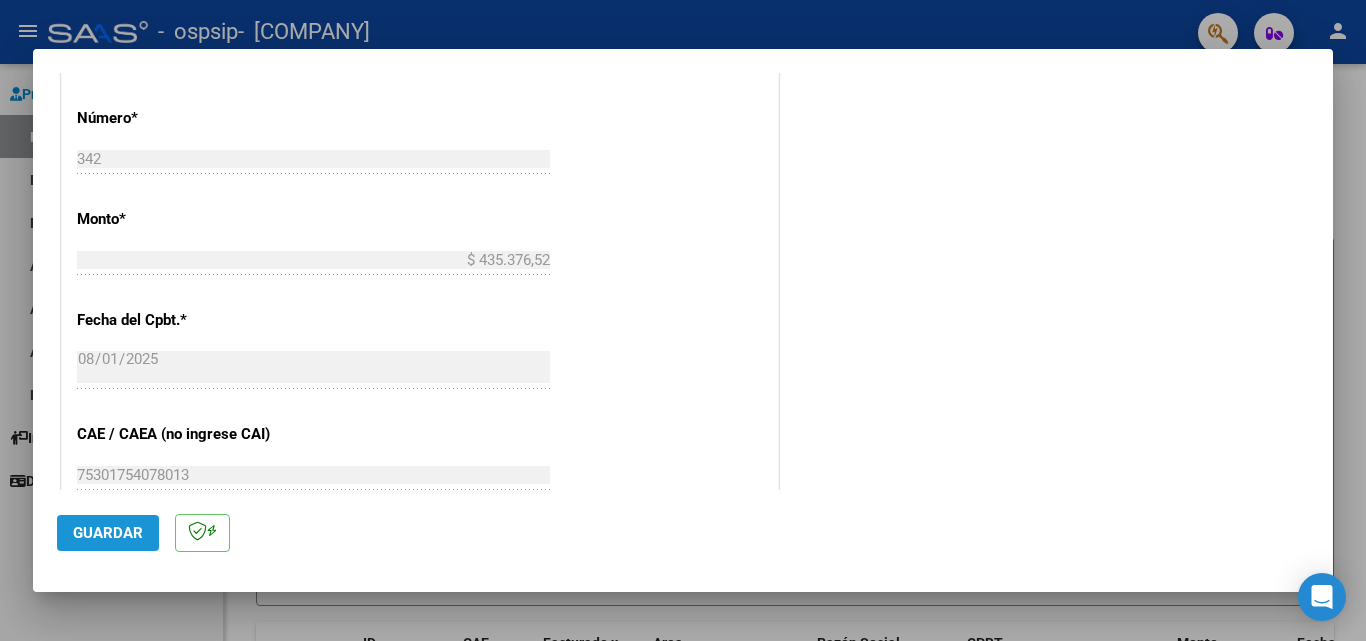 drag, startPoint x: 133, startPoint y: 536, endPoint x: 146, endPoint y: 527, distance: 15.811388 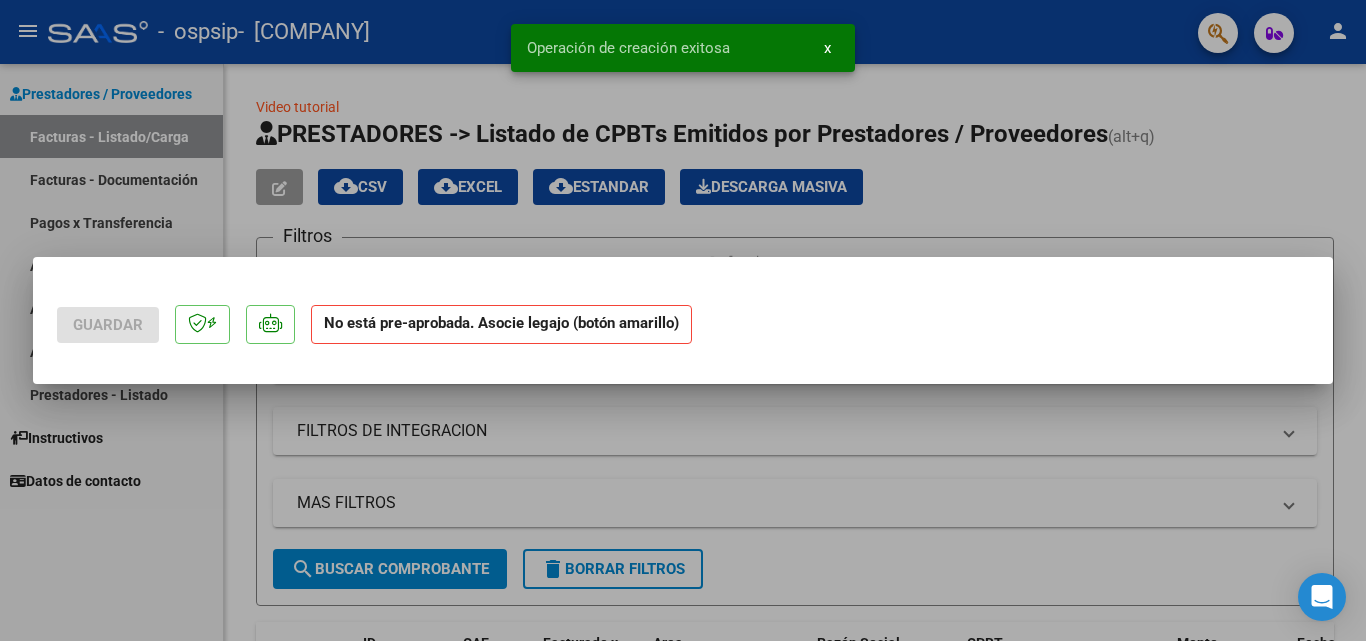 scroll, scrollTop: 0, scrollLeft: 0, axis: both 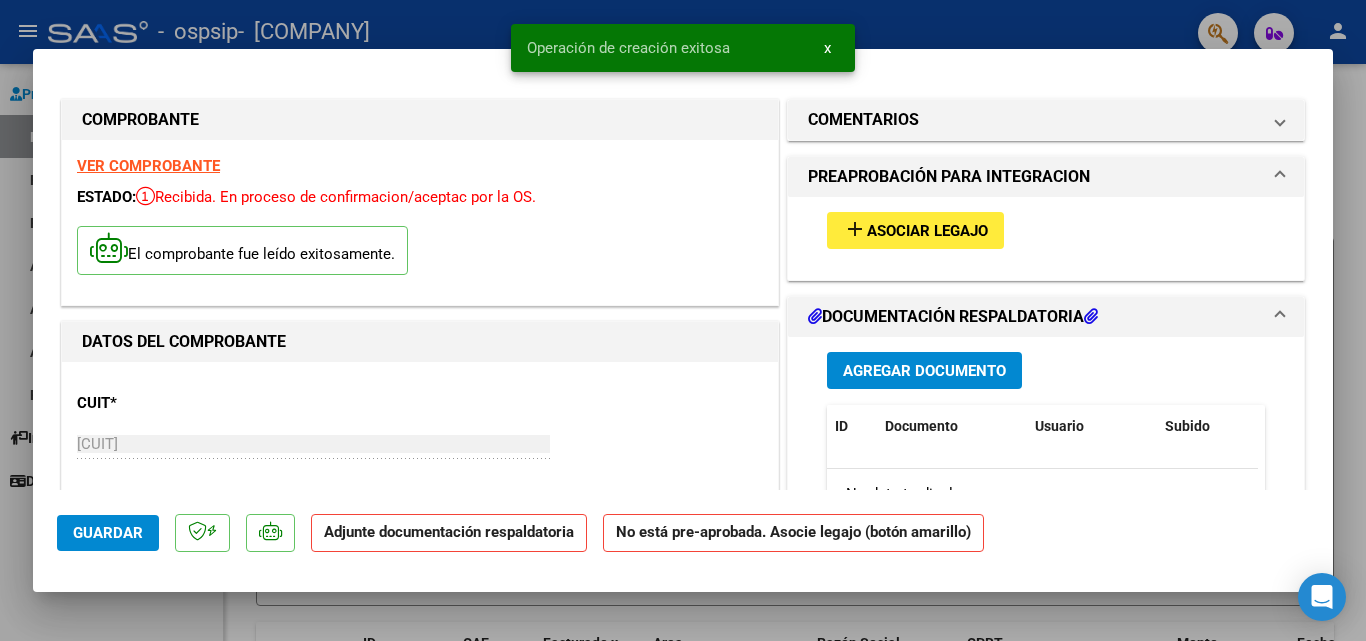 click on "Asociar Legajo" at bounding box center (927, 231) 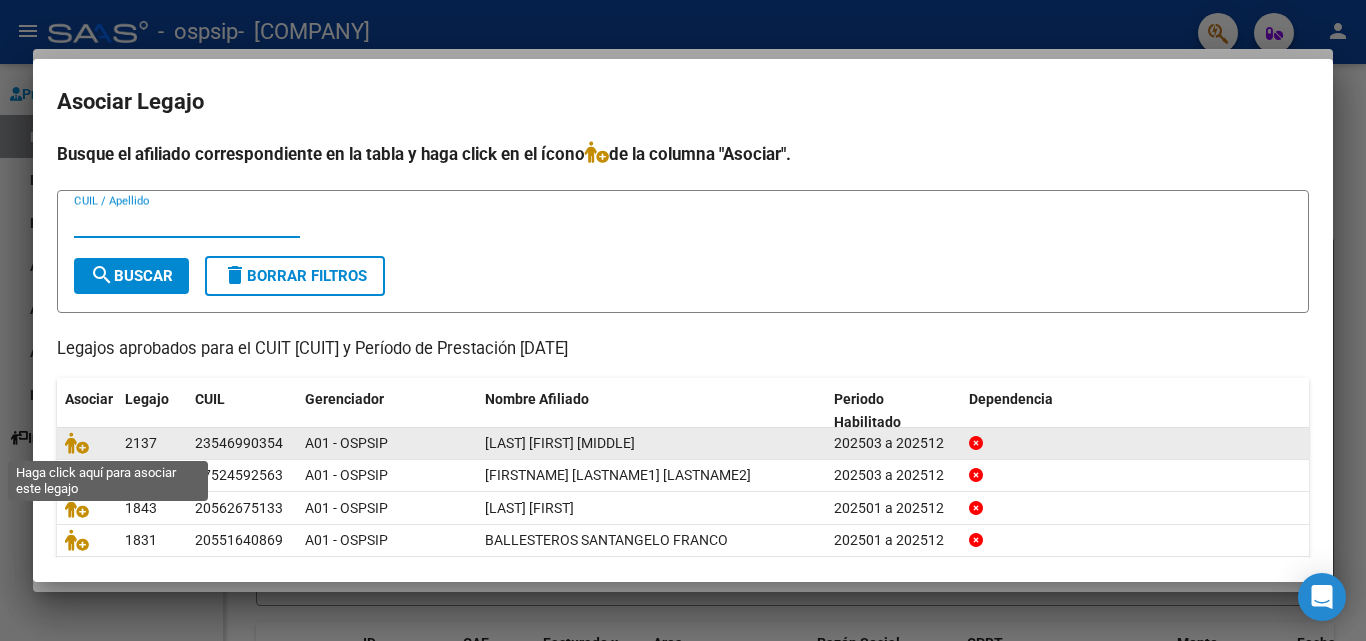 click 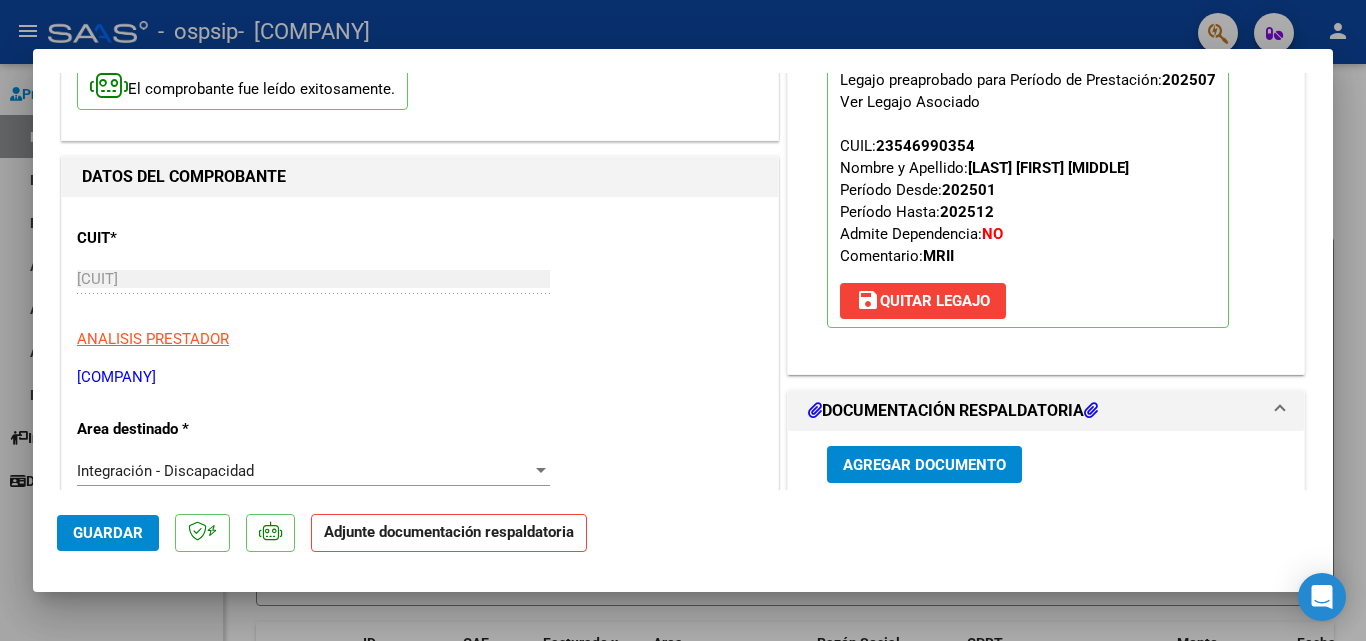 scroll, scrollTop: 79, scrollLeft: 0, axis: vertical 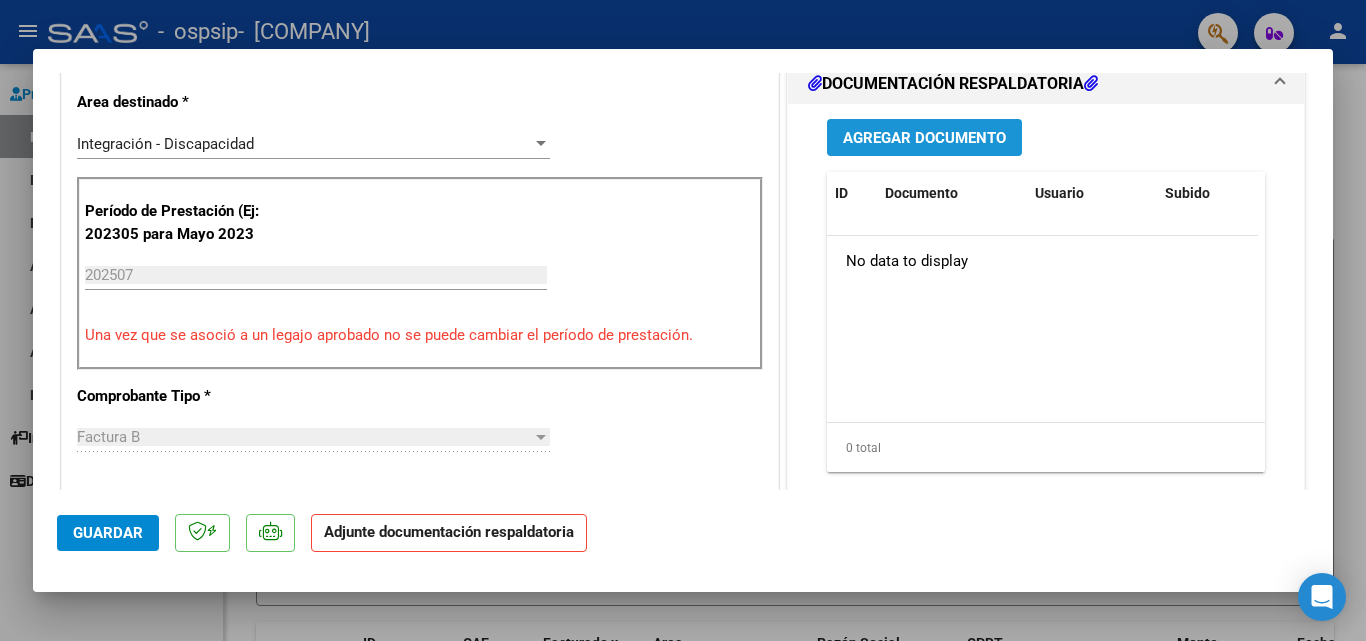 click on "Agregar Documento" at bounding box center (924, 138) 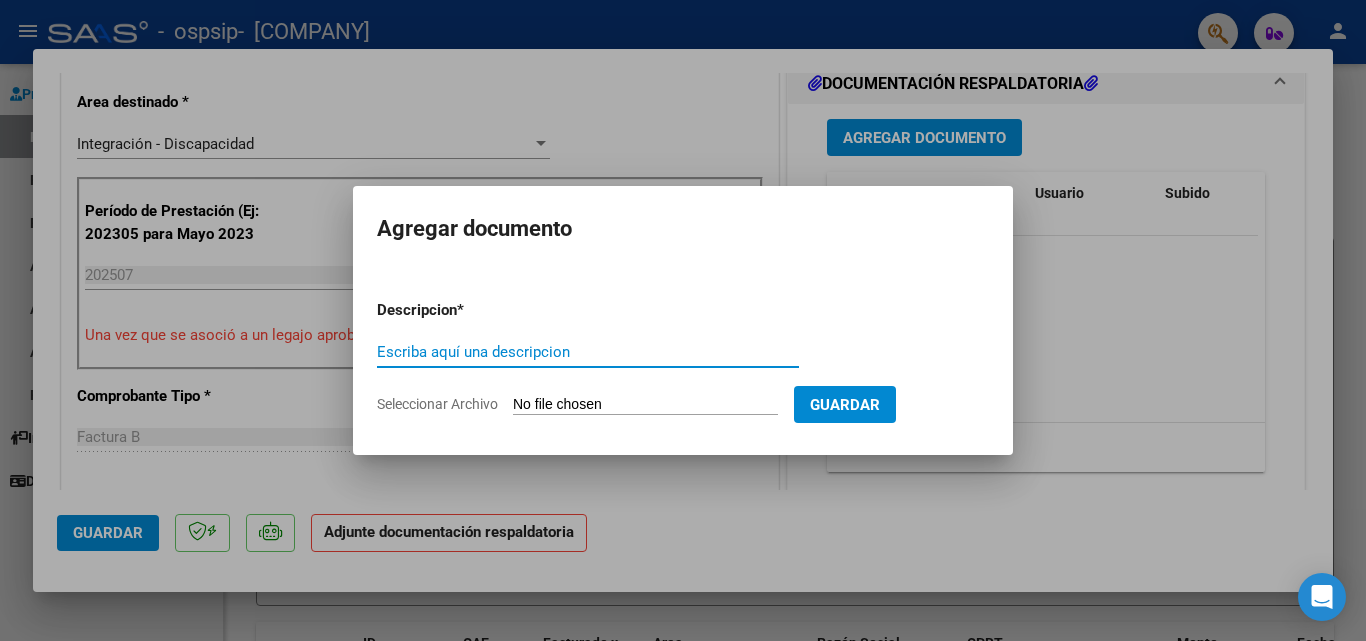 click on "Seleccionar Archivo" at bounding box center [645, 405] 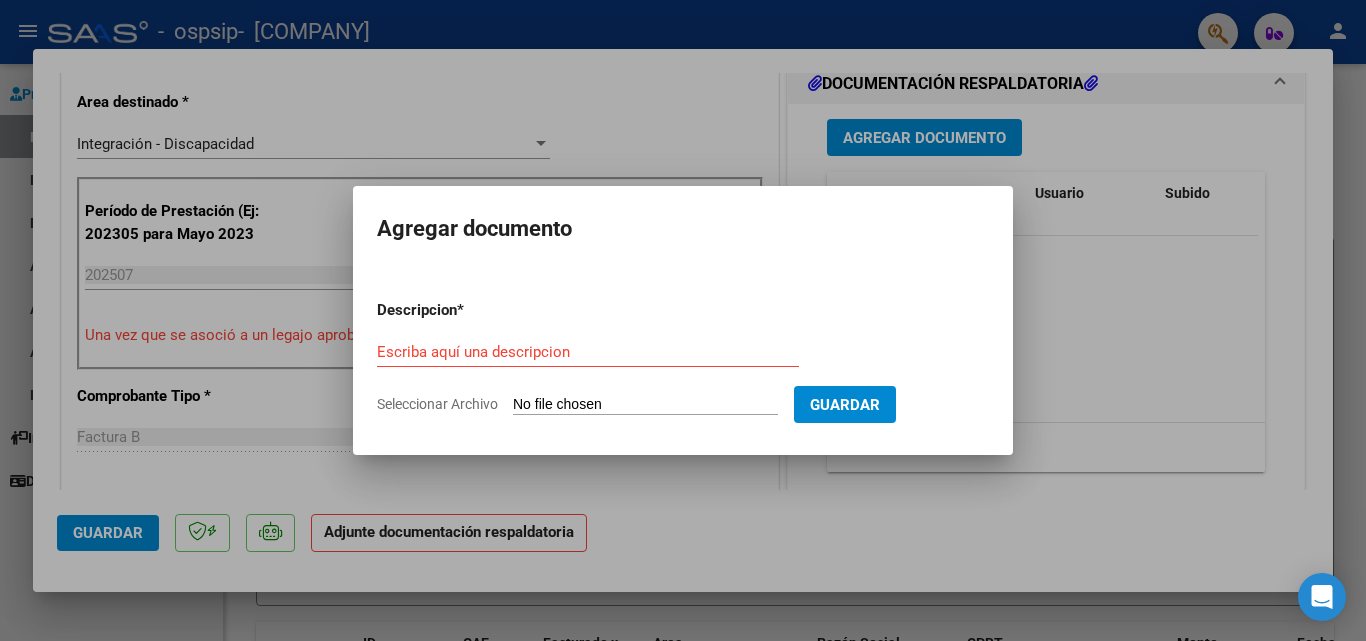 type on "C:\fakepath\[NAME] [LASTNAME] CAE.pdf" 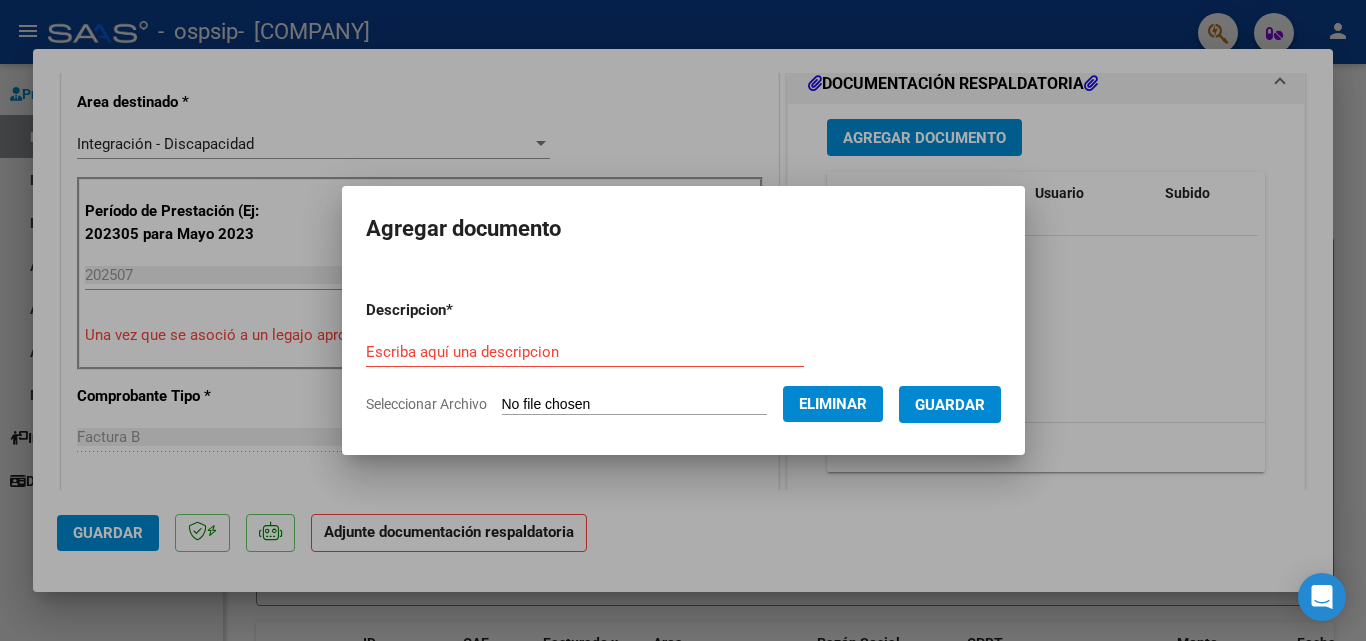 click on "Escriba aquí una descripcion" at bounding box center [585, 352] 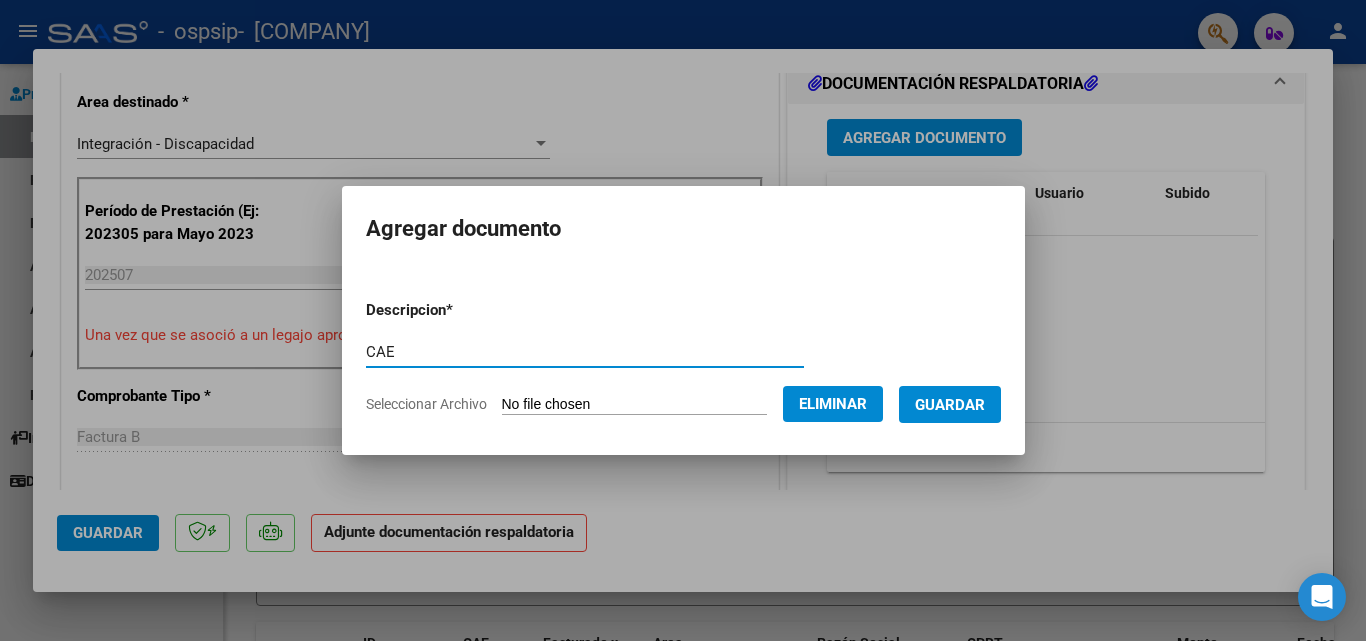 type on "CAE" 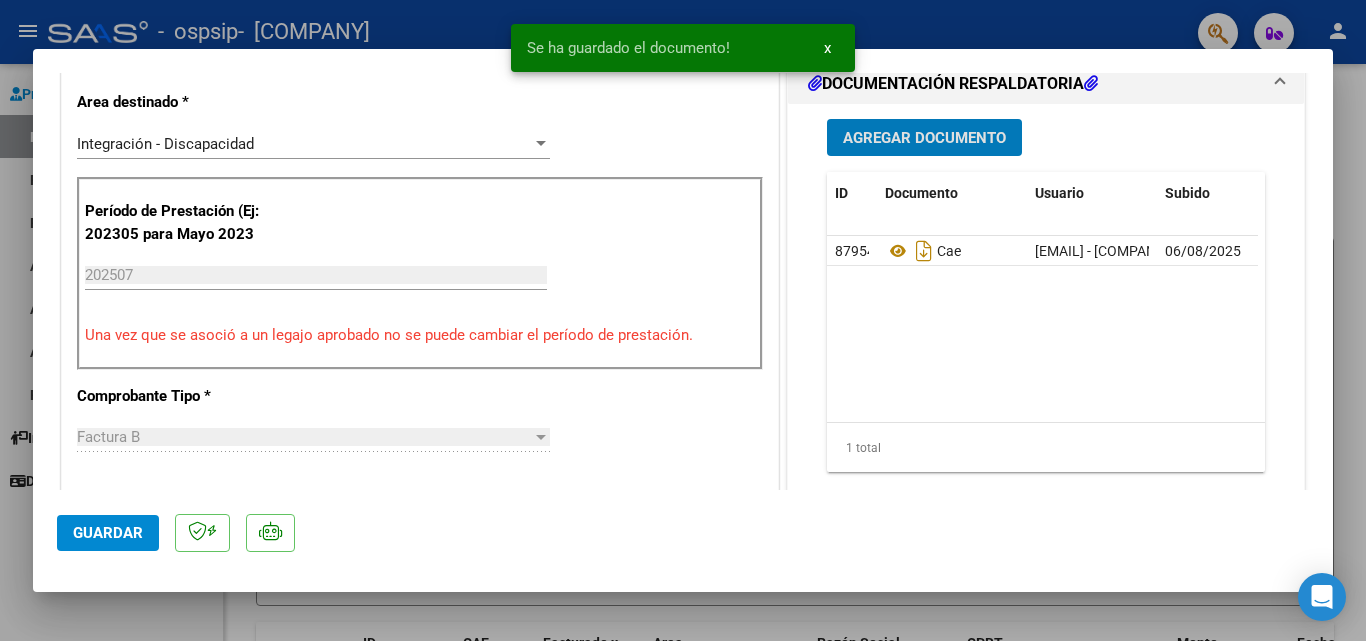 click on "Agregar Documento" at bounding box center (924, 138) 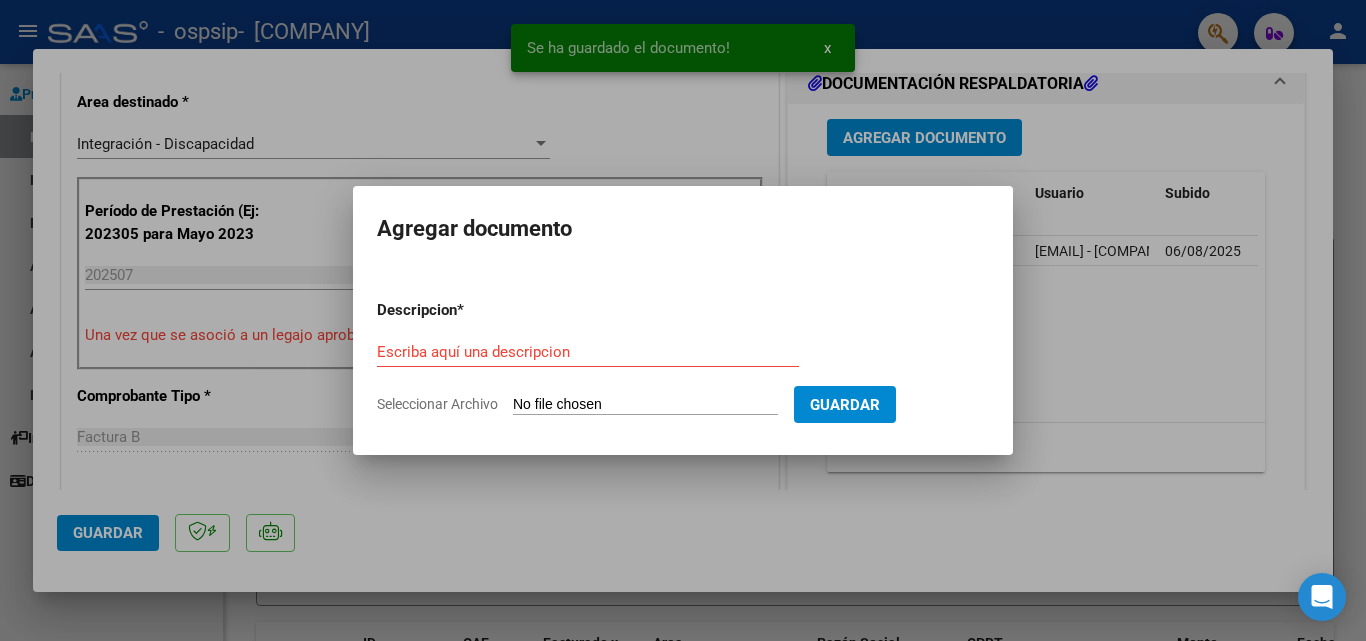 click on "Seleccionar Archivo" at bounding box center [645, 405] 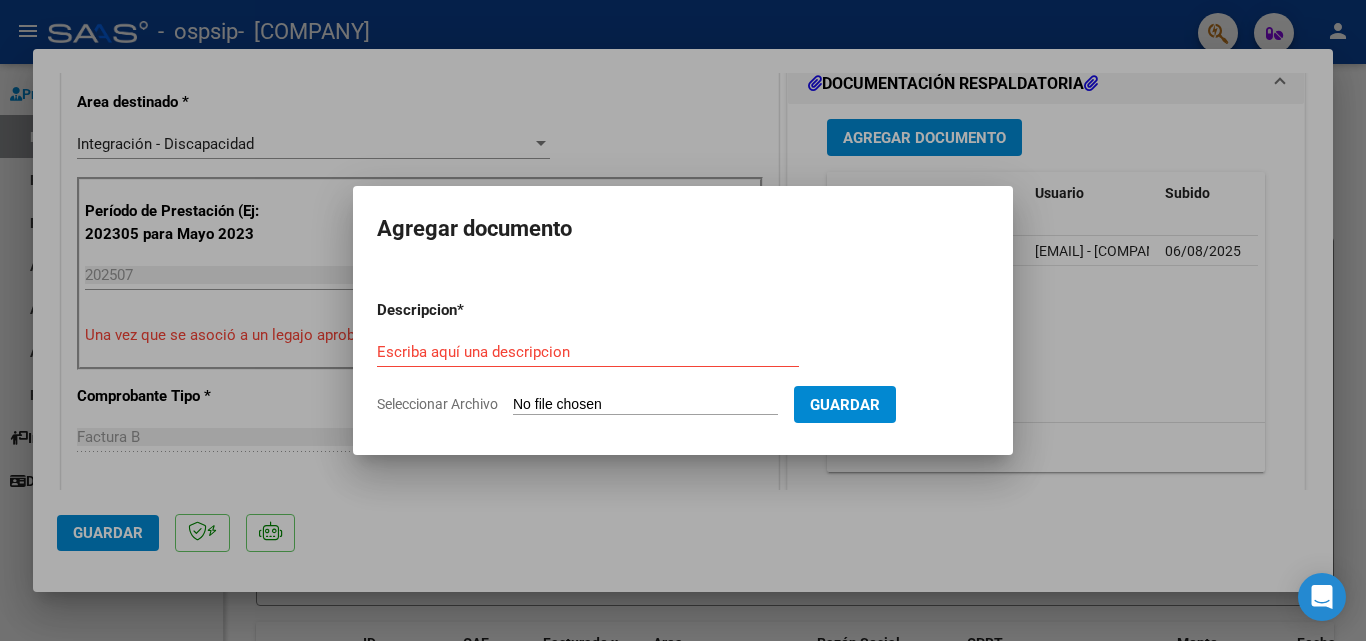 type on "C:\fakepath\[NAME] [LASTNAME] Planilla Julio MII.pdf" 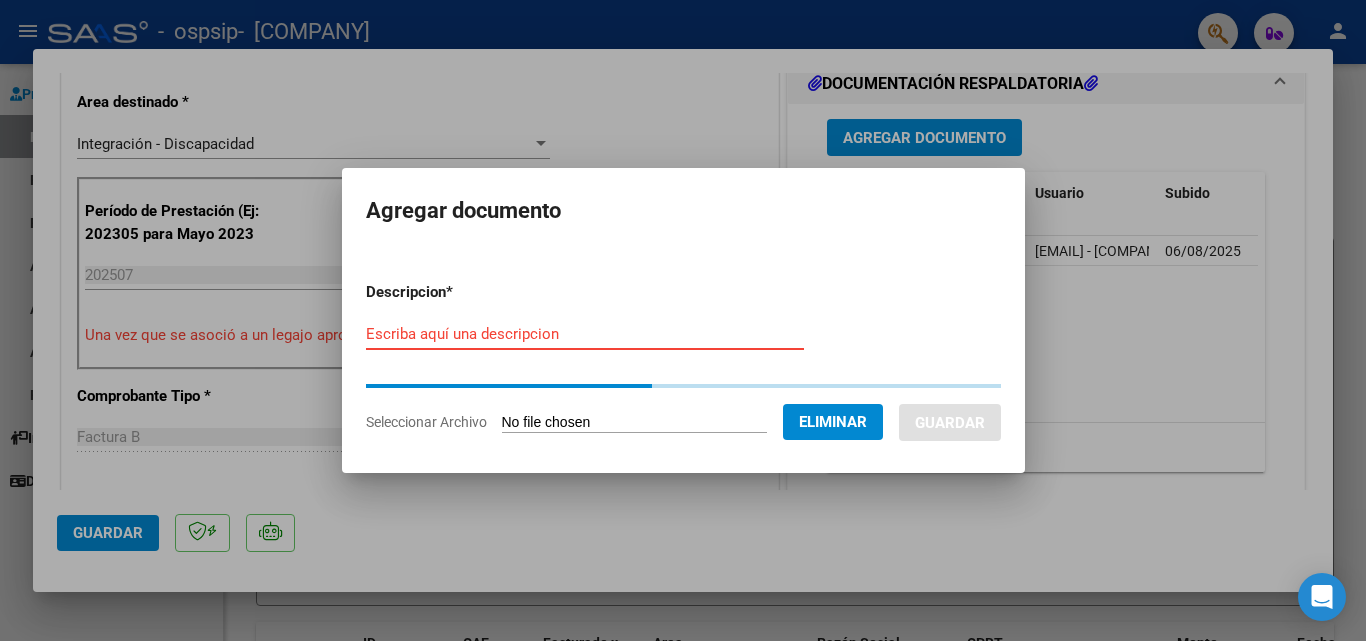 click on "Escriba aquí una descripcion" at bounding box center (585, 334) 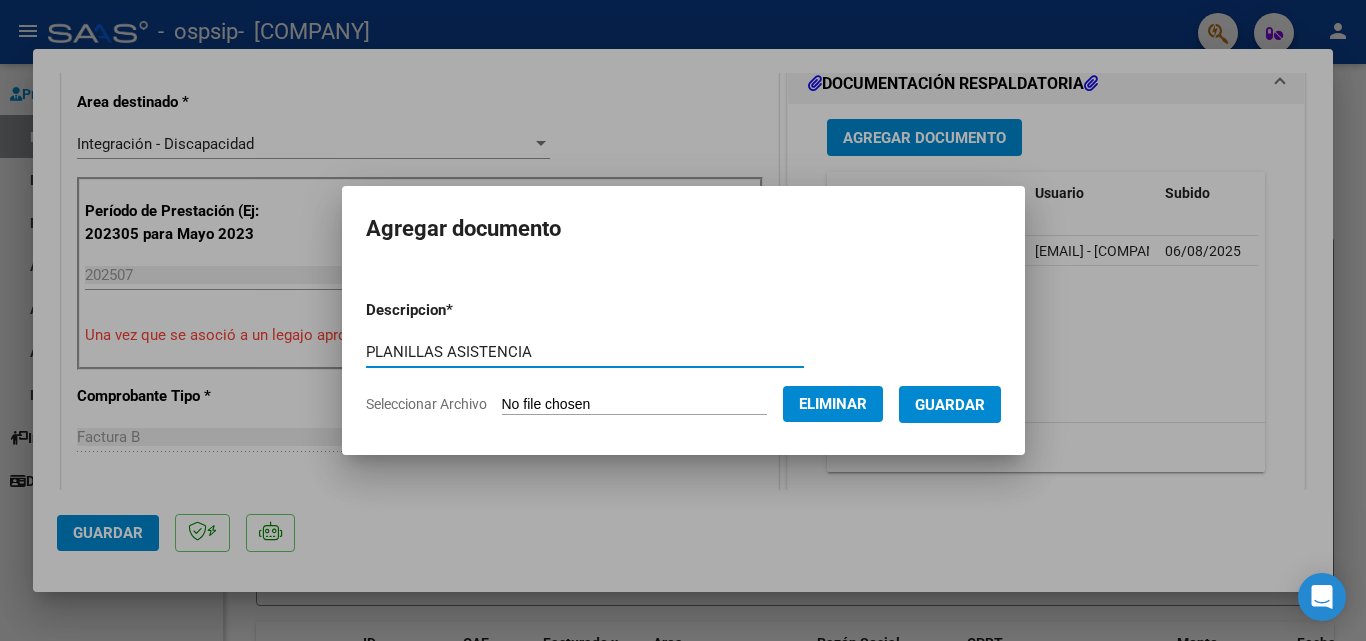 type on "PLANILLAS ASISTENCIA" 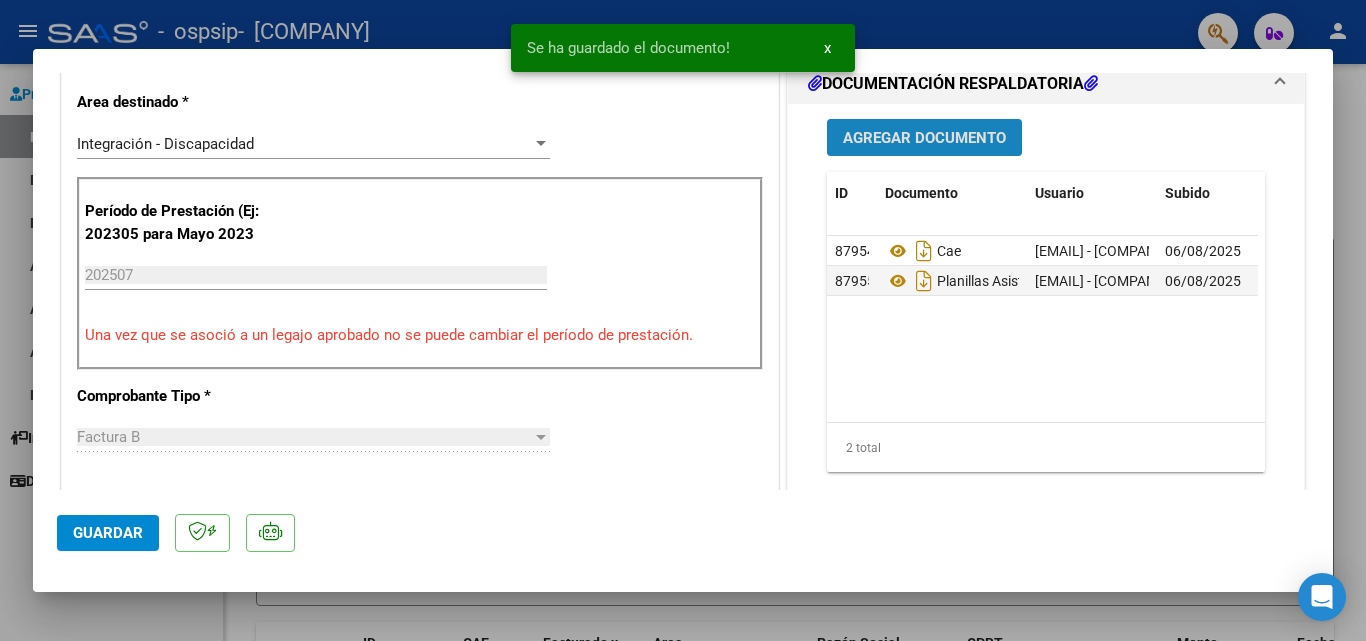 click on "Agregar Documento" at bounding box center [924, 137] 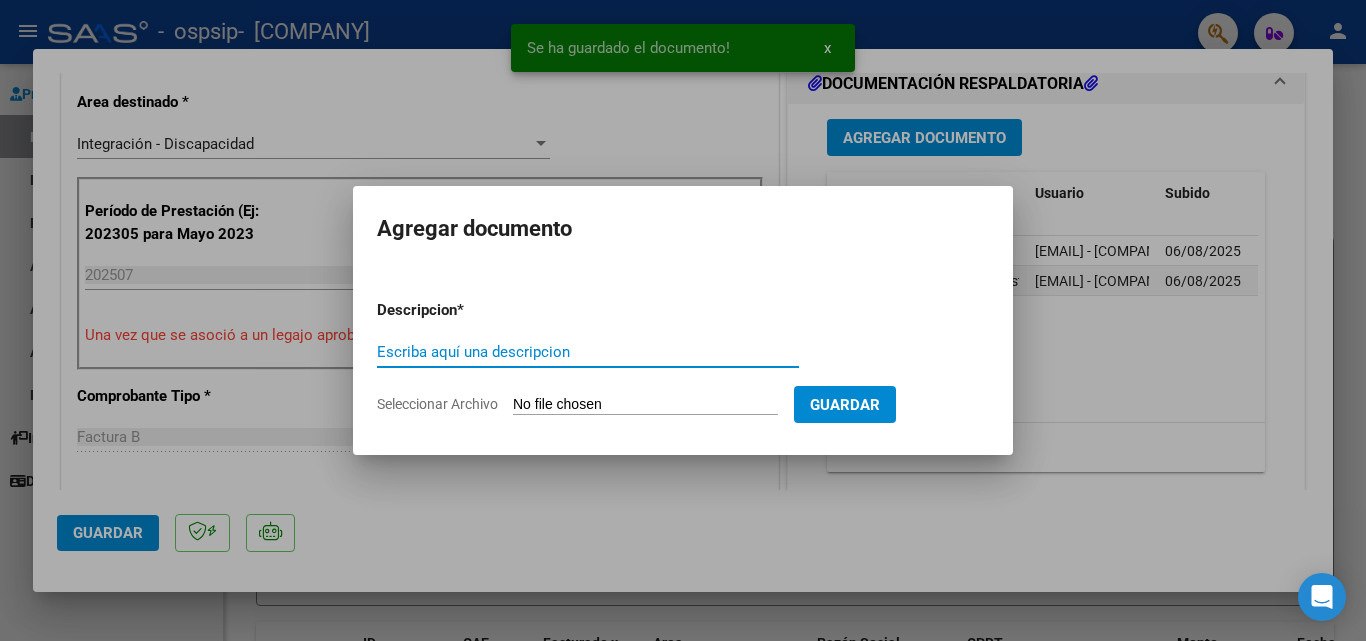 click on "Seleccionar Archivo" at bounding box center [645, 405] 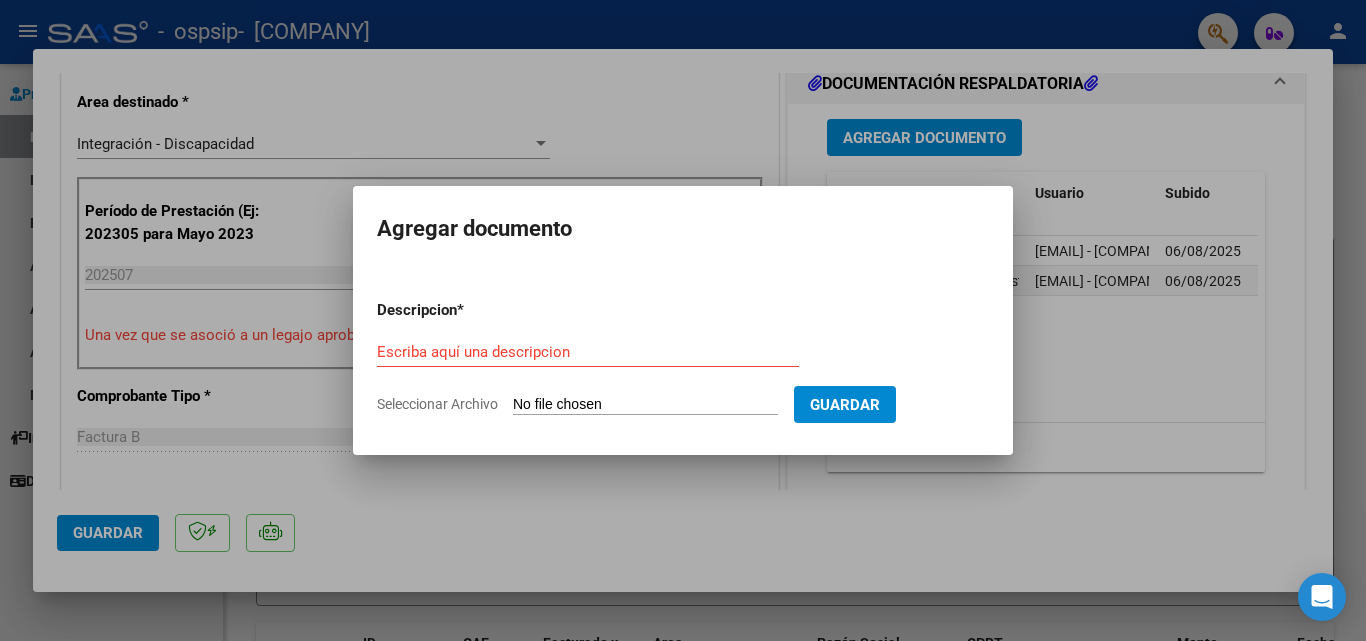 type on "C:\fakepath\[NAME] S.JULIO 2025.pdf" 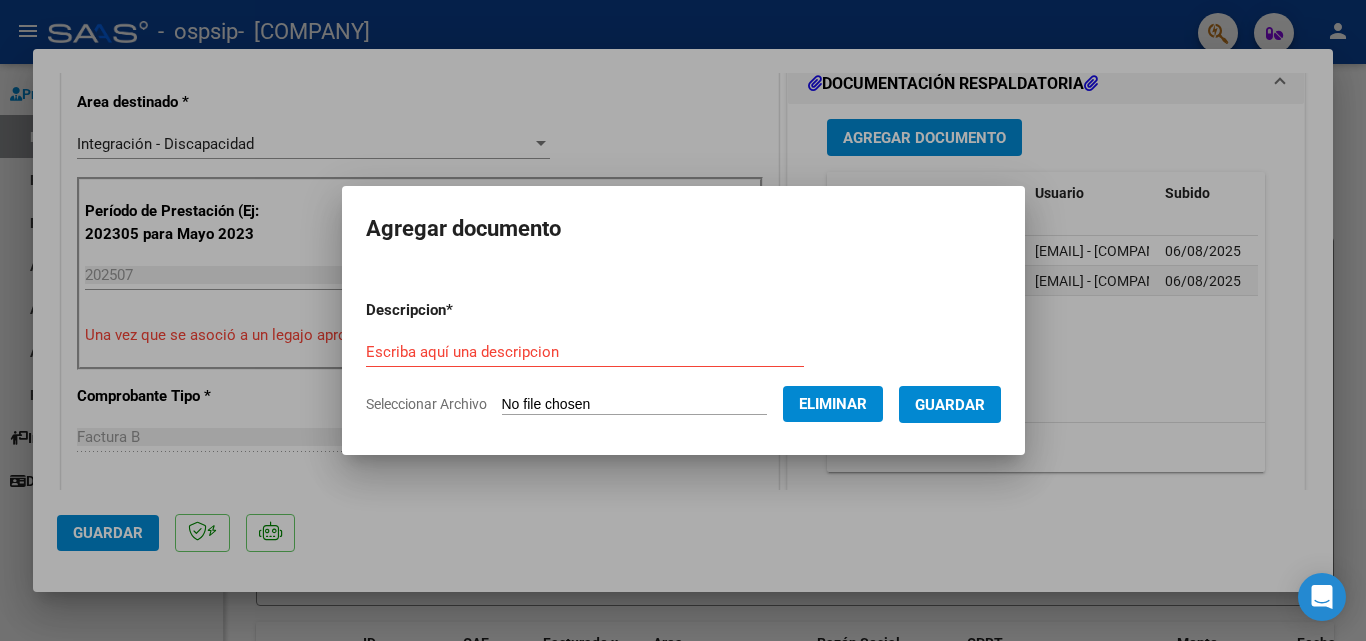 click on "Descripcion  *   Escriba aquí una descripcion  Seleccionar Archivo Eliminar Guardar" at bounding box center (683, 357) 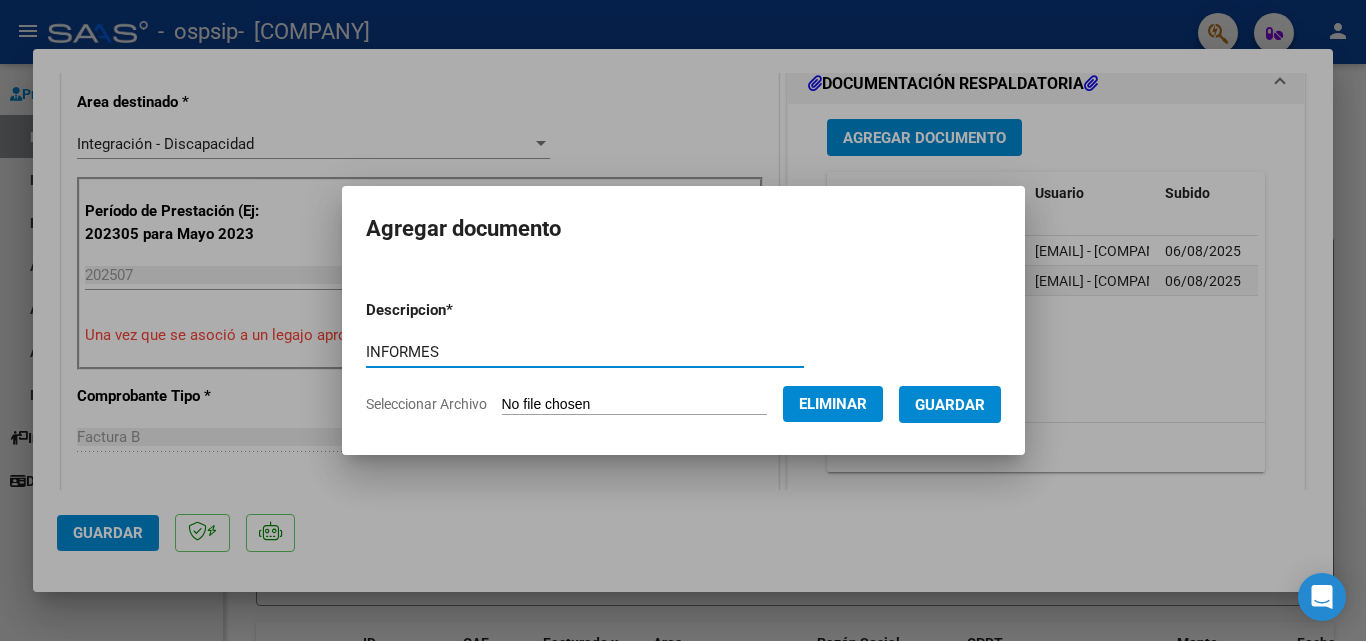 type on "INFORMES" 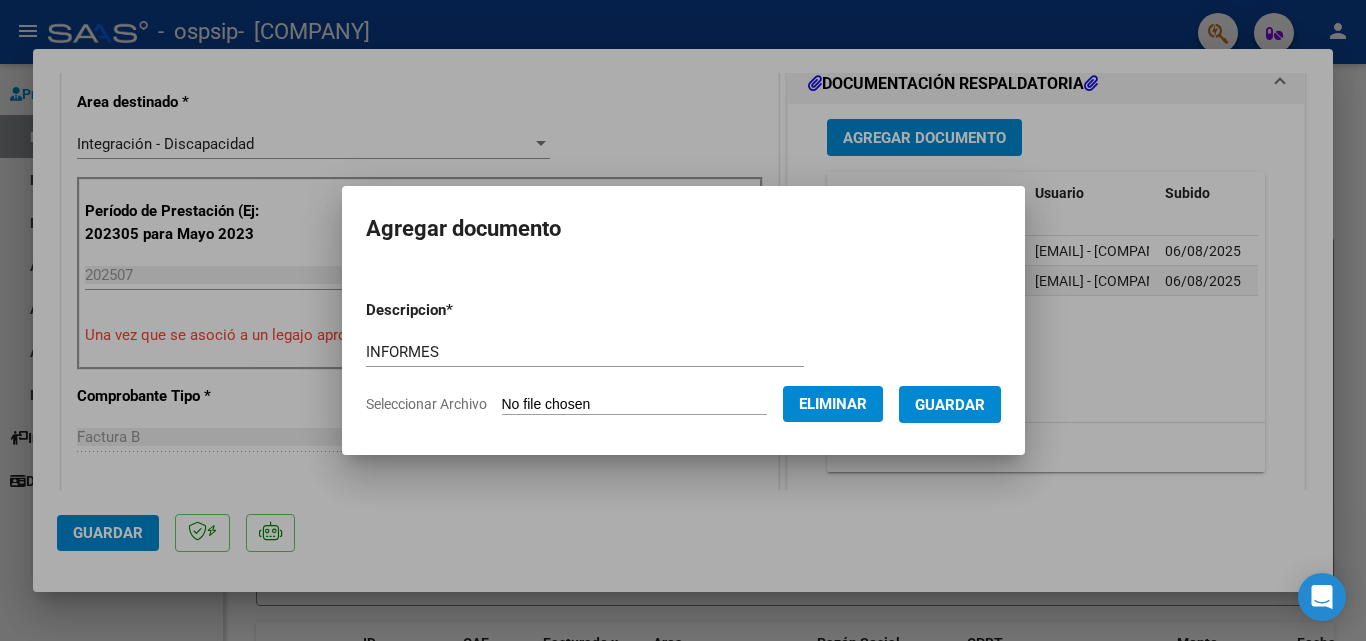 click on "Guardar" at bounding box center [950, 404] 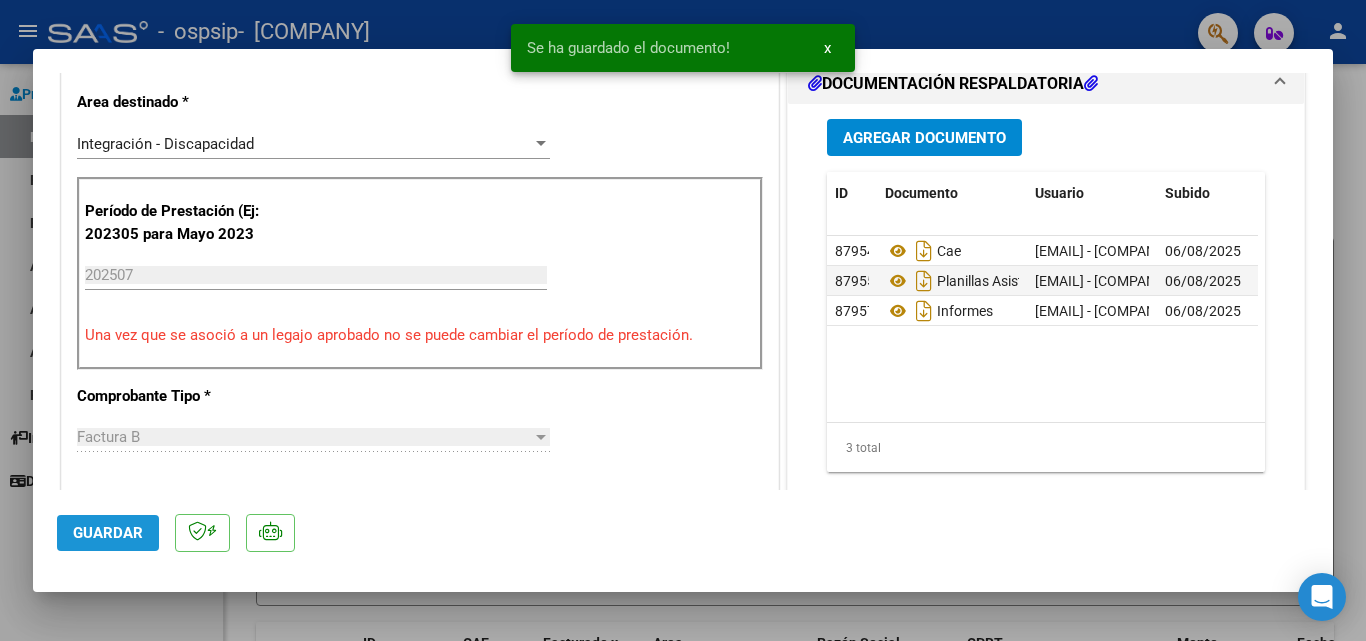 click on "Guardar" 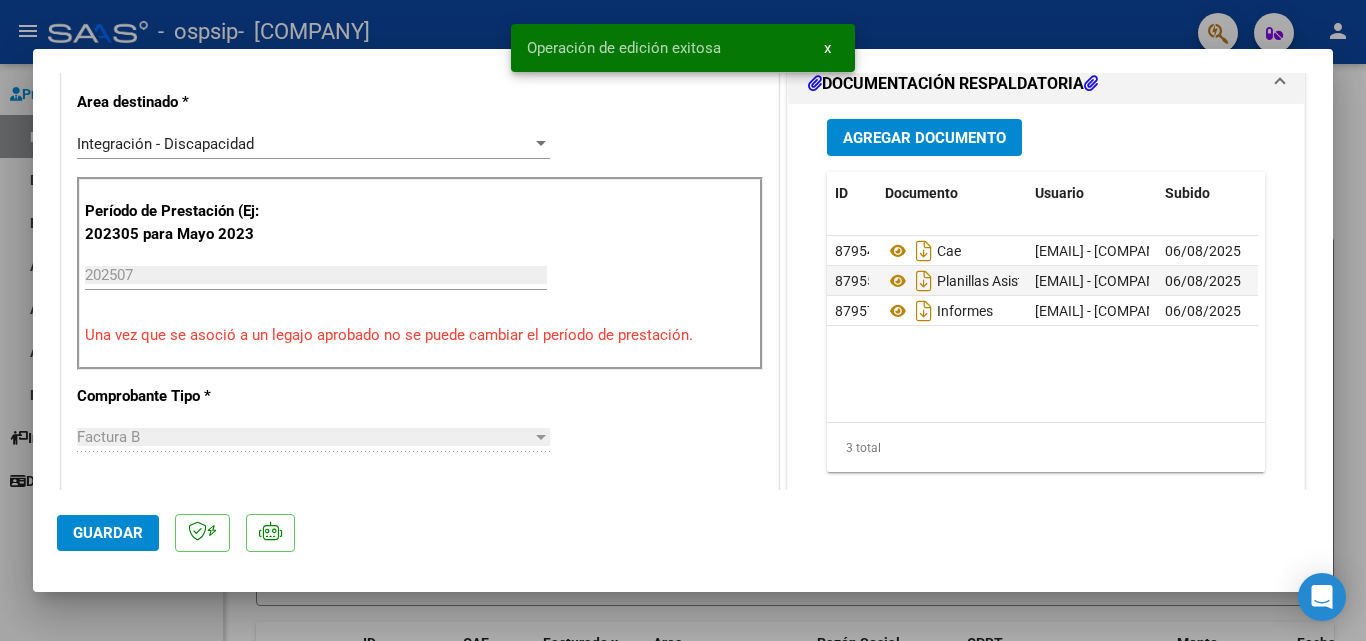 click at bounding box center [683, 320] 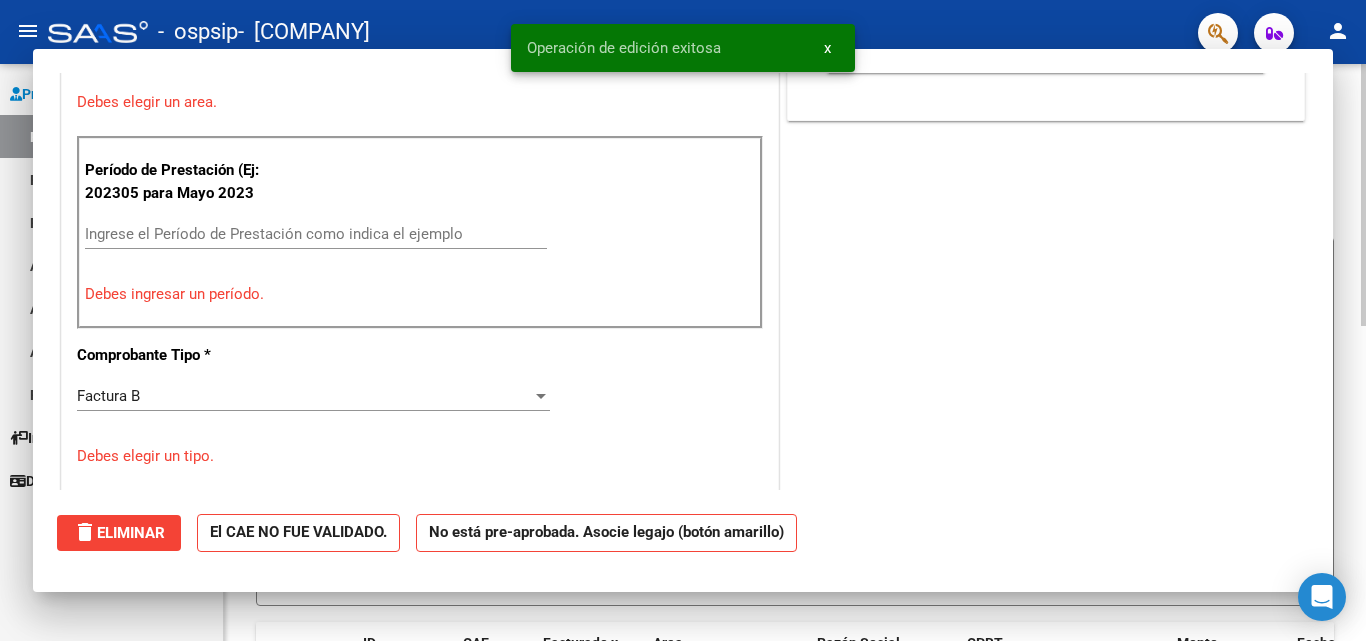 scroll, scrollTop: 406, scrollLeft: 0, axis: vertical 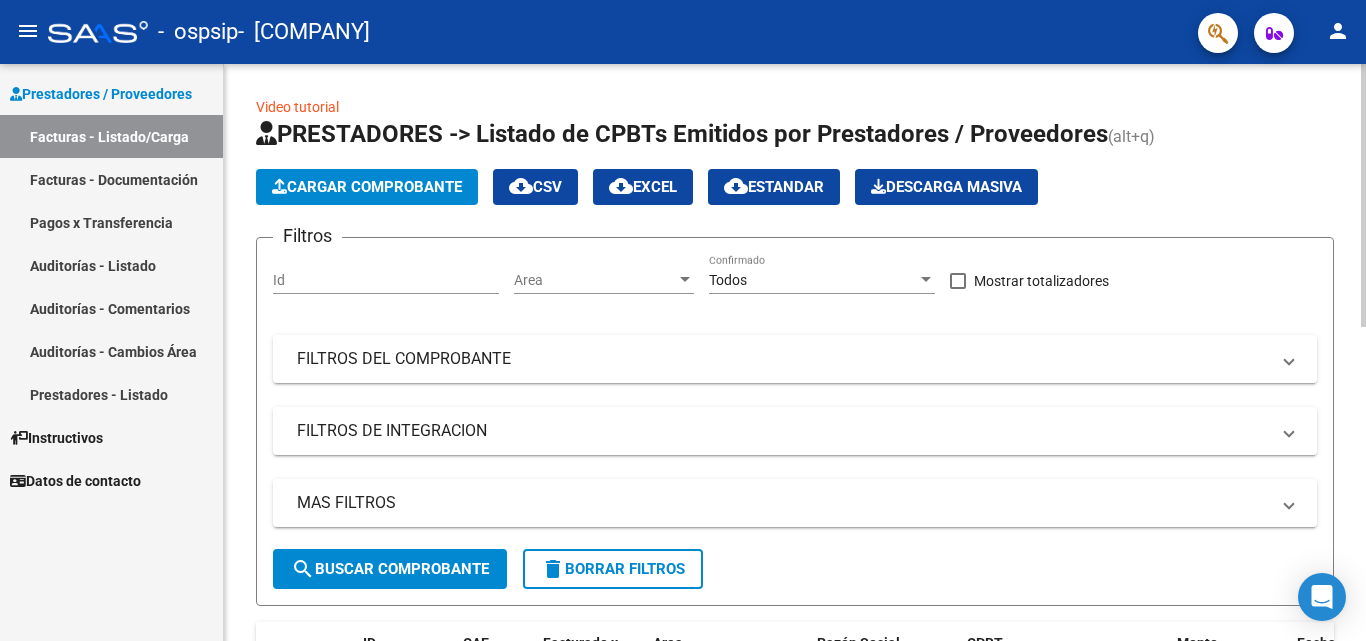 click on "menu -   ospsip   - ALEVAGU SA person    Prestadores / Proveedores Facturas - Listado/Carga Facturas - Documentación Pagos x Transferencia Auditorías - Listado Auditorías - Comentarios Auditorías - Cambios Área Prestadores - Listado    Instructivos    Datos de contacto  Video tutorial   PRESTADORES -> Listado de CPBTs Emitidos por Prestadores / Proveedores (alt+q)   Cargar Comprobante
cloud_download  CSV  cloud_download  EXCEL  cloud_download  Estandar   Descarga Masiva
Filtros Id Area Area Todos Confirmado   Mostrar totalizadores   FILTROS DEL COMPROBANTE  Comprobante Tipo Comprobante Tipo Start date – End date Fec. Comprobante Desde / Hasta Días Emisión Desde(cant. días) Días Emisión Hasta(cant. días) CUIT / Razón Social Pto. Venta Nro. Comprobante Código SSS CAE Válido CAE Válido Todos Cargado Módulo Hosp. Todos Tiene facturacion Apócrifa Hospital Refes  FILTROS DE INTEGRACION  Período De Prestación Campos del Archivo de Rendición Devuelto x SSS (dr_envio) Todos Todos Todos" 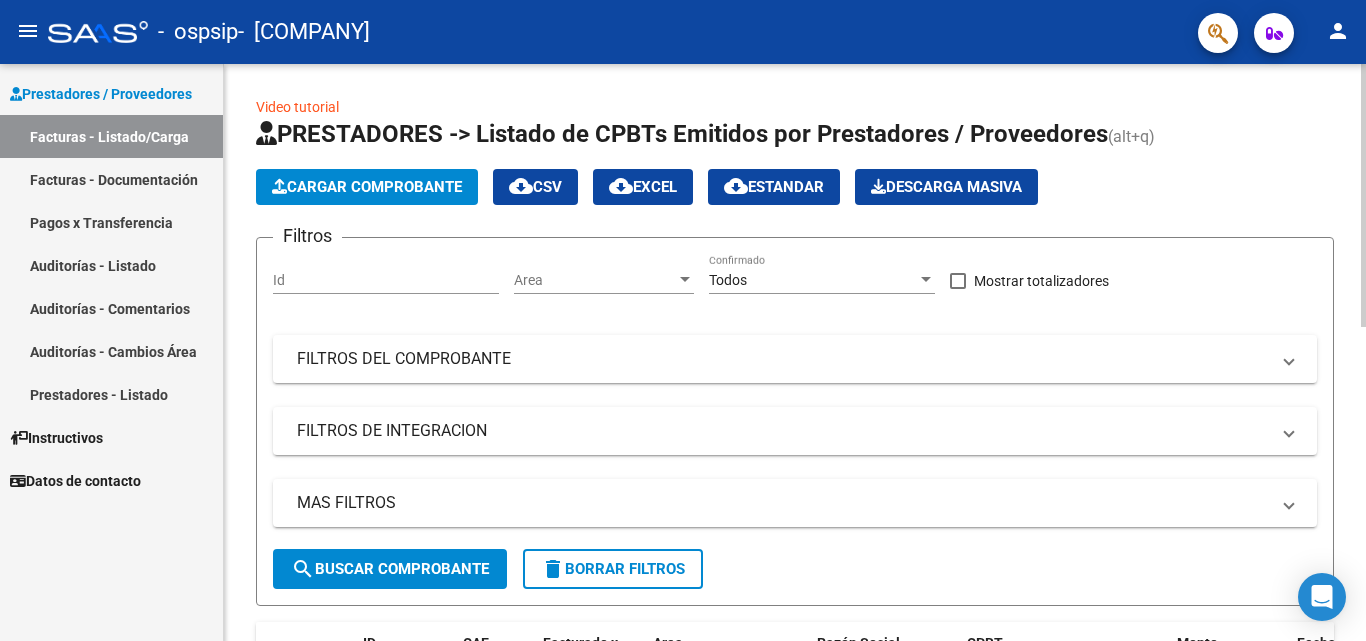 click on "Cargar Comprobante" 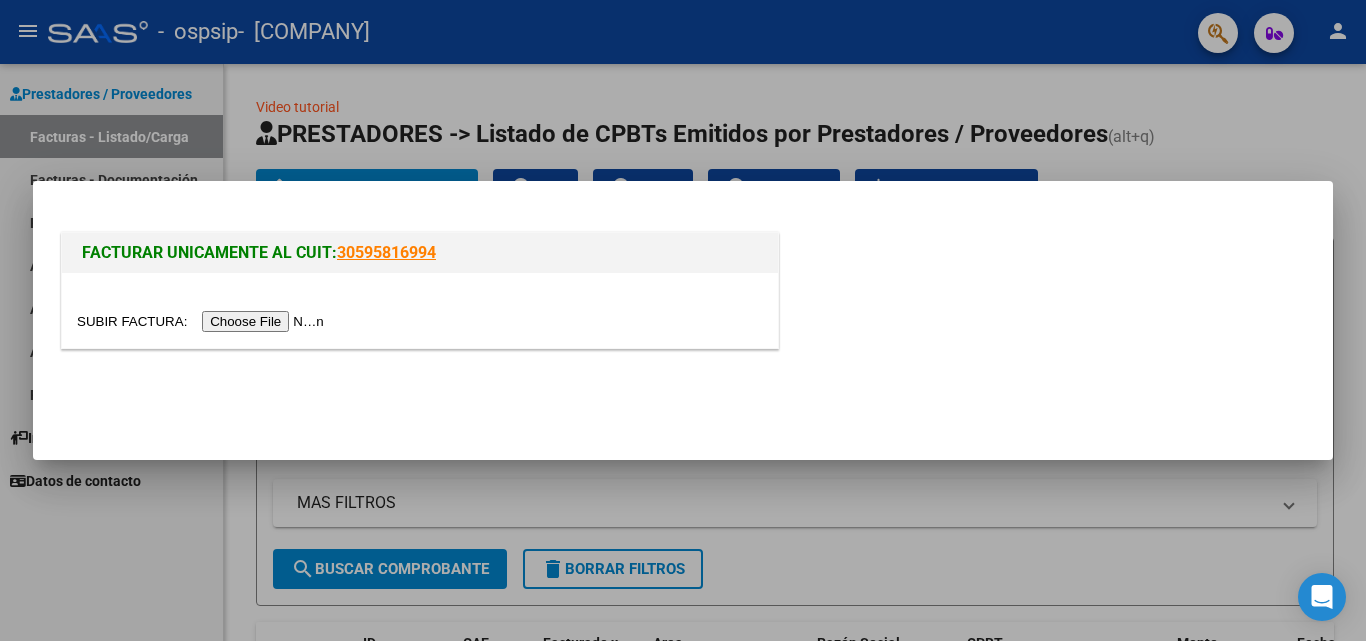 click at bounding box center [203, 321] 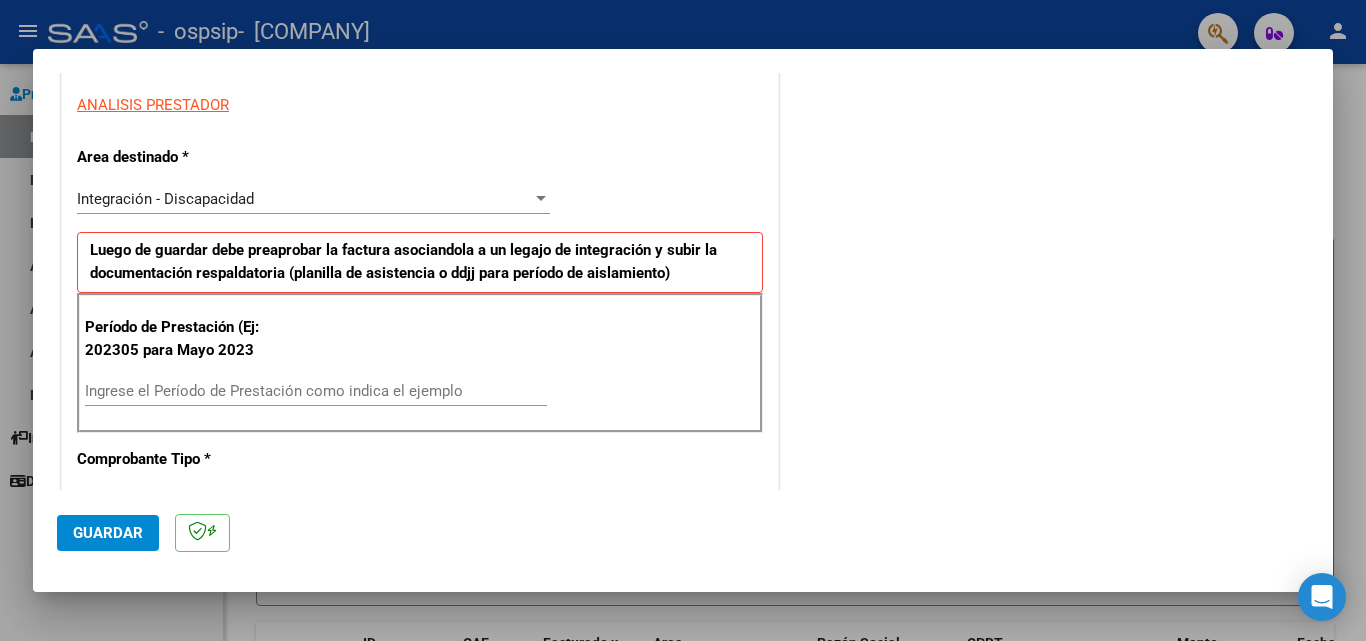 scroll, scrollTop: 388, scrollLeft: 0, axis: vertical 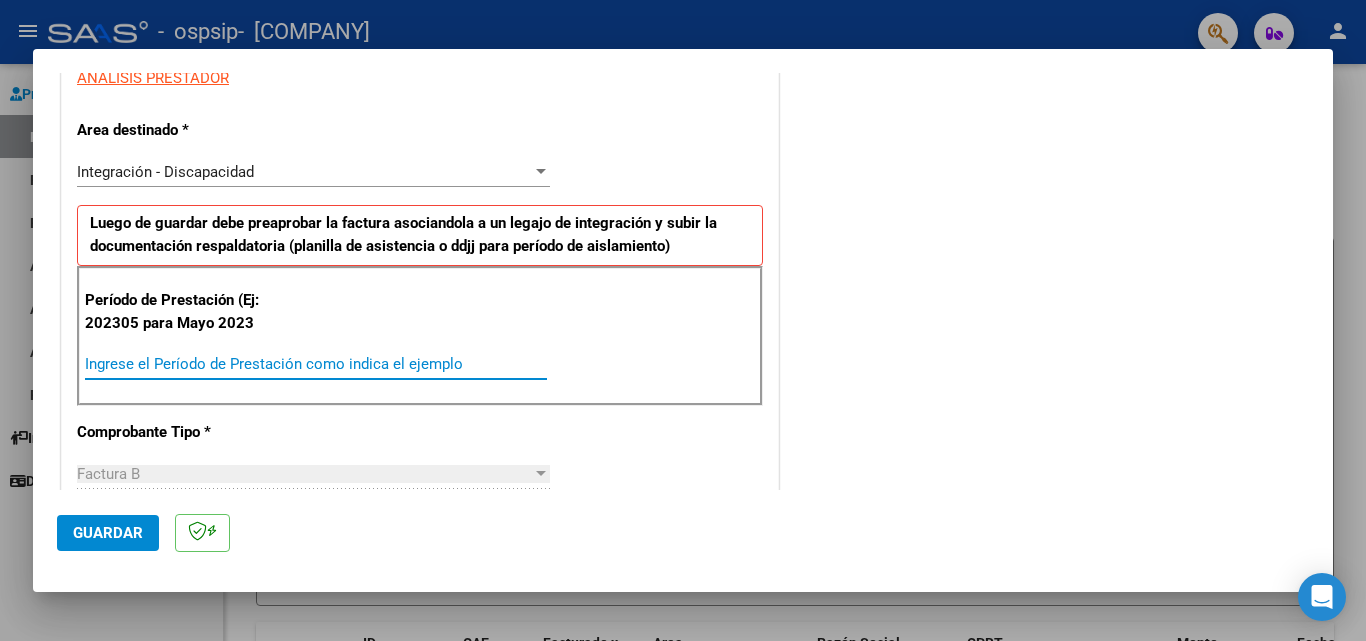 click on "Ingrese el Período de Prestación como indica el ejemplo" at bounding box center (316, 364) 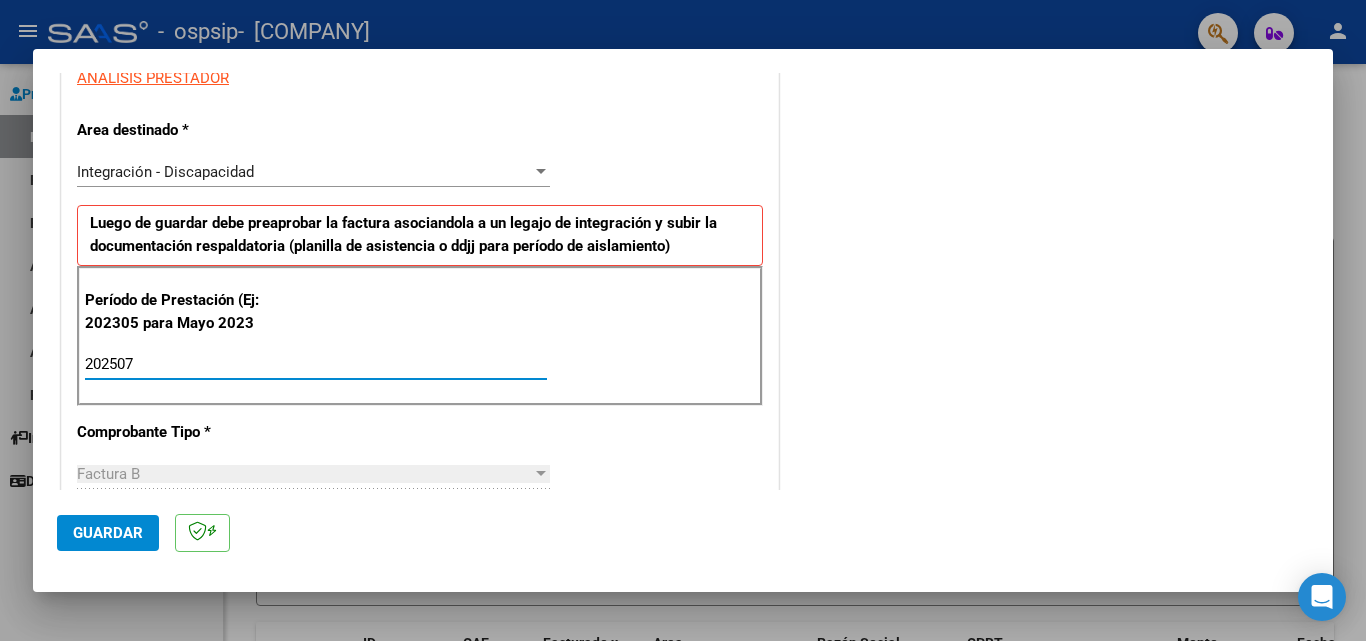 type on "202507" 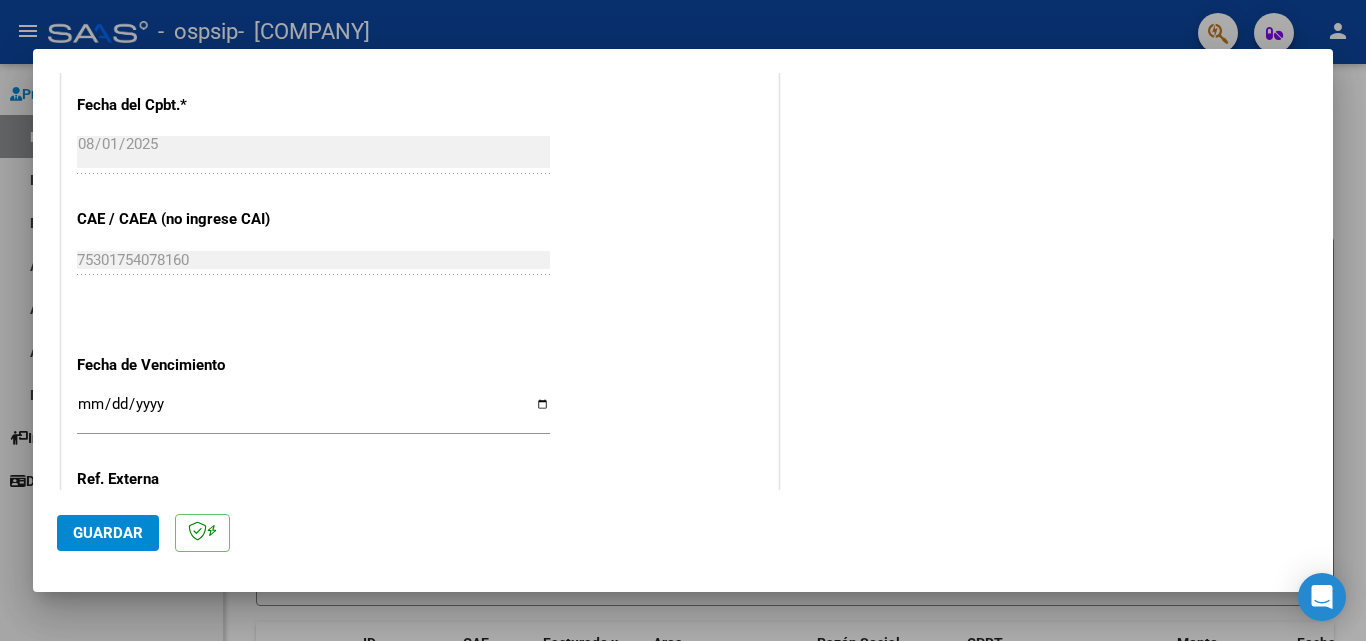 scroll, scrollTop: 1147, scrollLeft: 0, axis: vertical 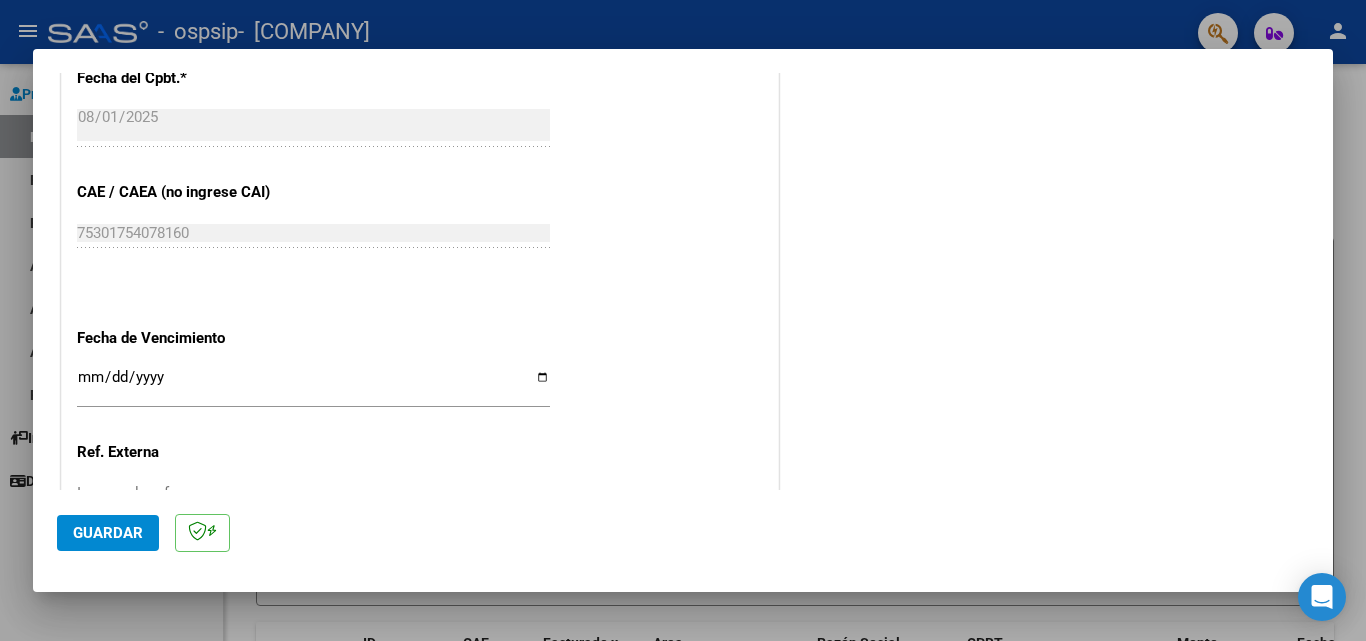 click on "Ingresar la fecha" at bounding box center [313, 385] 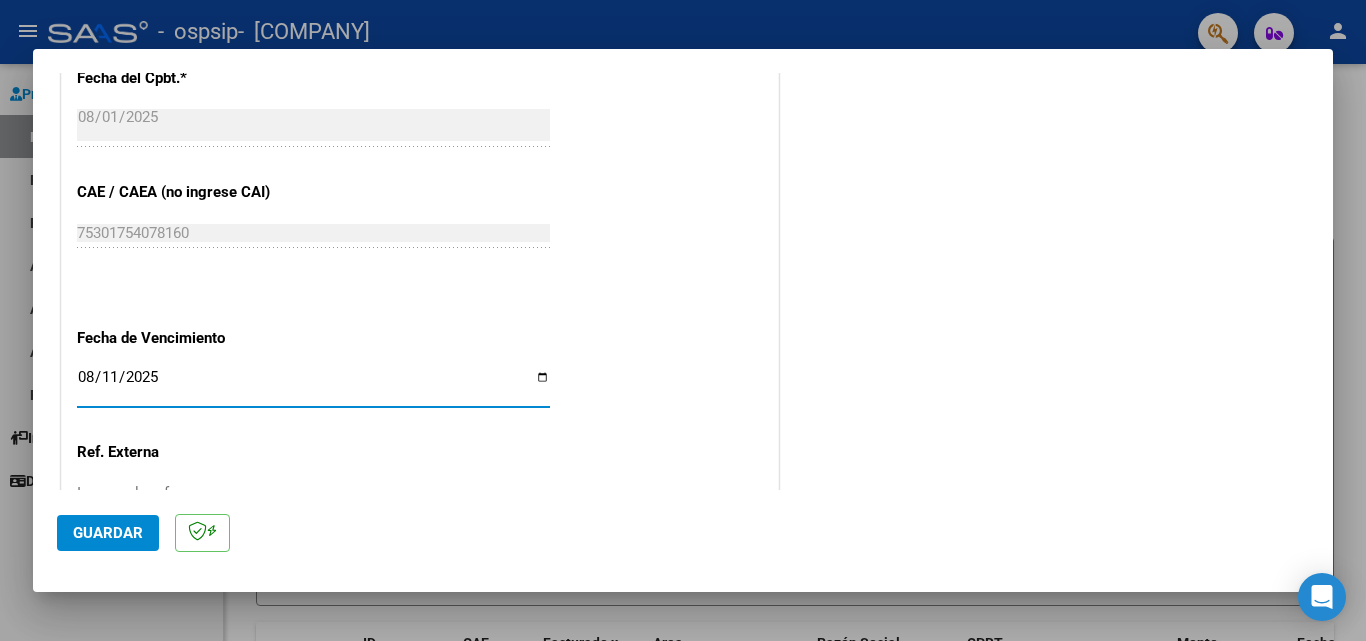 type on "2025-08-11" 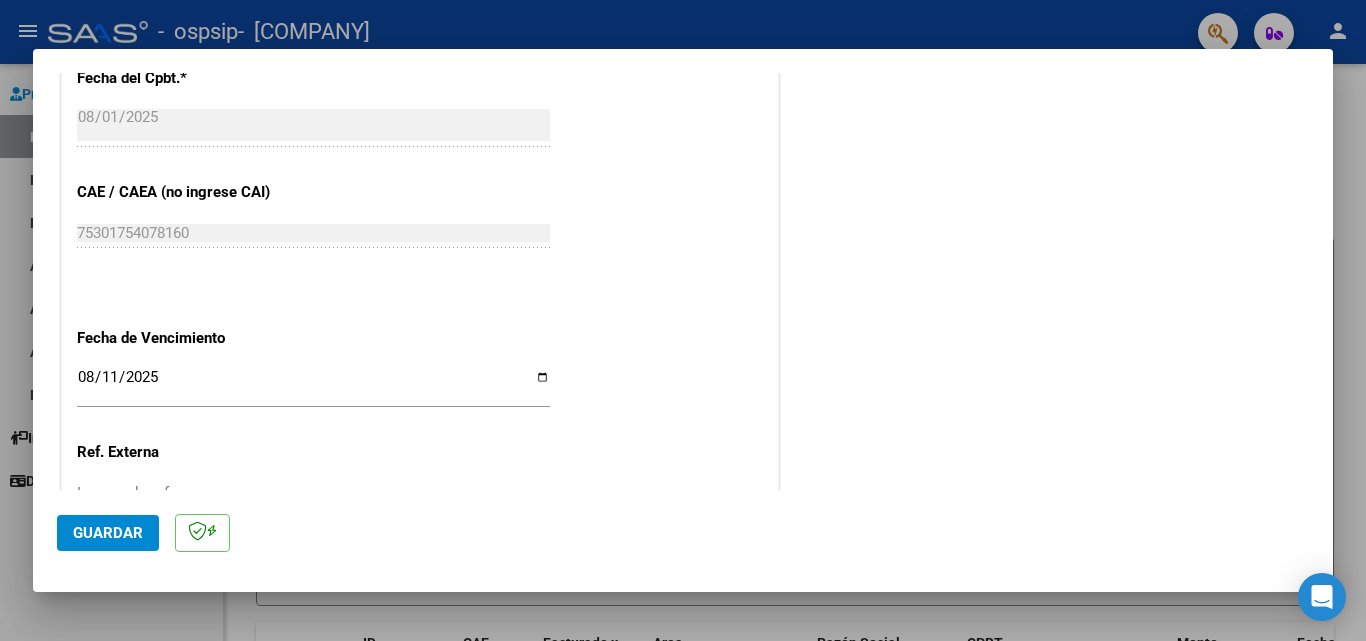 click on "COMENTARIOS Comentarios del Prestador / Gerenciador:" at bounding box center (1046, -202) 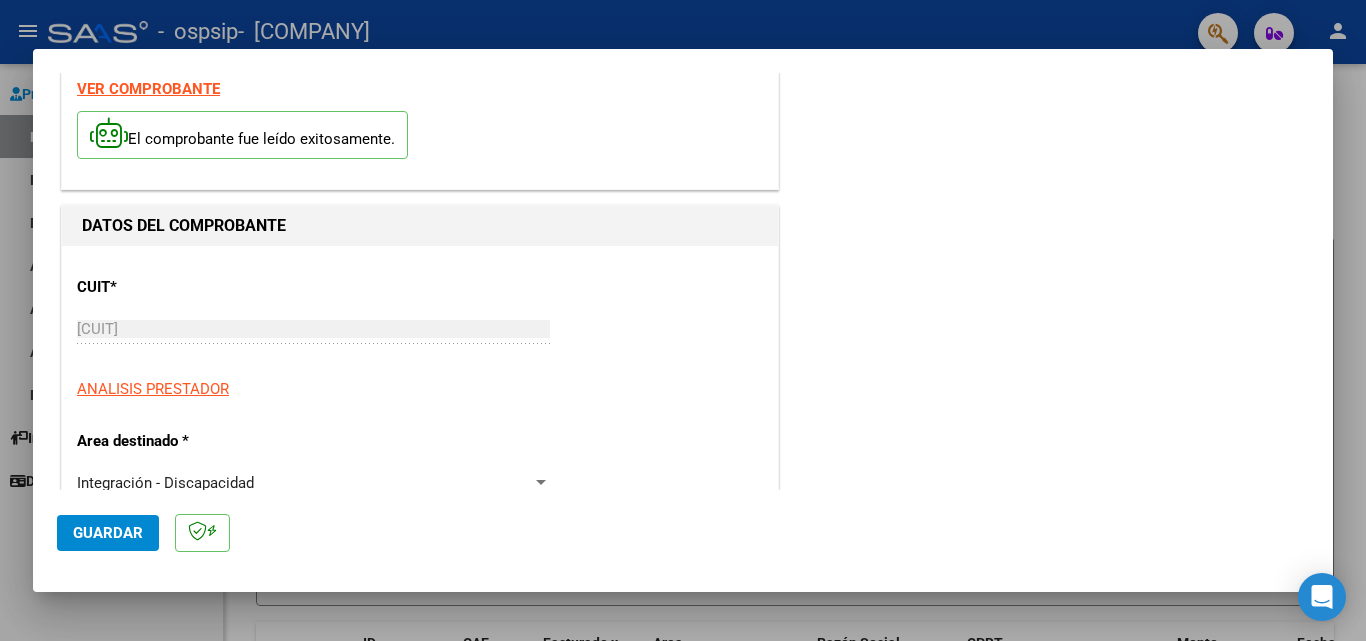 scroll, scrollTop: 50, scrollLeft: 0, axis: vertical 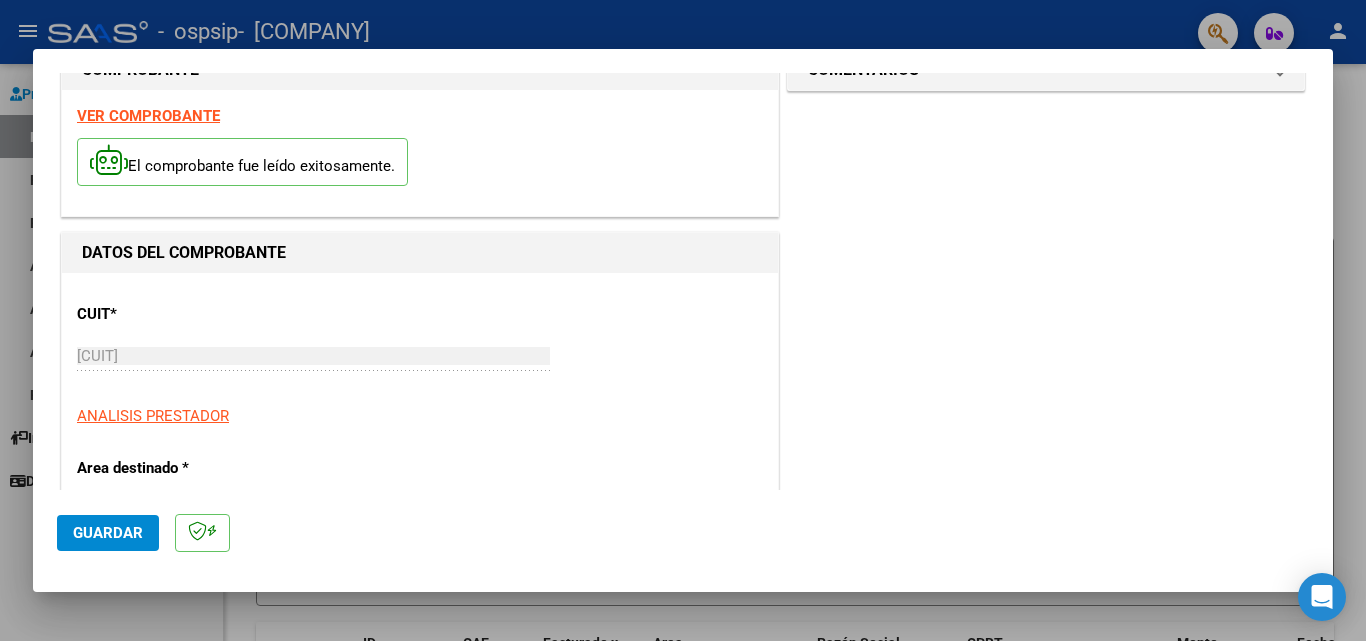 click on "Guardar" 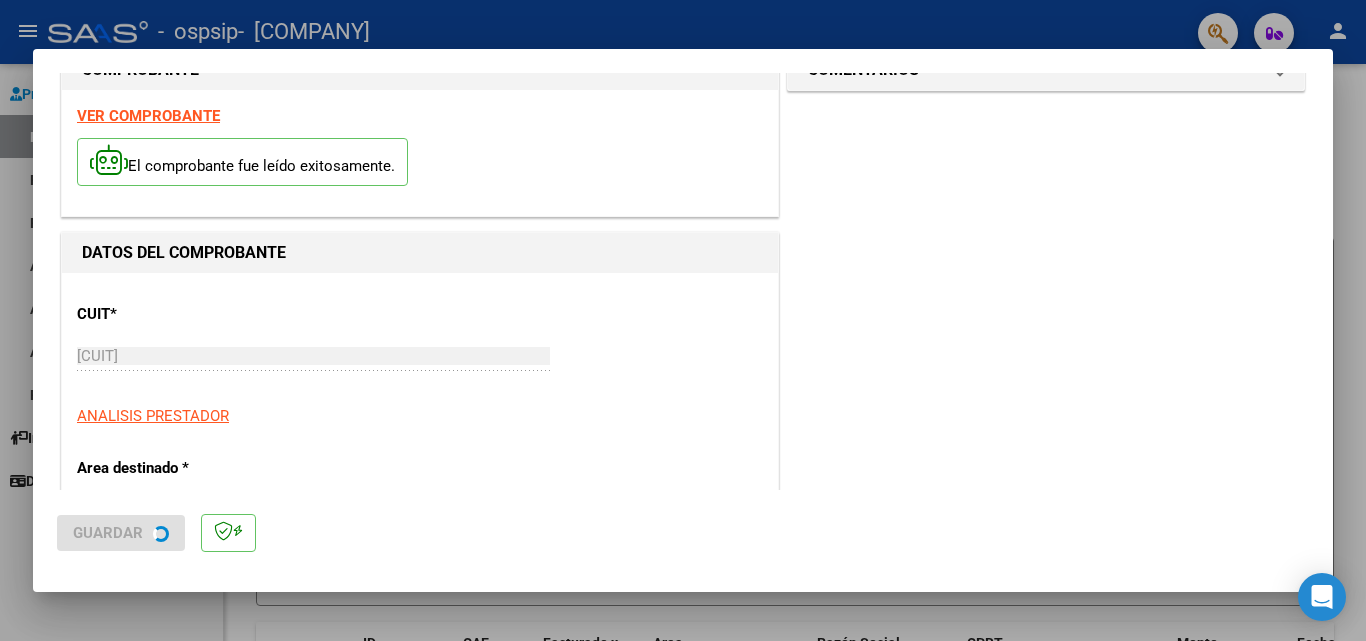scroll, scrollTop: 0, scrollLeft: 0, axis: both 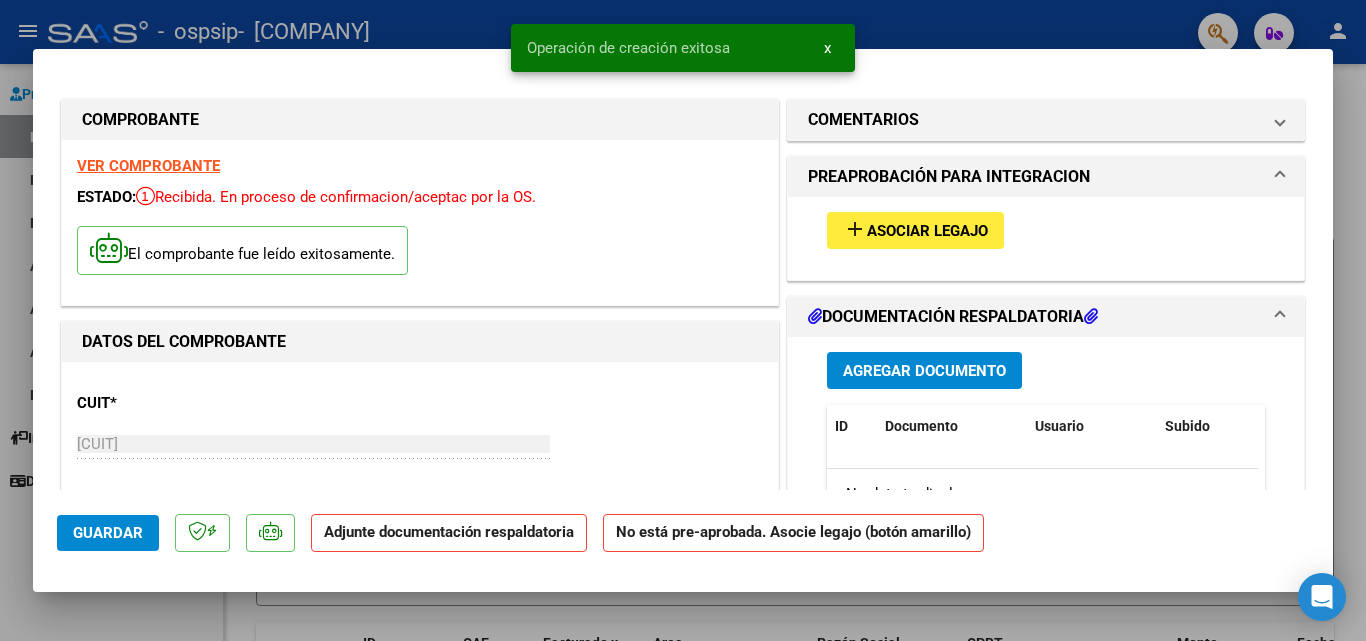 click on "Asociar Legajo" at bounding box center (927, 231) 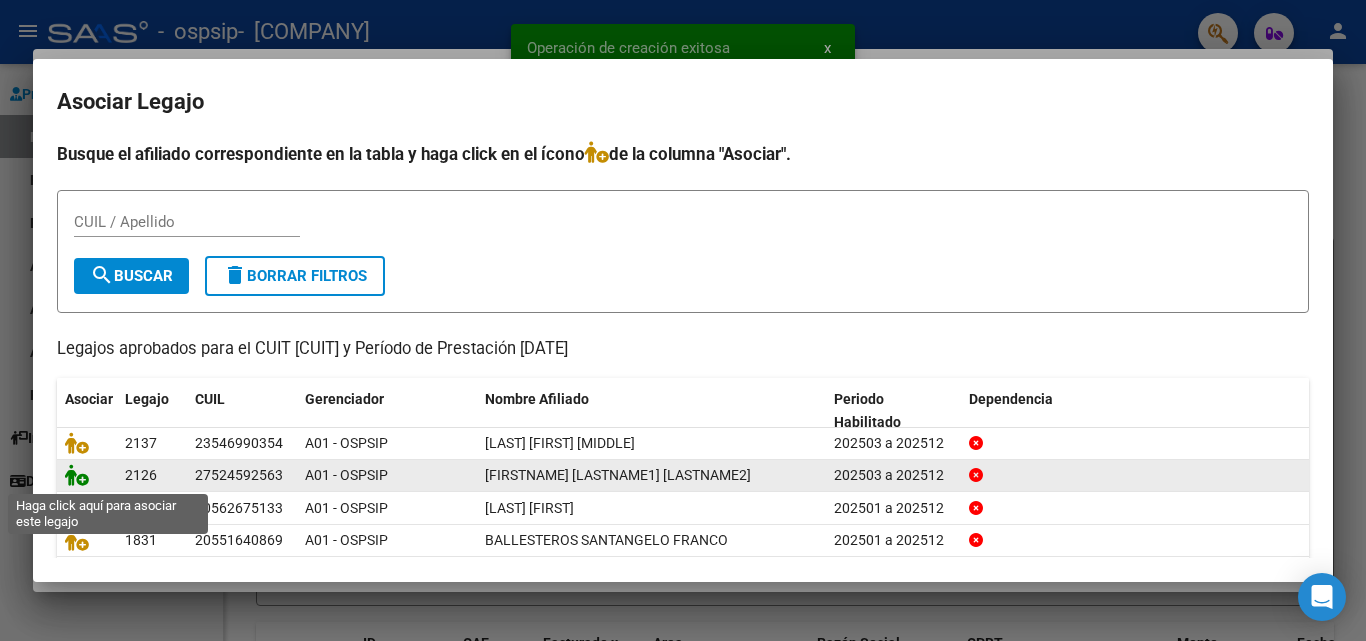 click 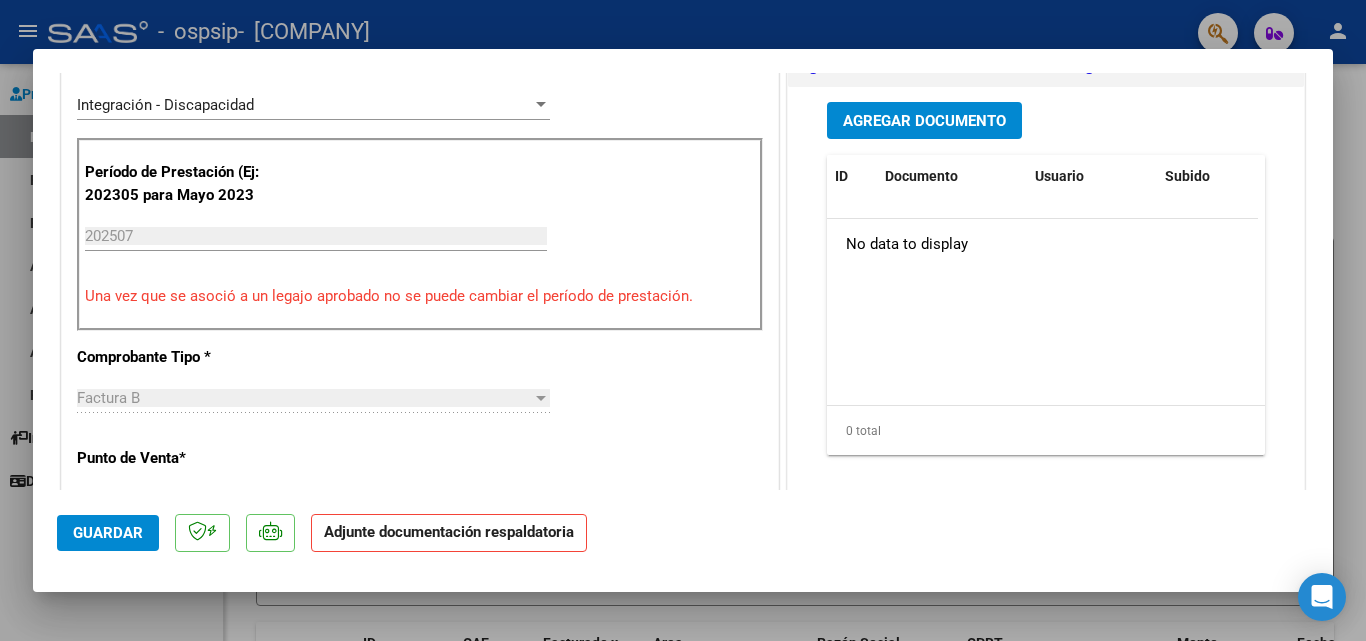 scroll, scrollTop: 550, scrollLeft: 0, axis: vertical 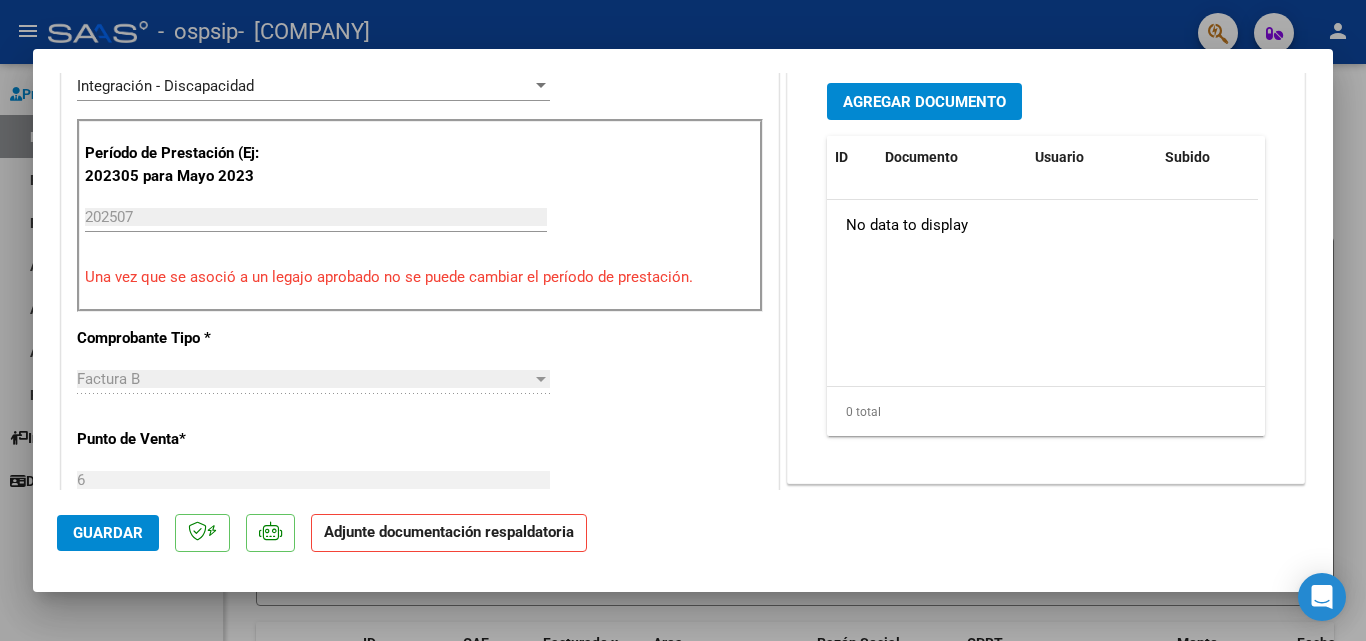 click on "Agregar Documento" at bounding box center (924, 102) 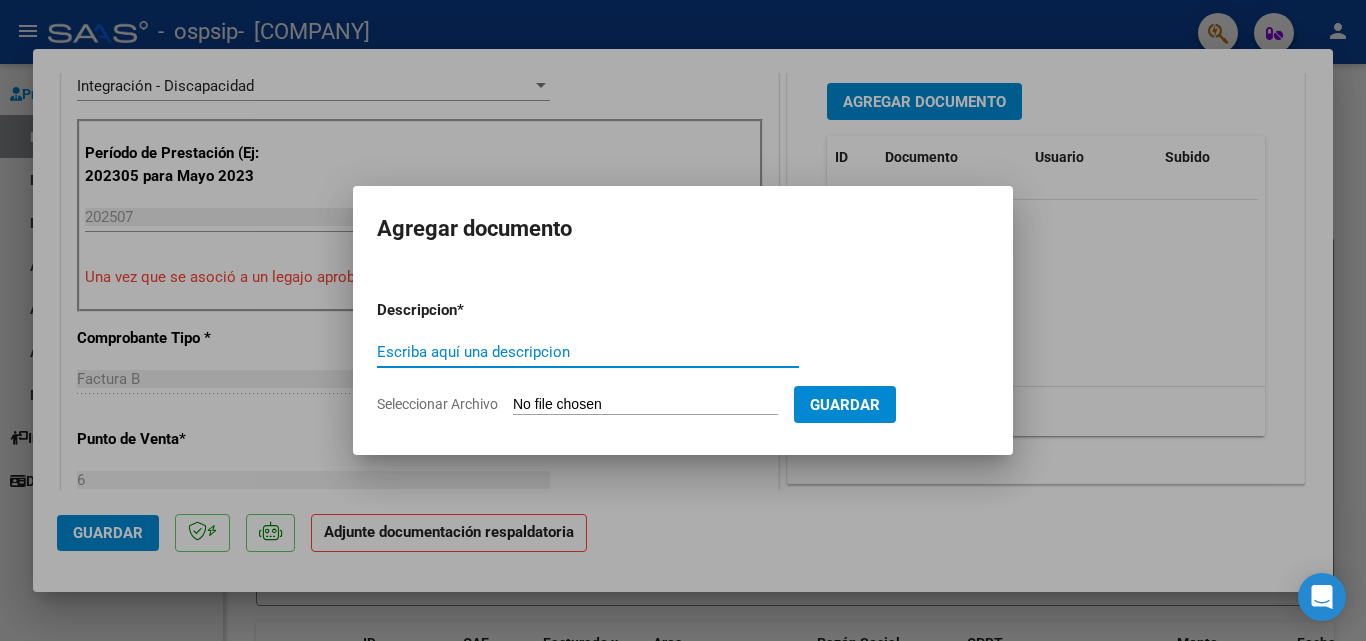 click on "Seleccionar Archivo" at bounding box center (645, 405) 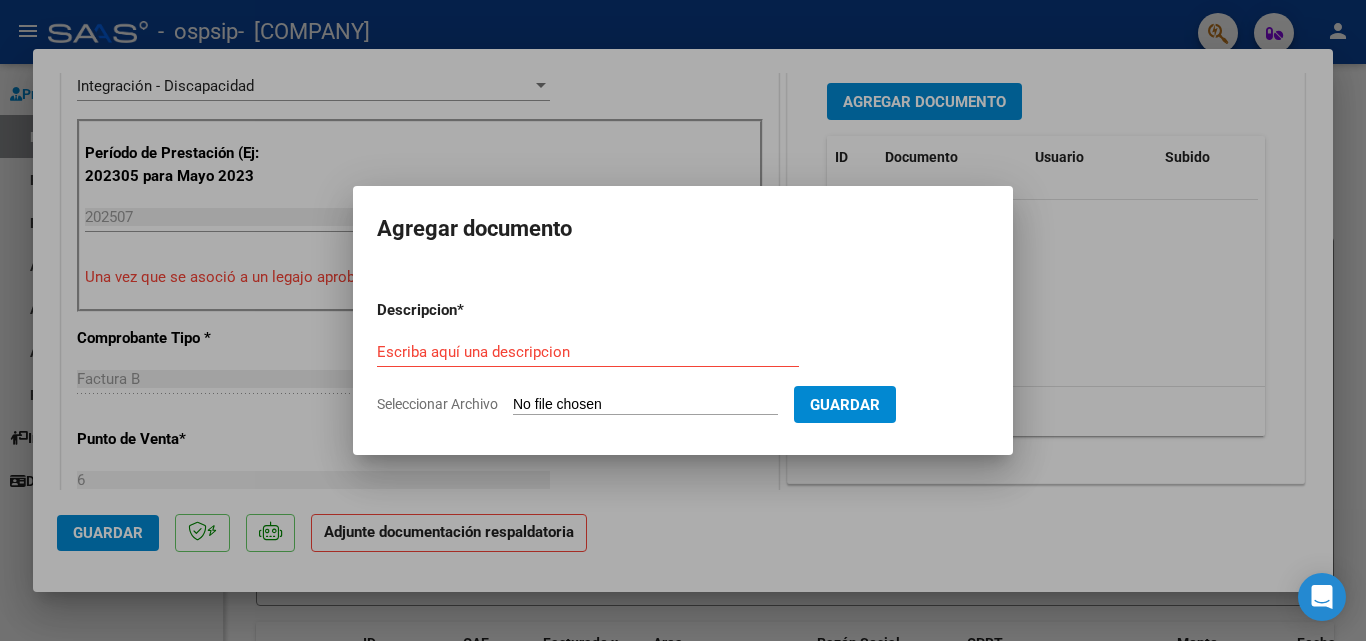 type on "C:\fakepath\[NAME] [LASTNAME] CAE.pdf" 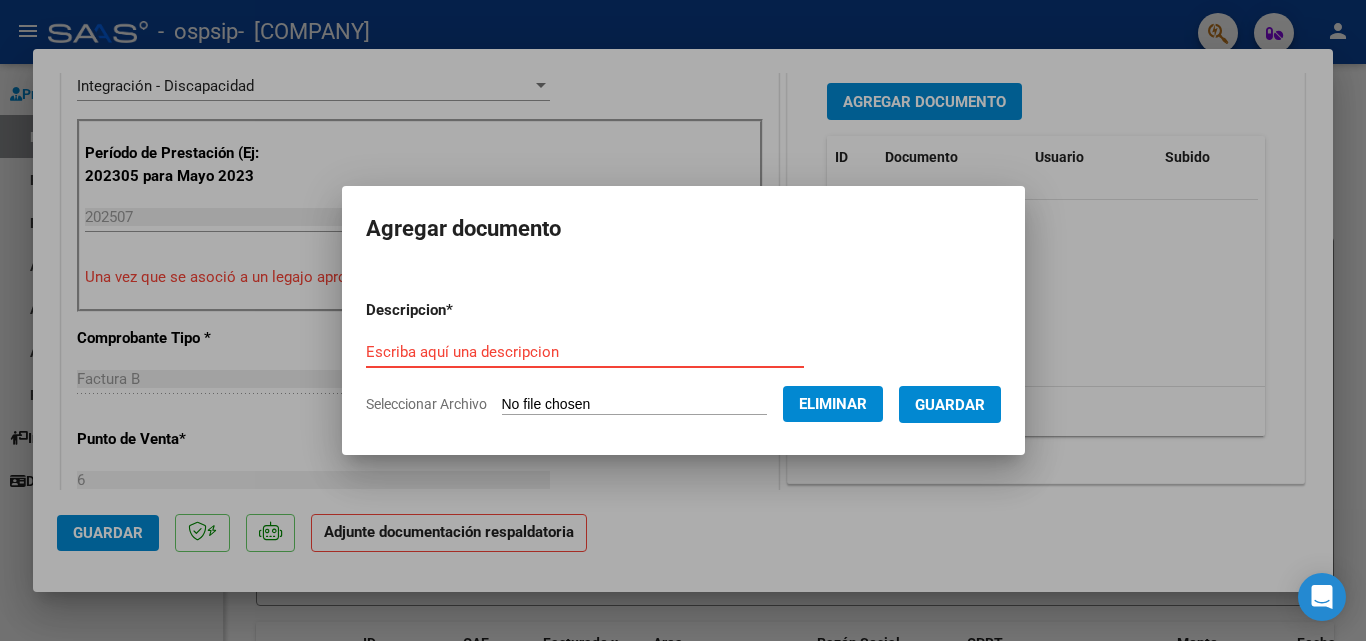 click on "Escriba aquí una descripcion" at bounding box center (585, 352) 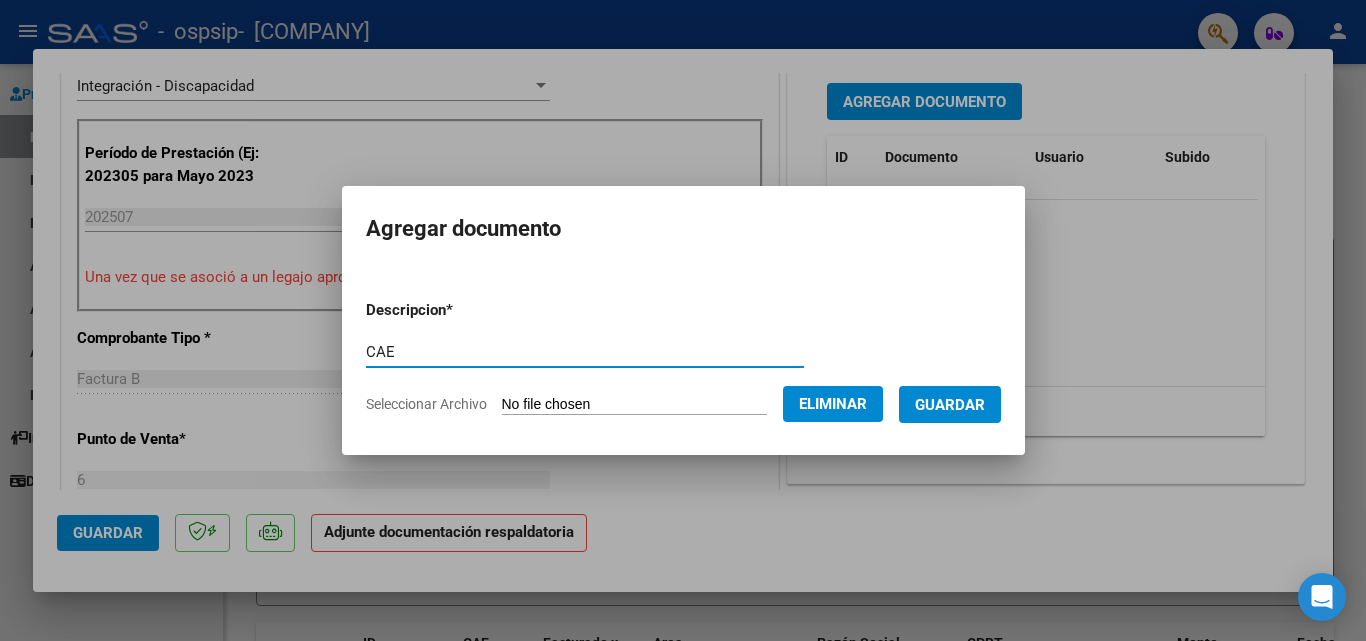 type on "CAE" 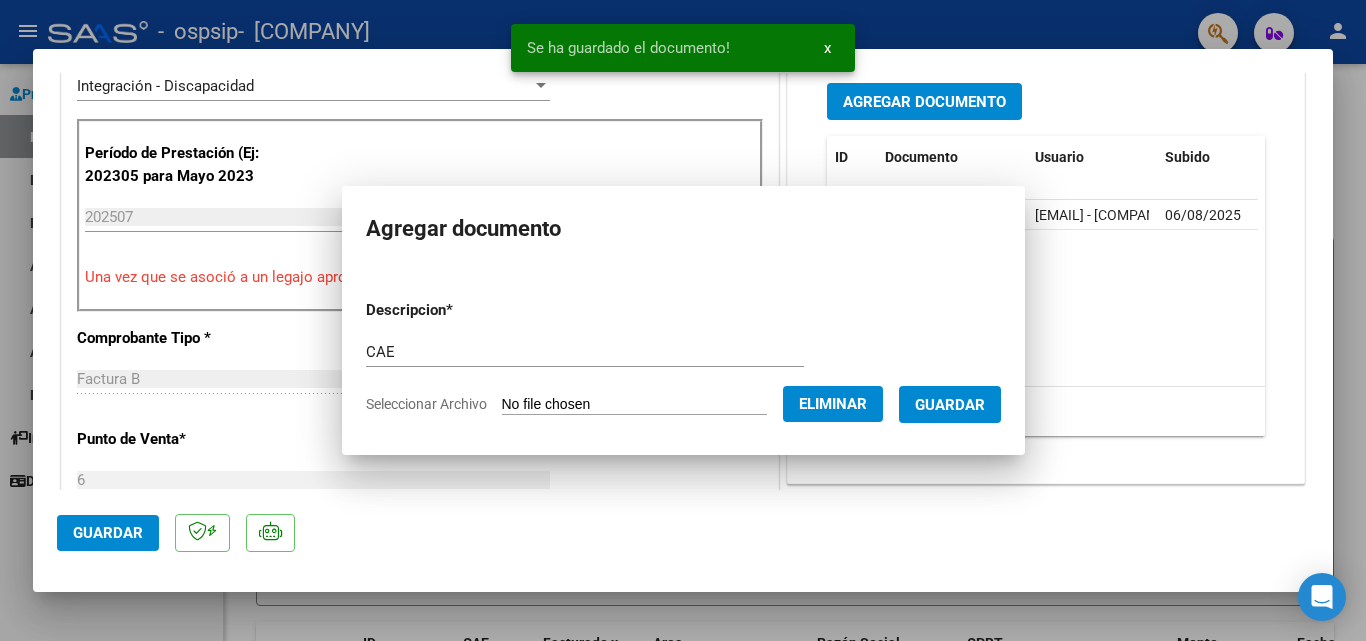 scroll, scrollTop: 539, scrollLeft: 0, axis: vertical 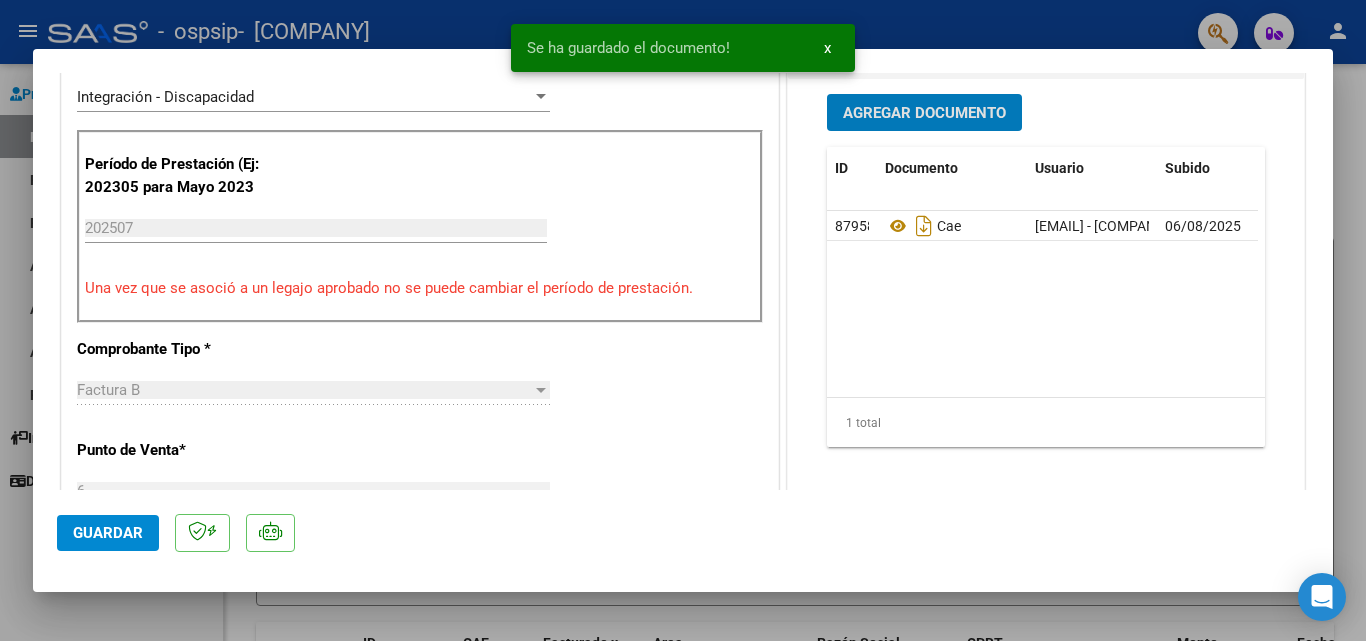click on "Agregar Documento" at bounding box center [924, 113] 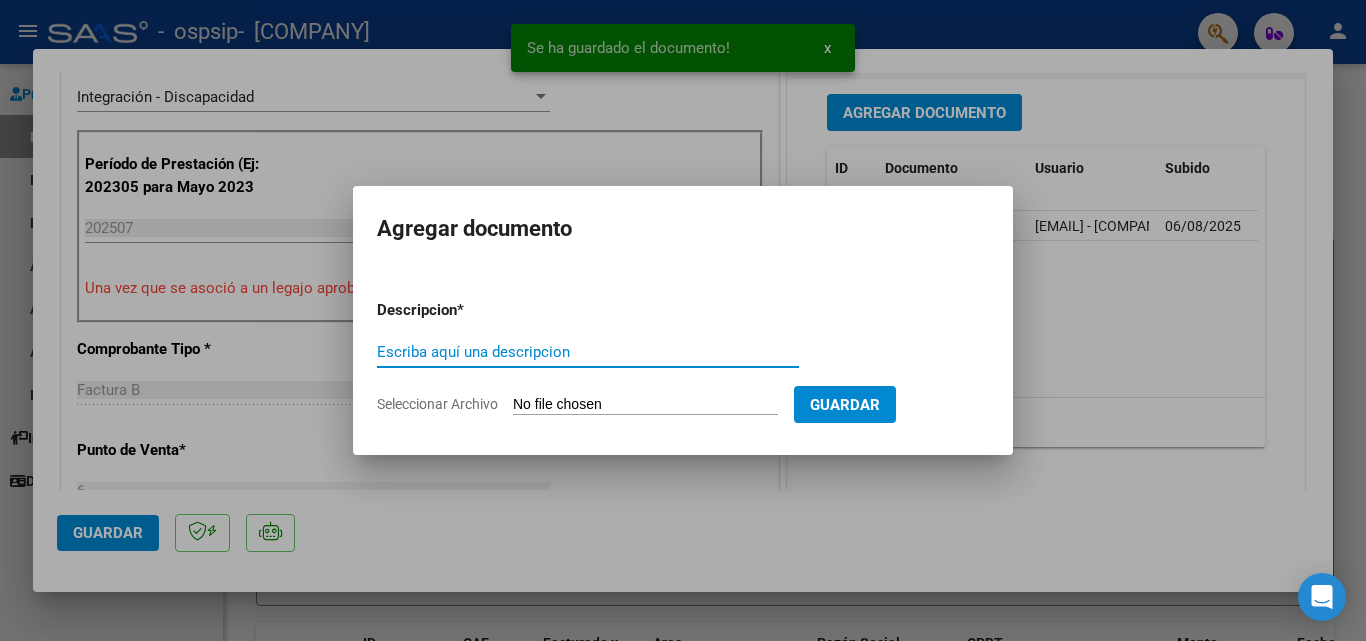 click on "Seleccionar Archivo" at bounding box center [645, 405] 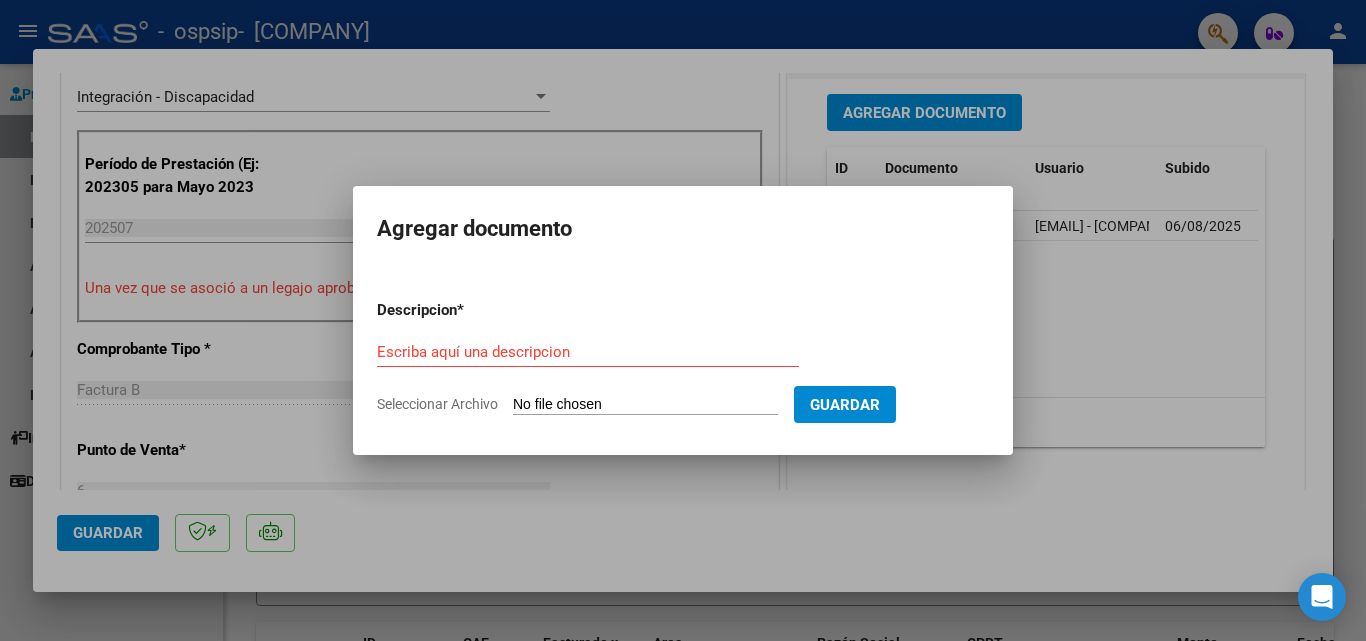 type on "C:\fakepath\[LAST] [FIRST] Planilla [MONTH] MII.pdf" 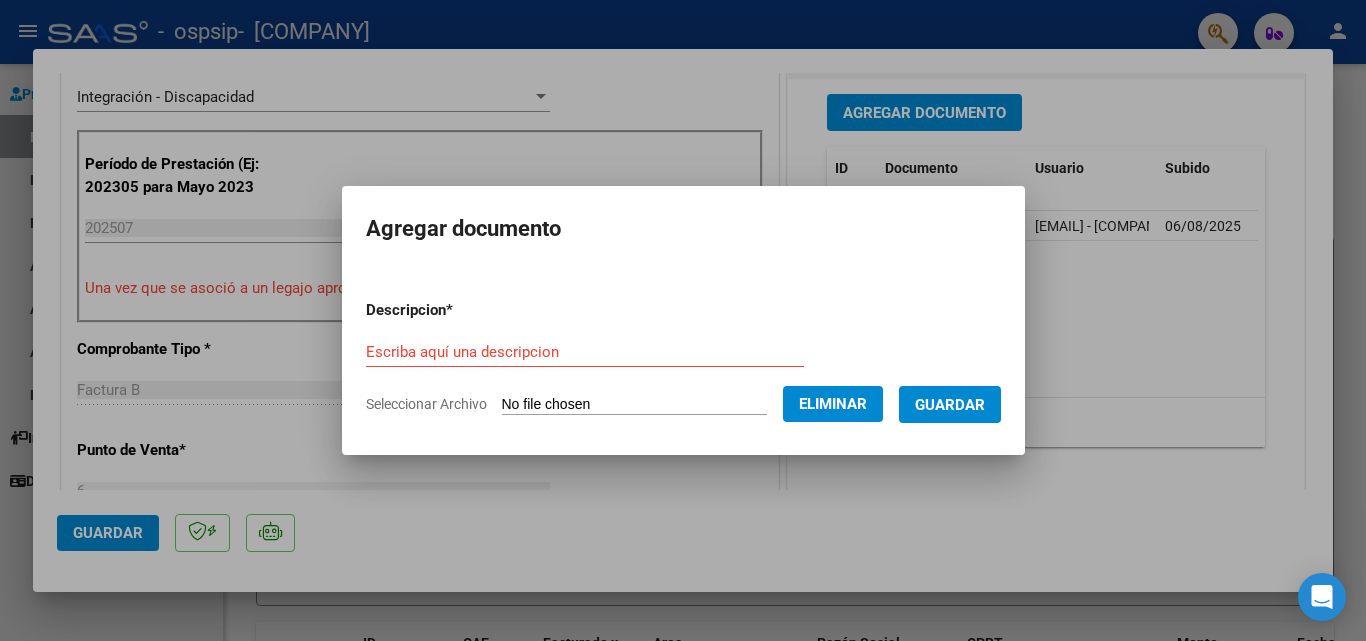 click on "Escriba aquí una descripcion" at bounding box center [585, 352] 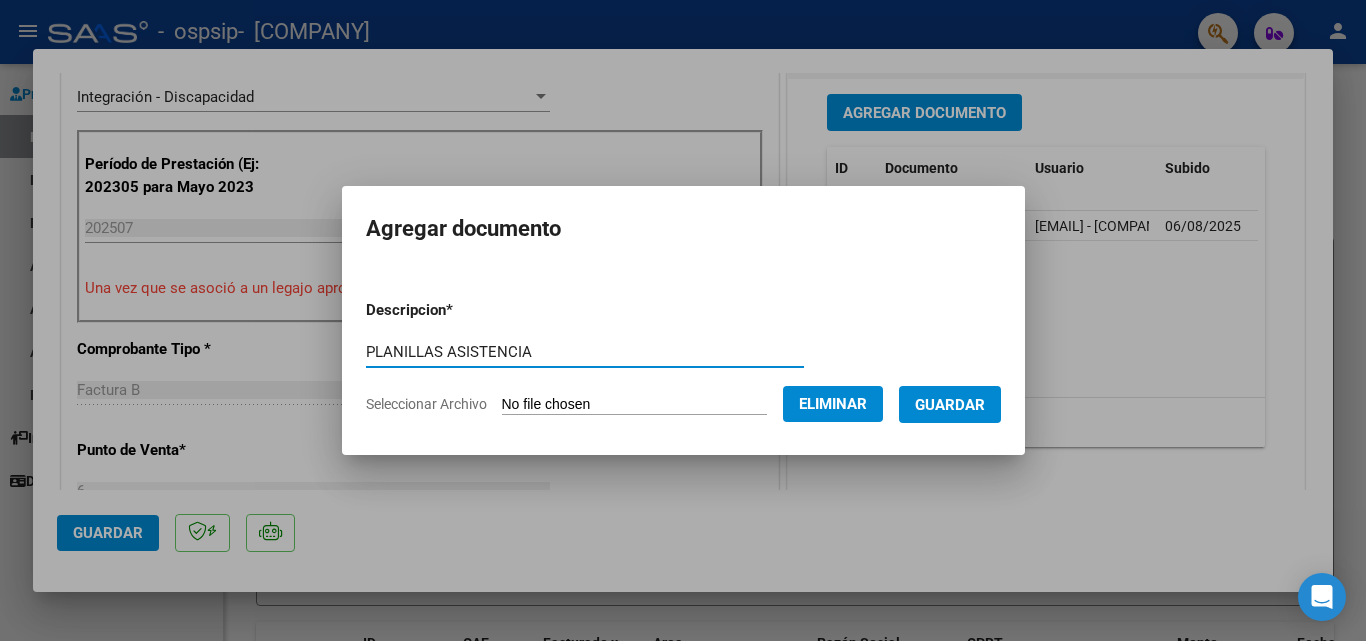 type on "PLANILLAS ASISTENCIA" 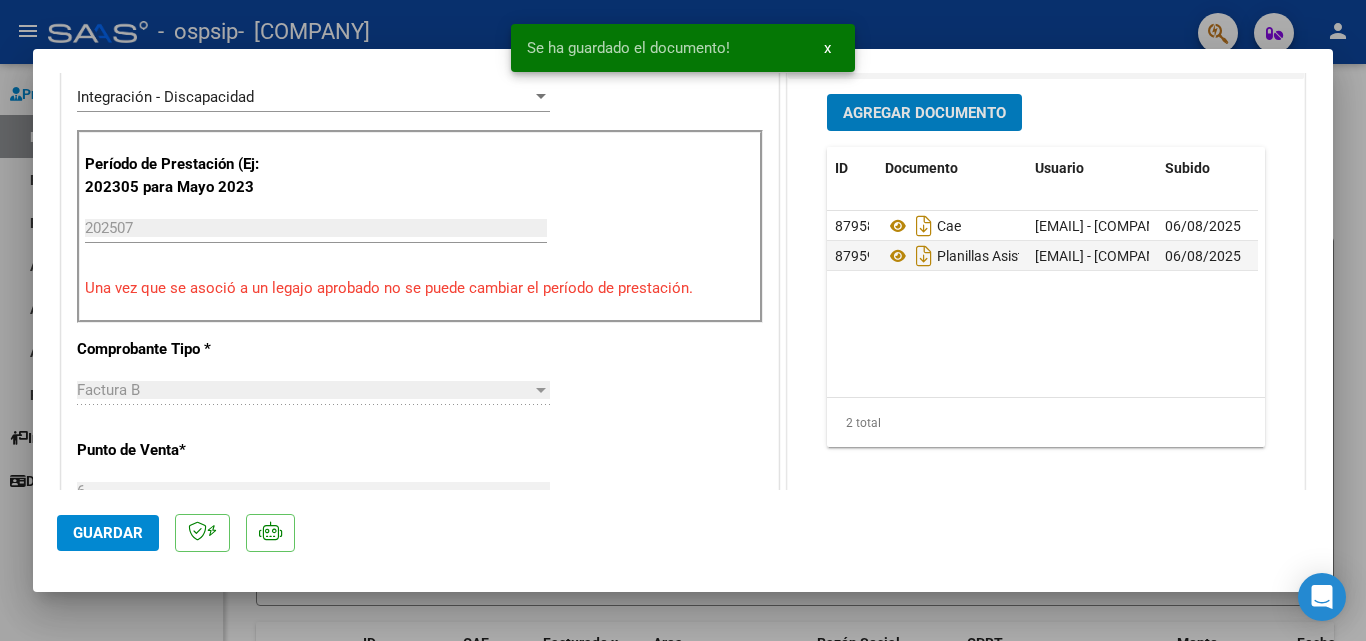 click on "Agregar Documento" at bounding box center [924, 113] 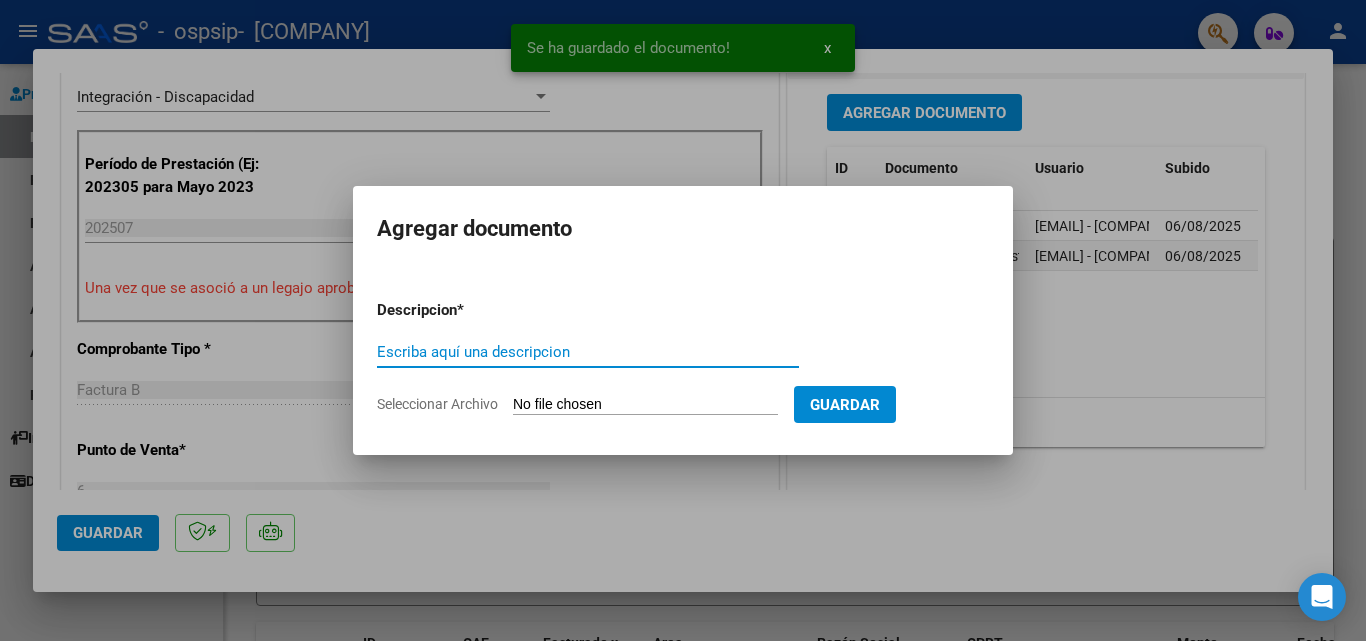 click on "Seleccionar Archivo" at bounding box center (645, 405) 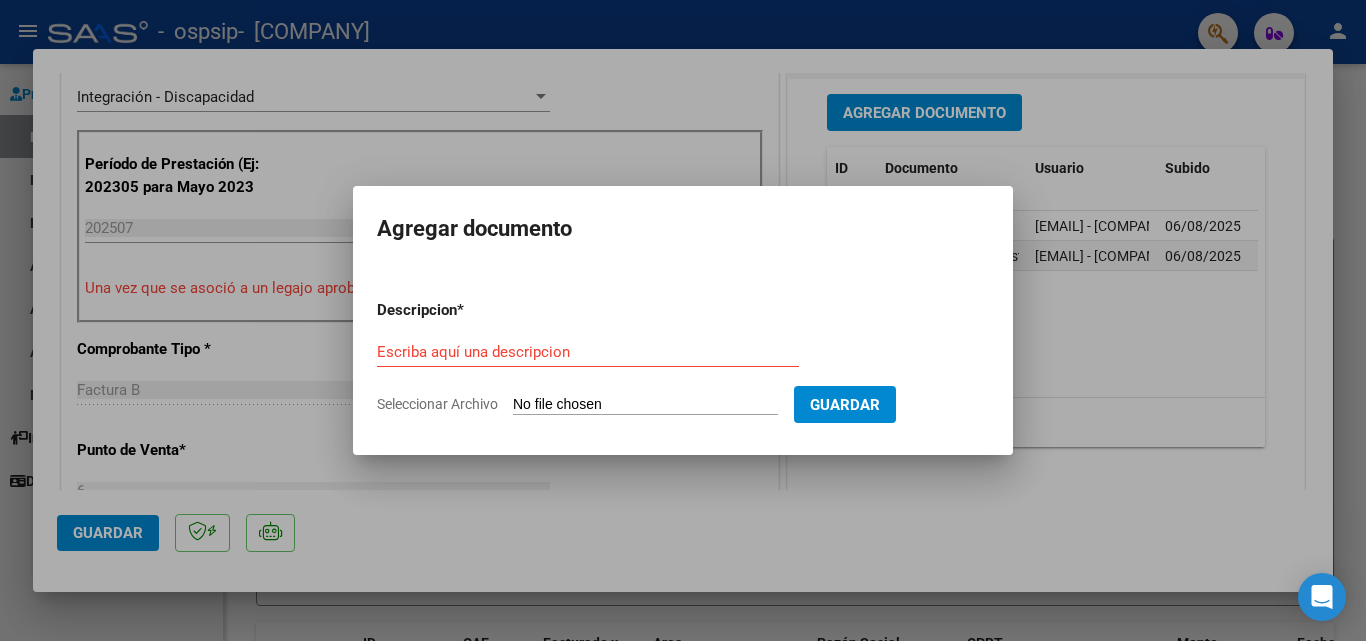type on "C:\fakepath\[NAME] [LASTNAME] JULIO  2025.pdf" 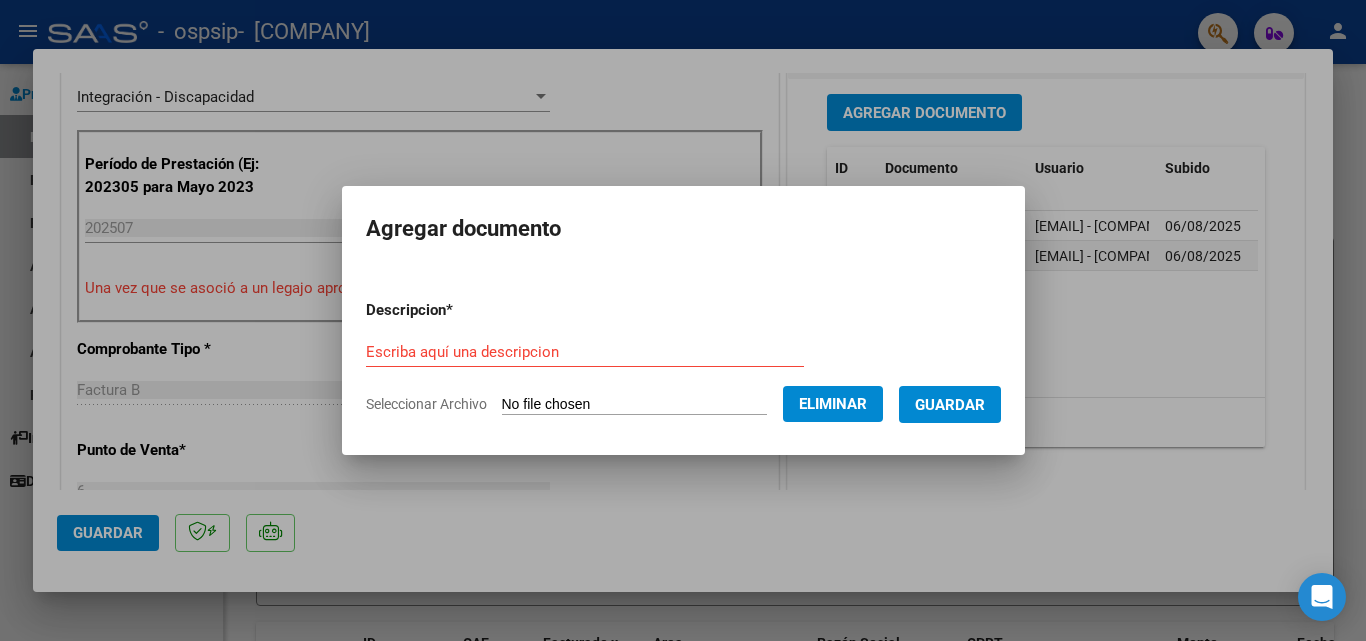 click on "Escriba aquí una descripcion" at bounding box center (585, 352) 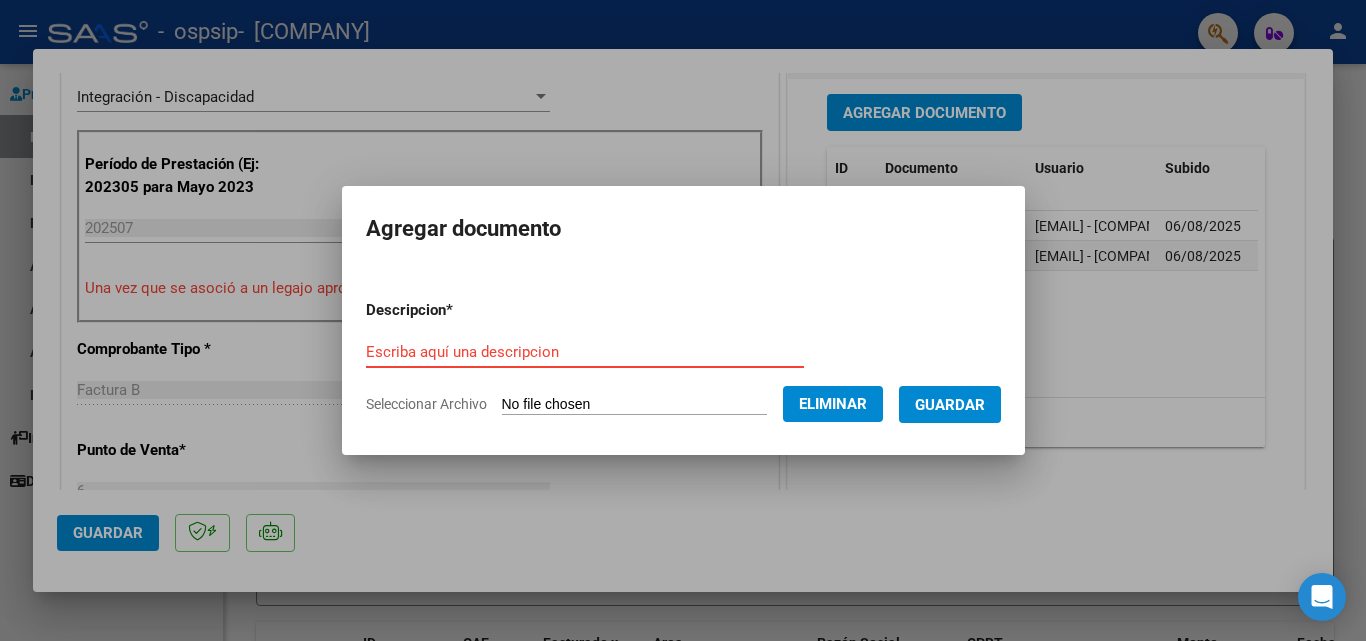 click on "Escriba aquí una descripcion" at bounding box center (585, 352) 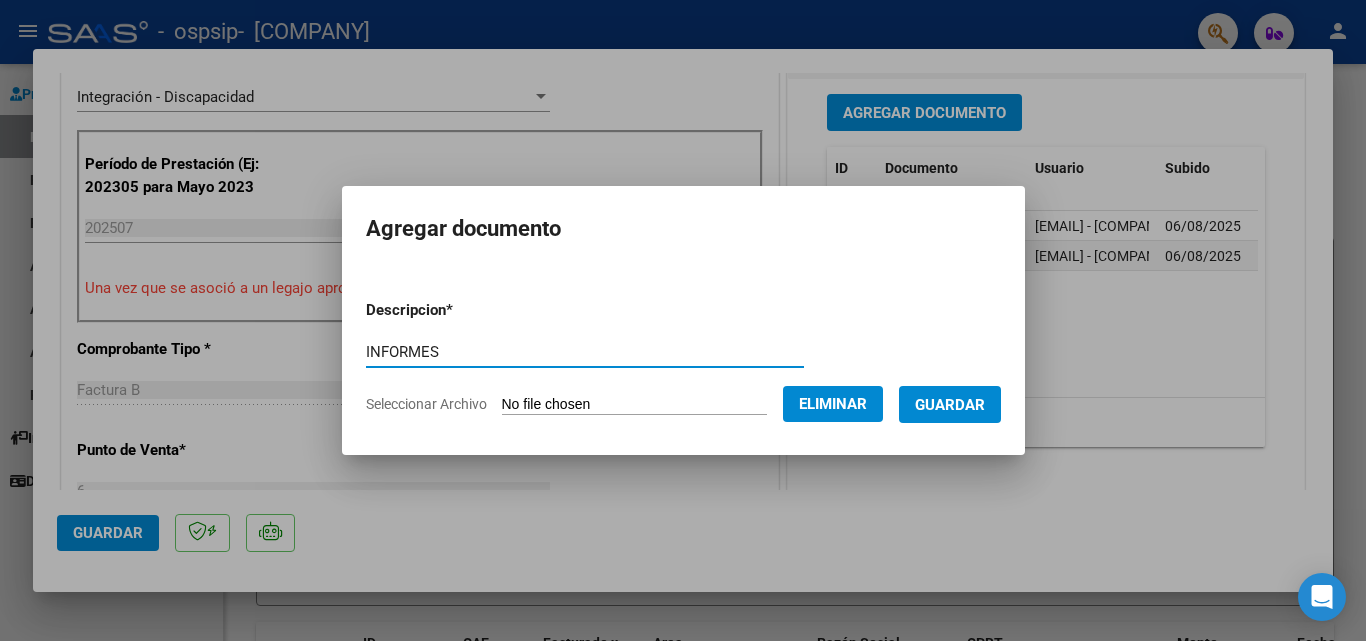 type on "INFORMES" 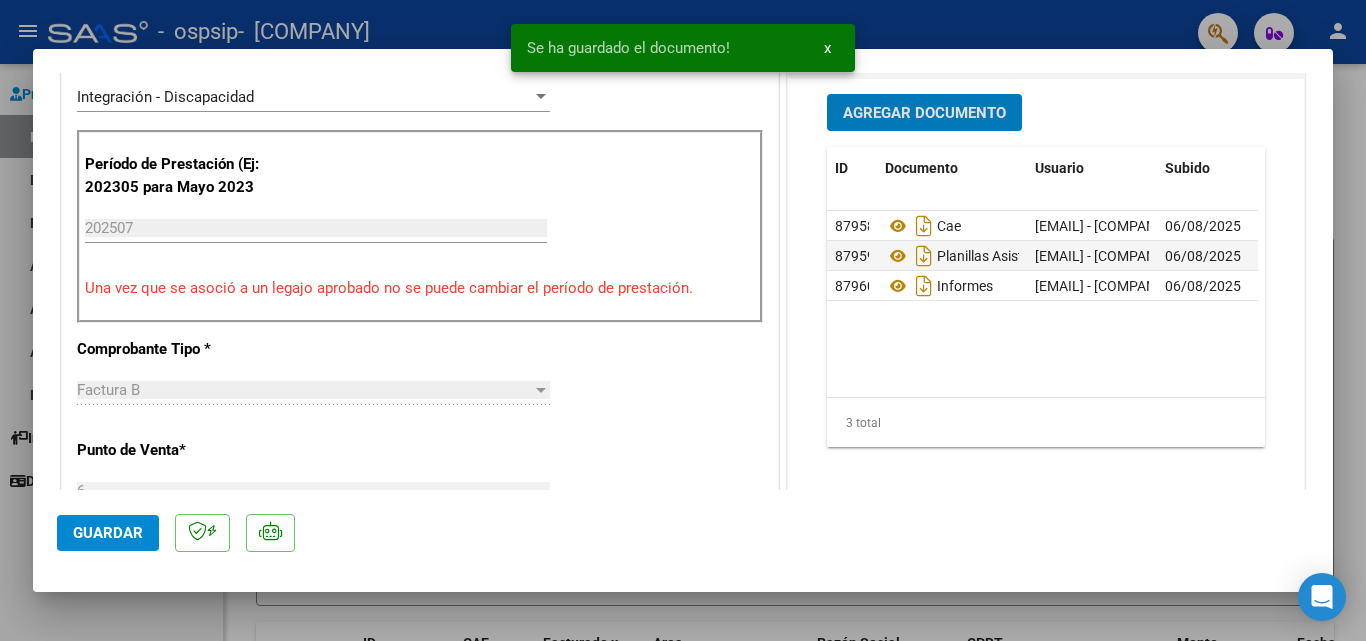 click on "Guardar" 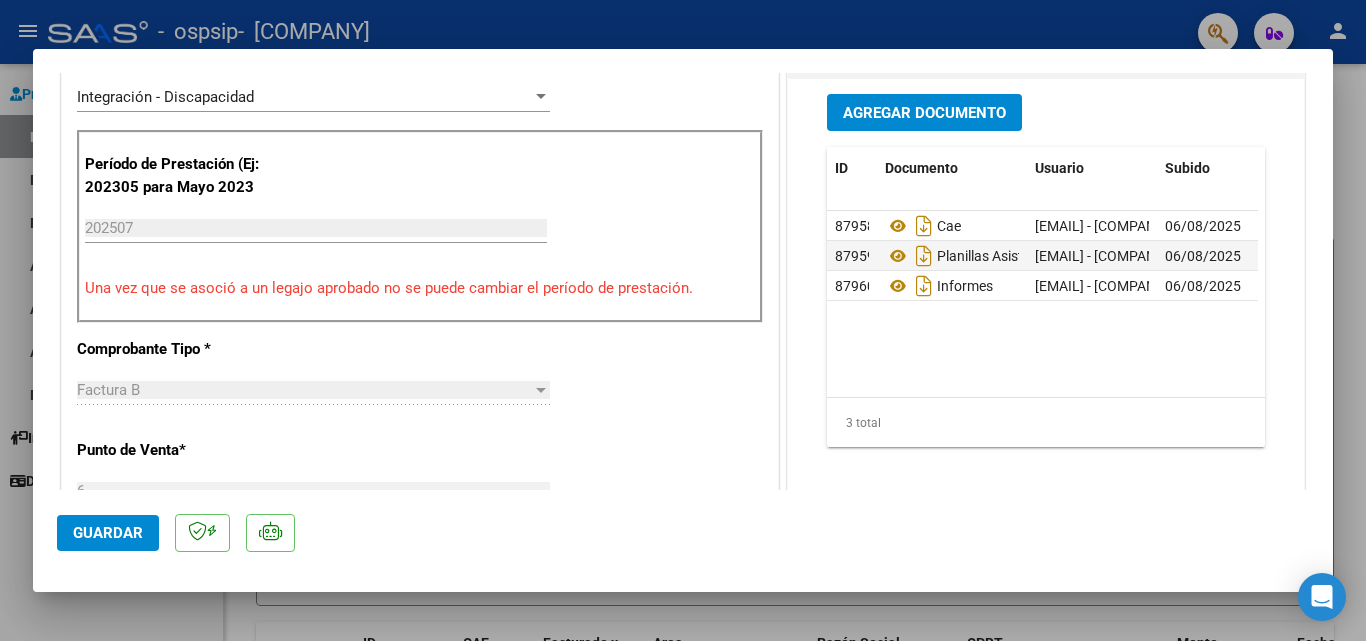 click at bounding box center [683, 320] 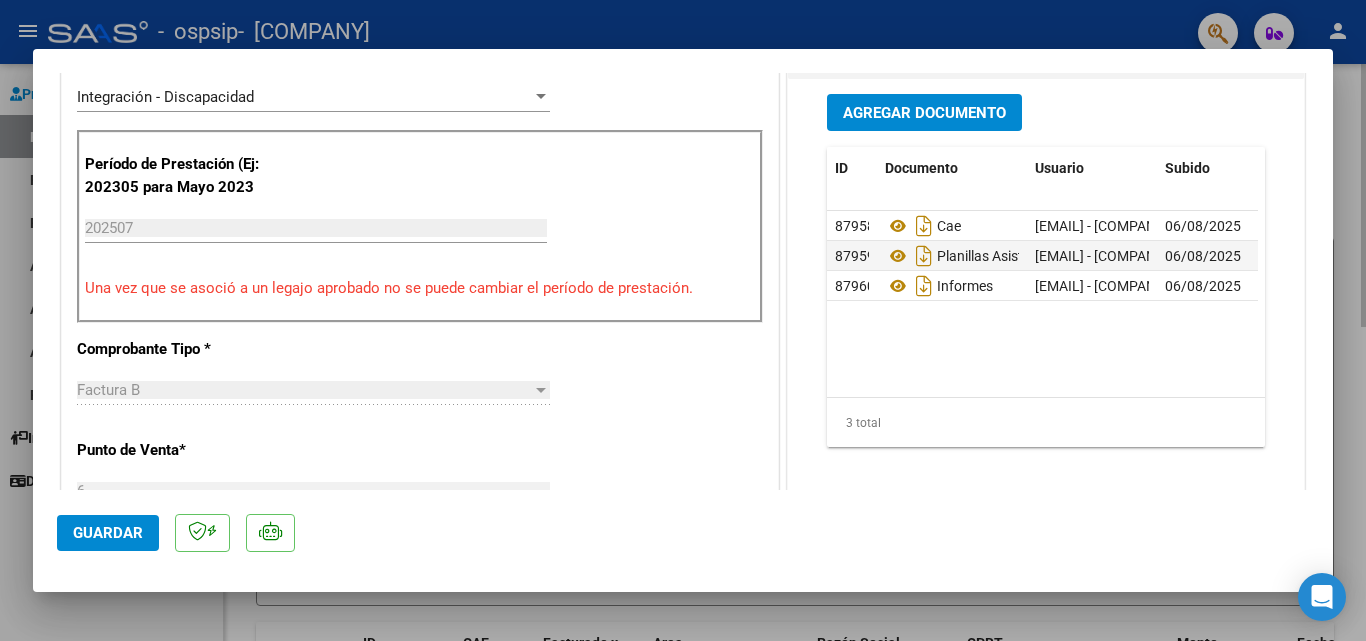 type 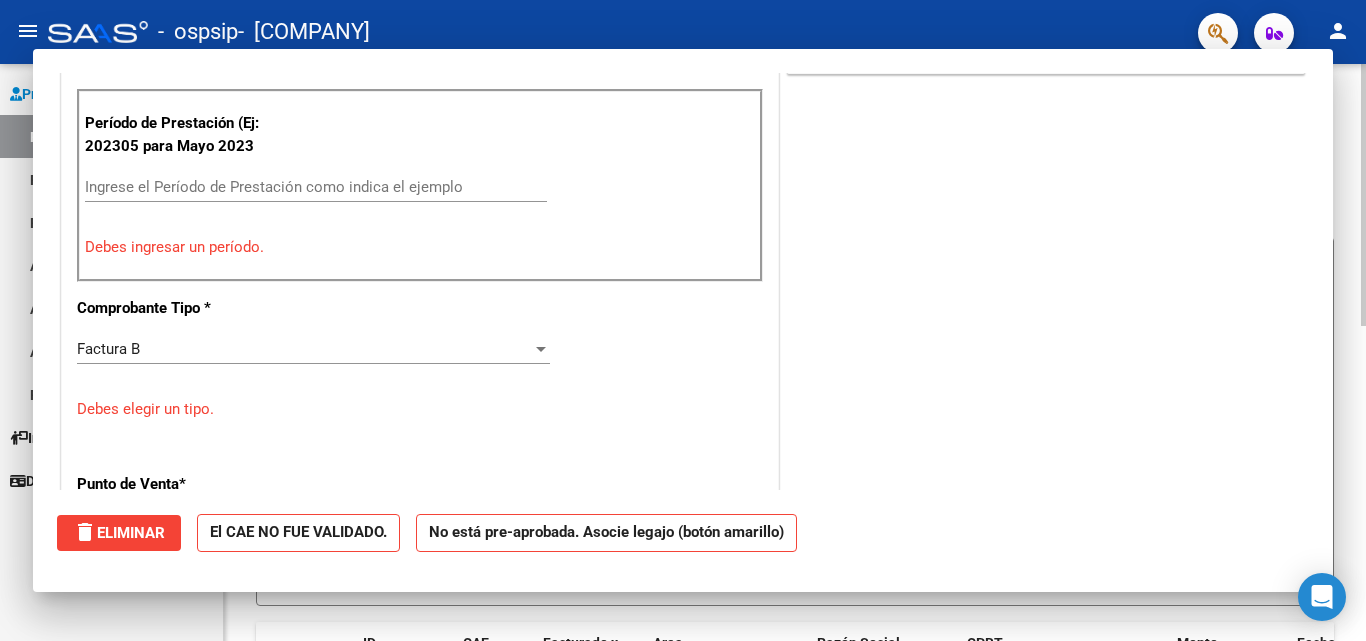 scroll, scrollTop: 0, scrollLeft: 0, axis: both 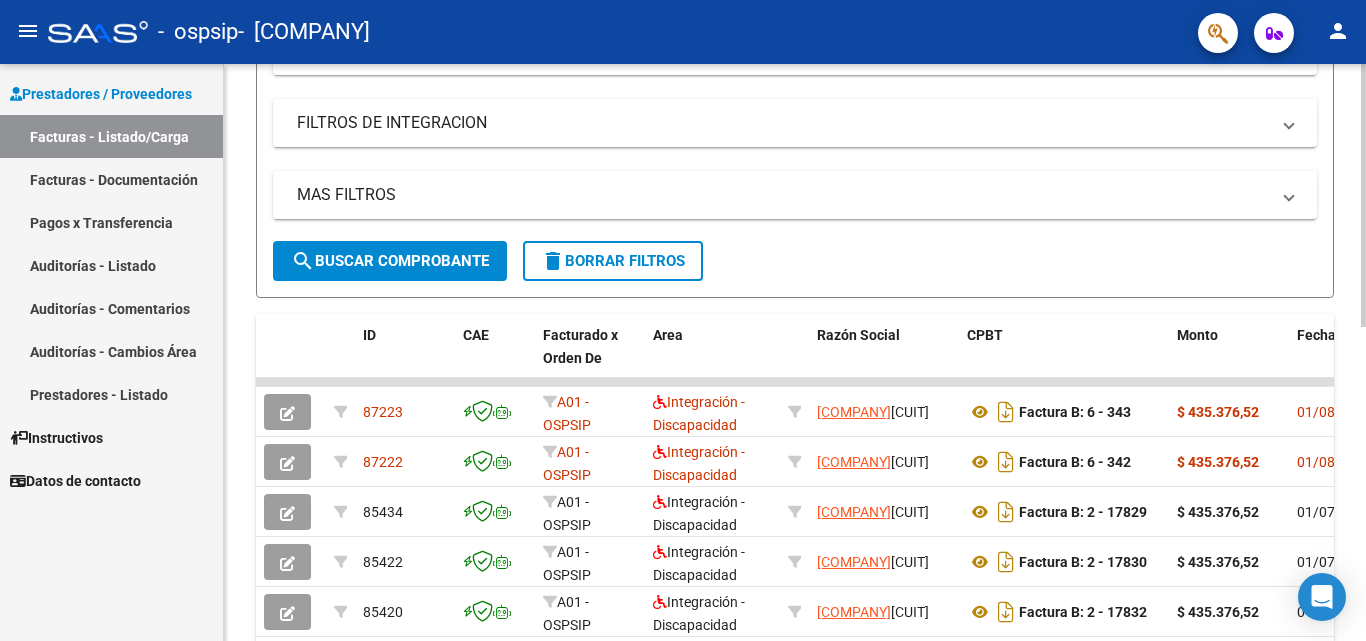 click 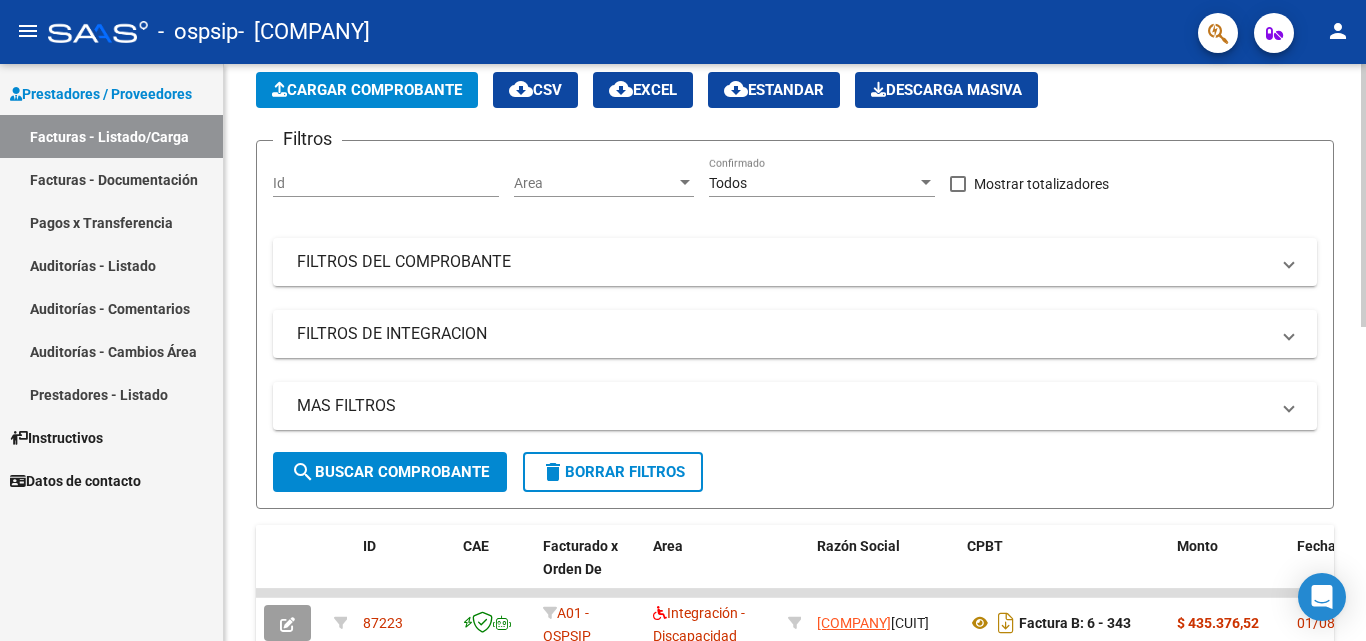 scroll, scrollTop: 0, scrollLeft: 0, axis: both 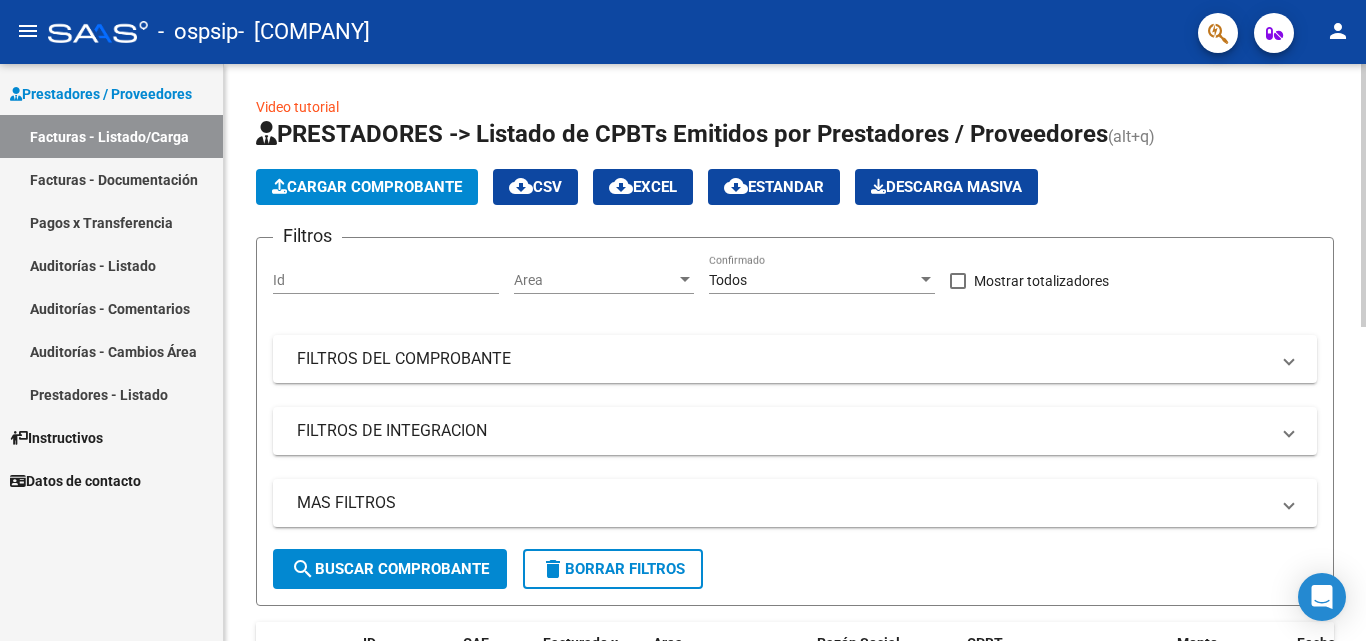 click 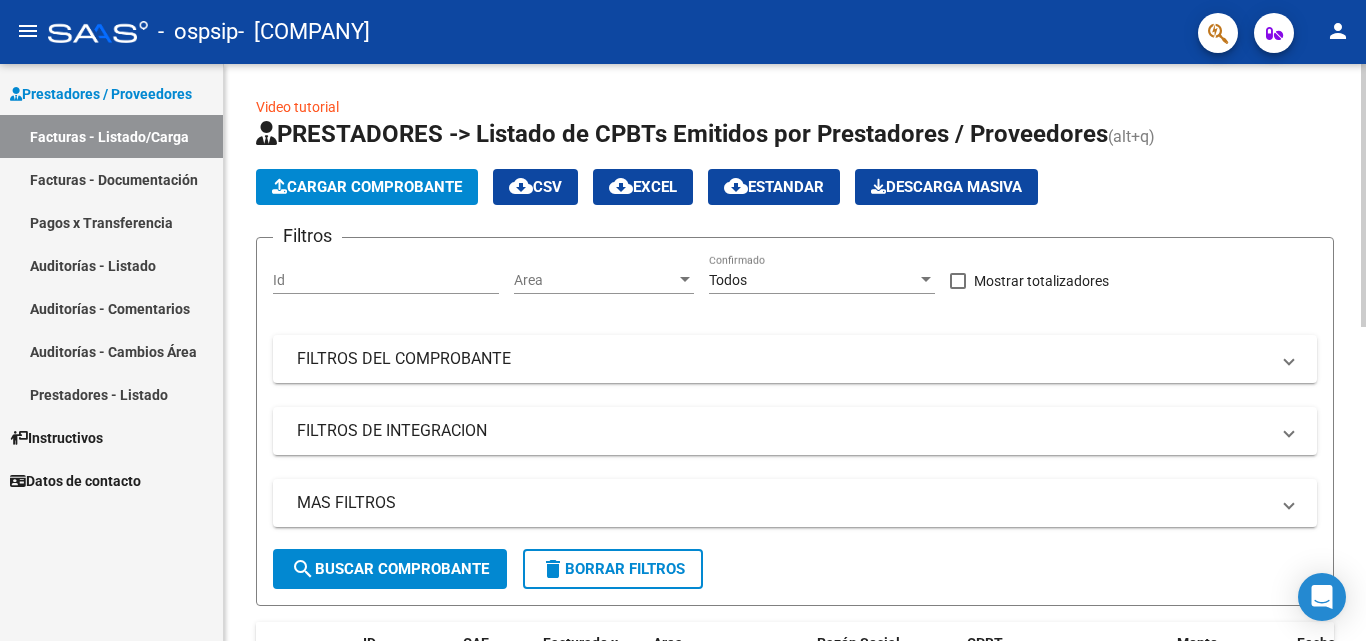 click on "Cargar Comprobante" 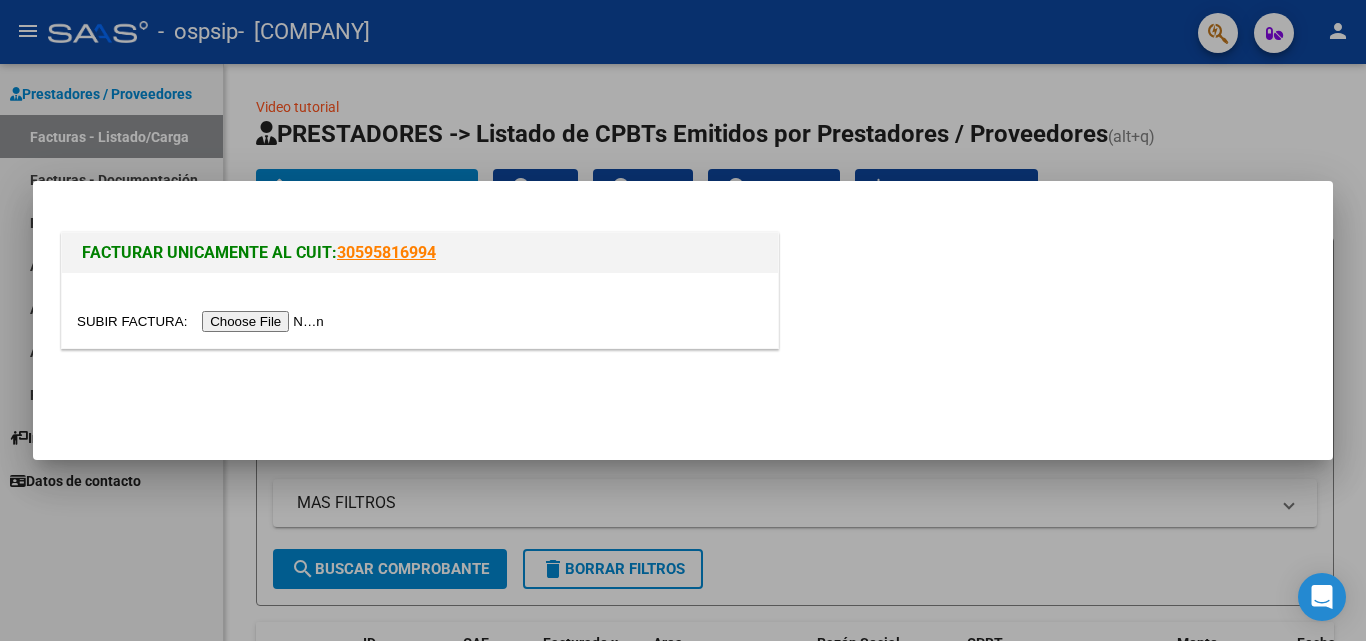click at bounding box center [203, 321] 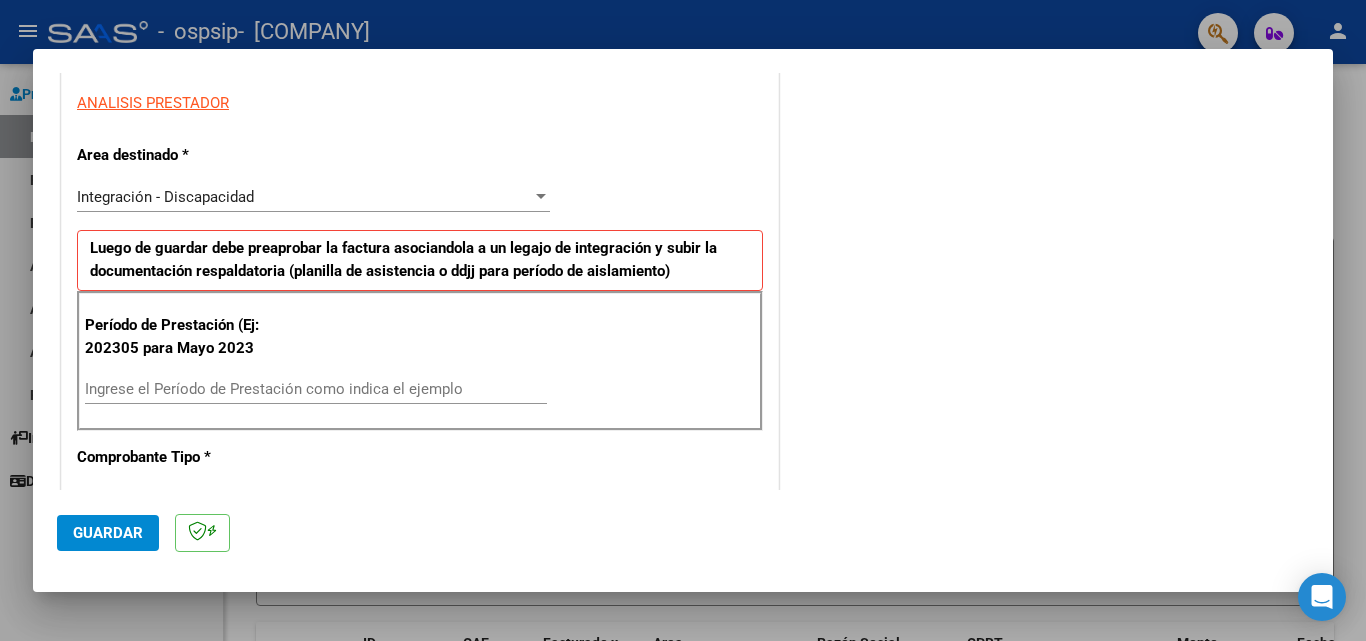 scroll, scrollTop: 400, scrollLeft: 0, axis: vertical 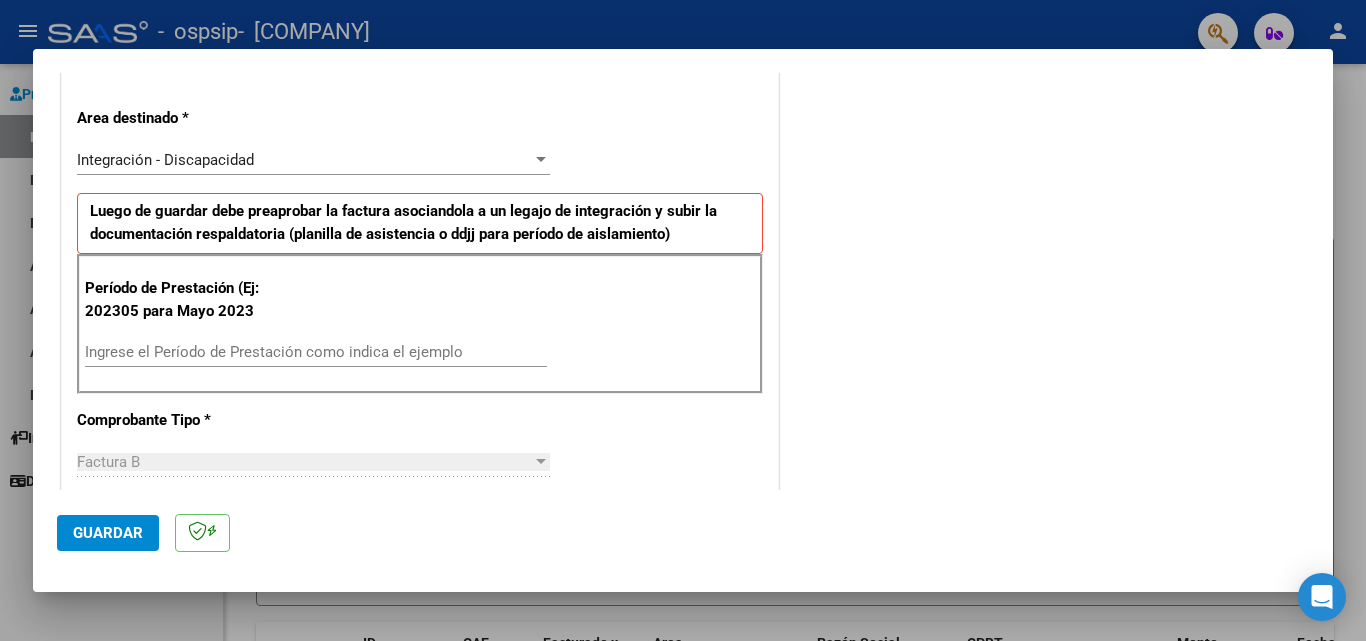 click on "Ingrese el Período de Prestación como indica el ejemplo" at bounding box center [316, 352] 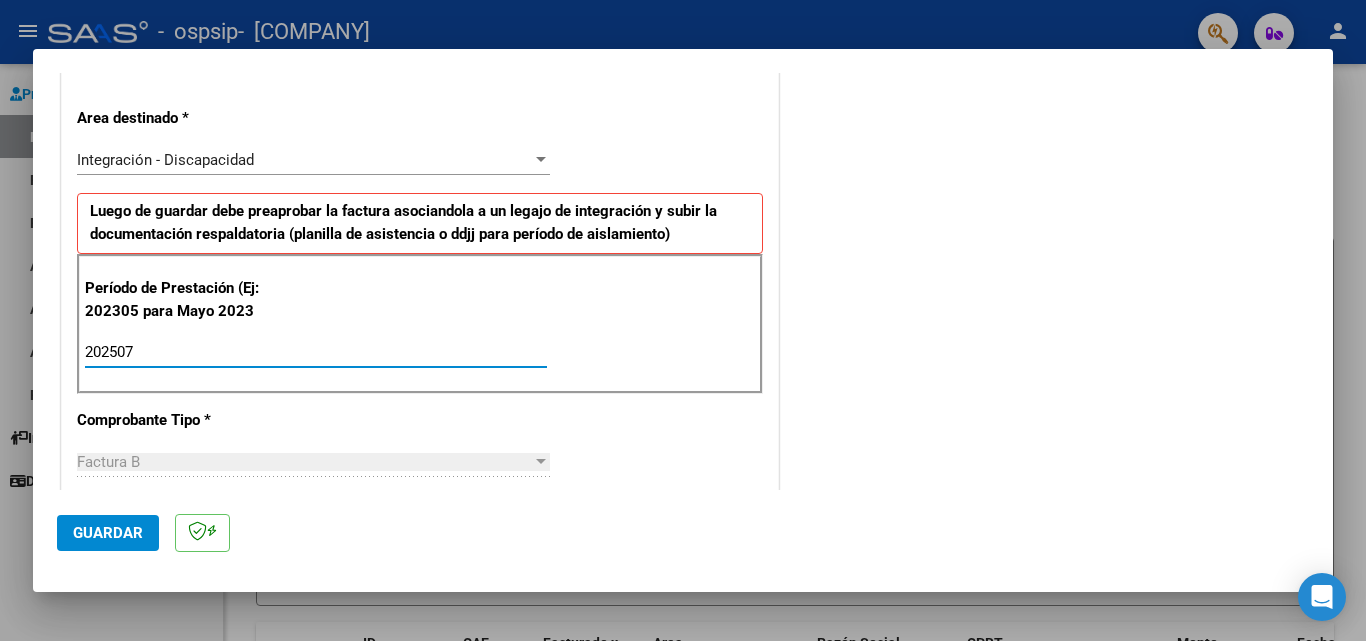 type on "202507" 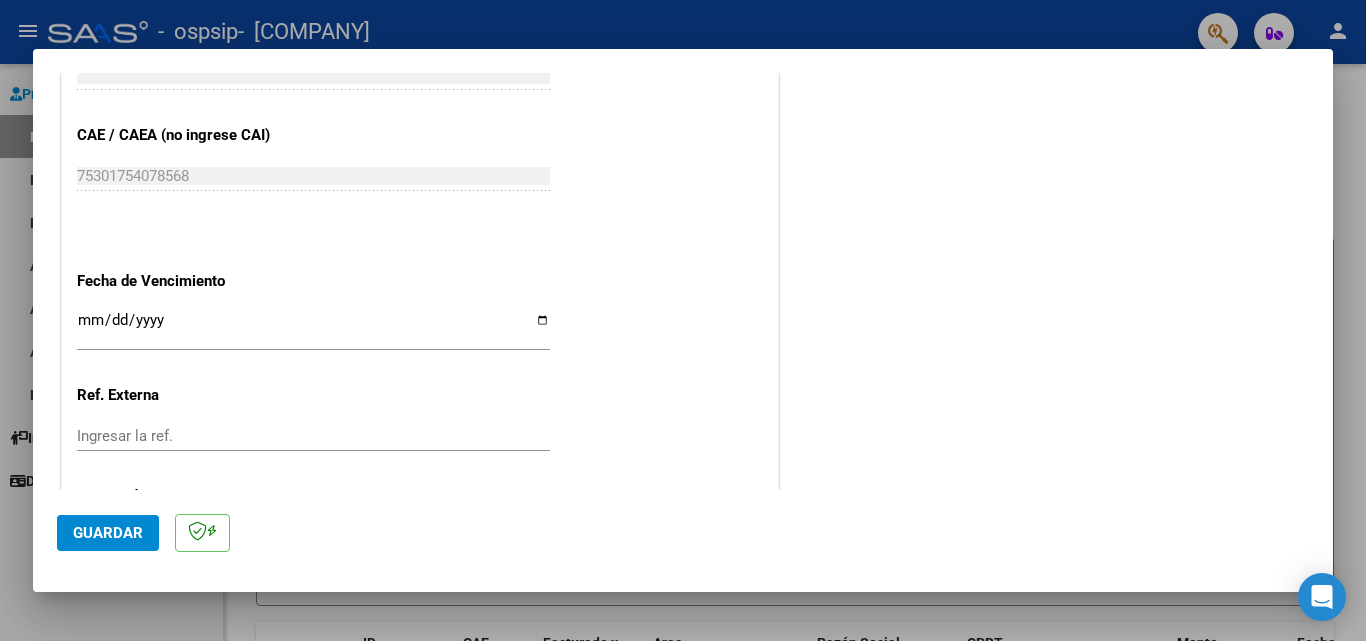 scroll, scrollTop: 1253, scrollLeft: 0, axis: vertical 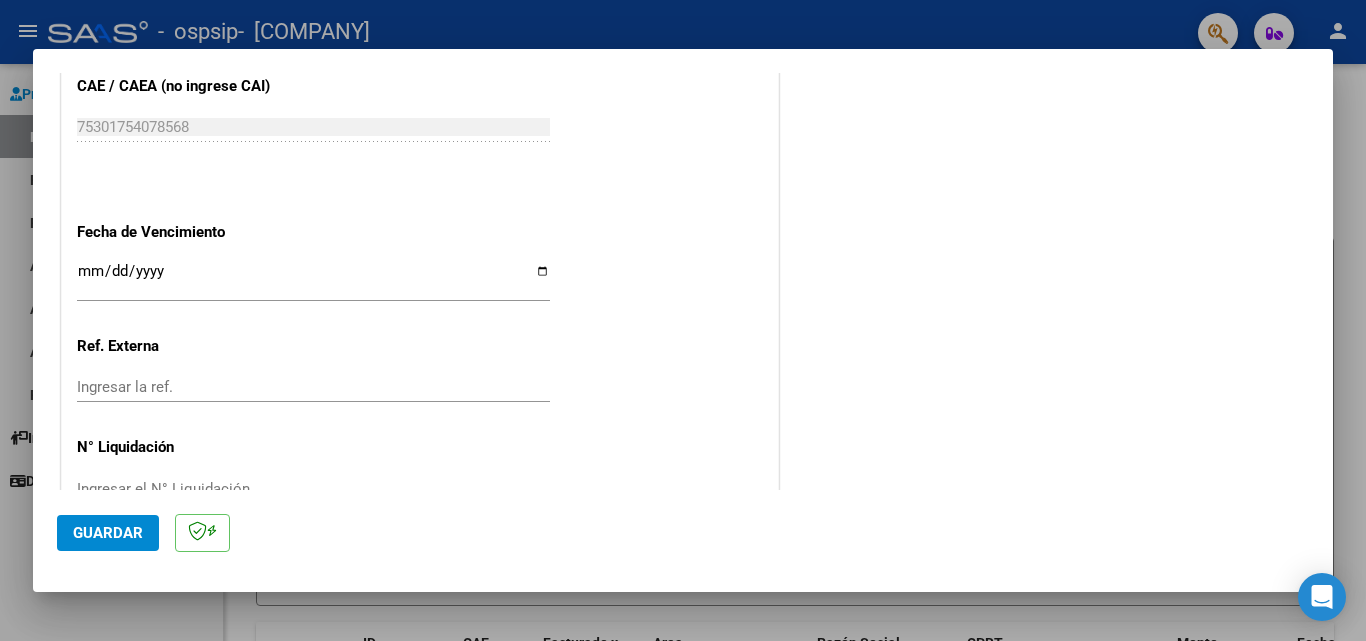 click on "Ingresar la fecha" at bounding box center [313, 279] 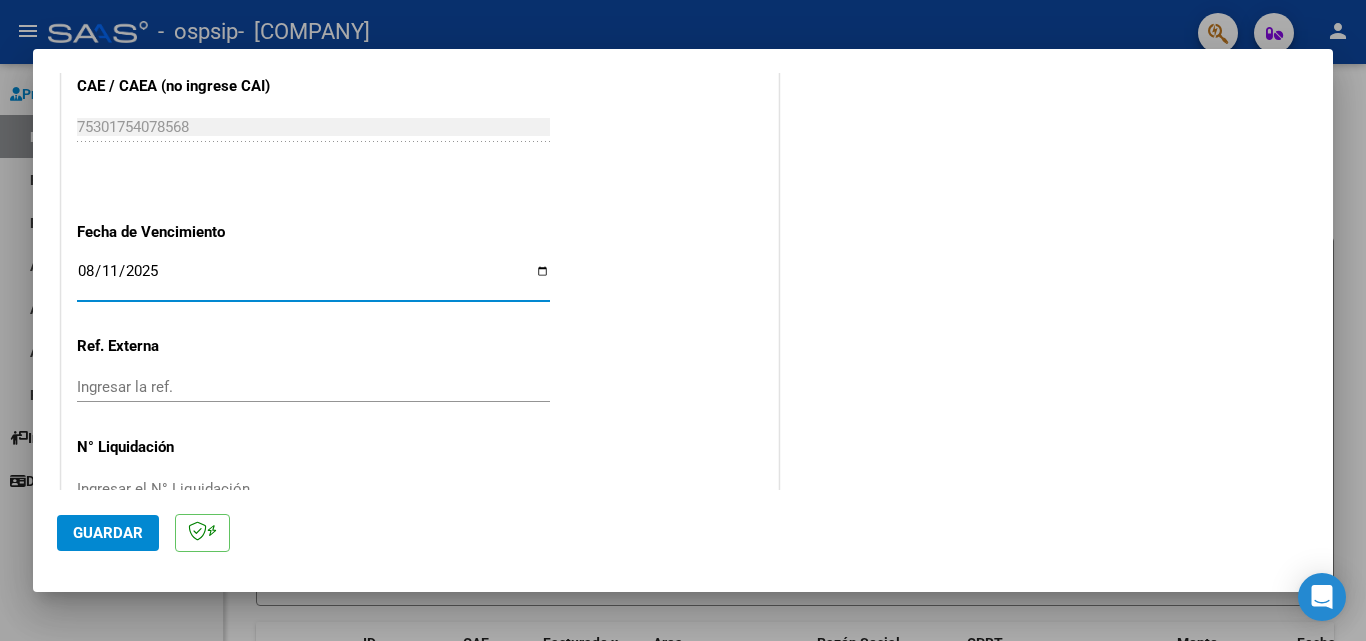 type on "2025-08-11" 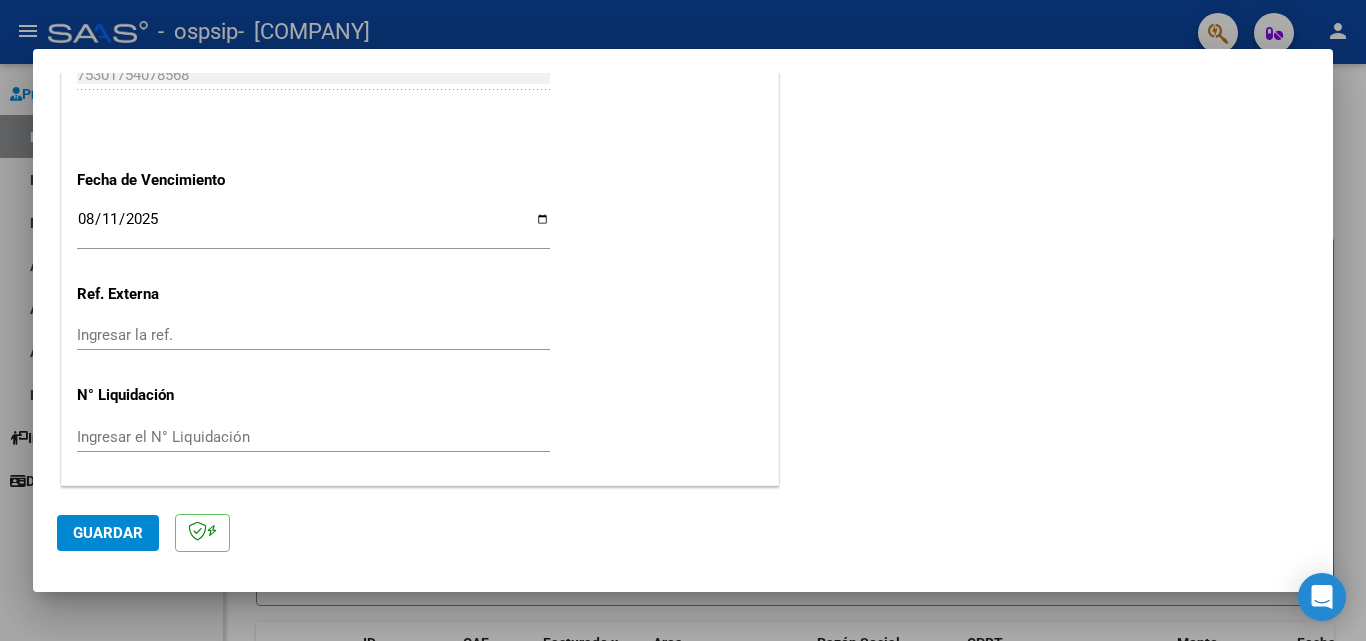 click on "Guardar" 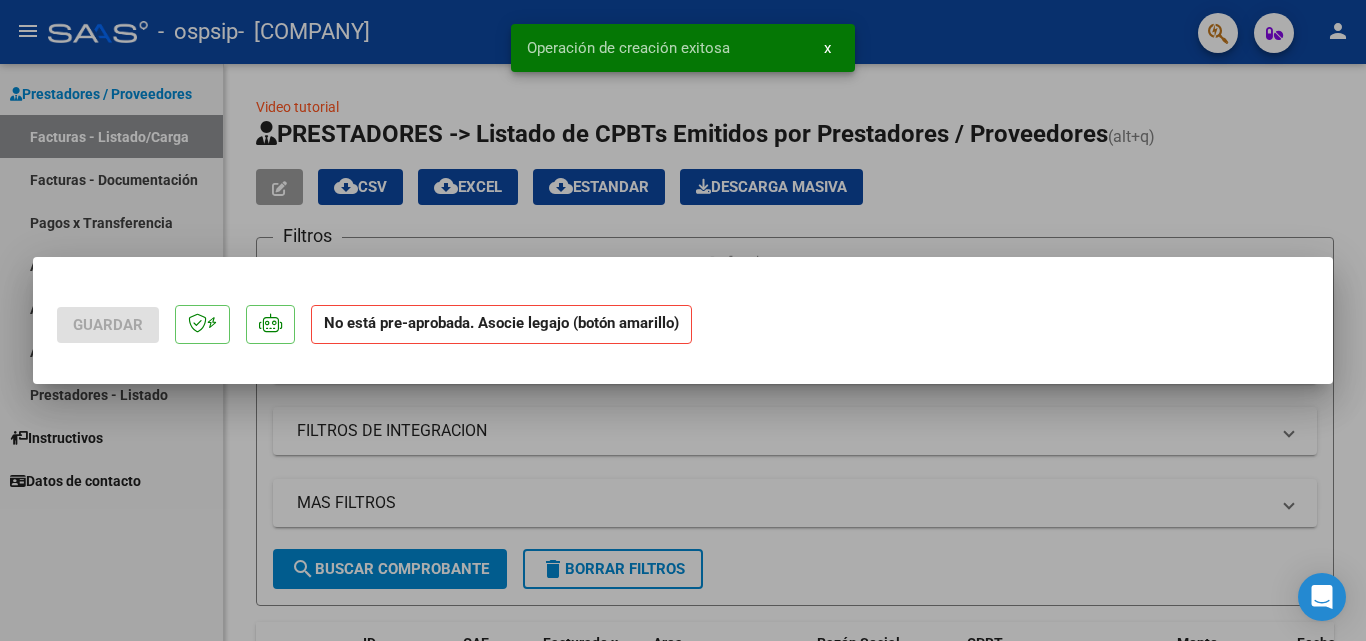 scroll, scrollTop: 0, scrollLeft: 0, axis: both 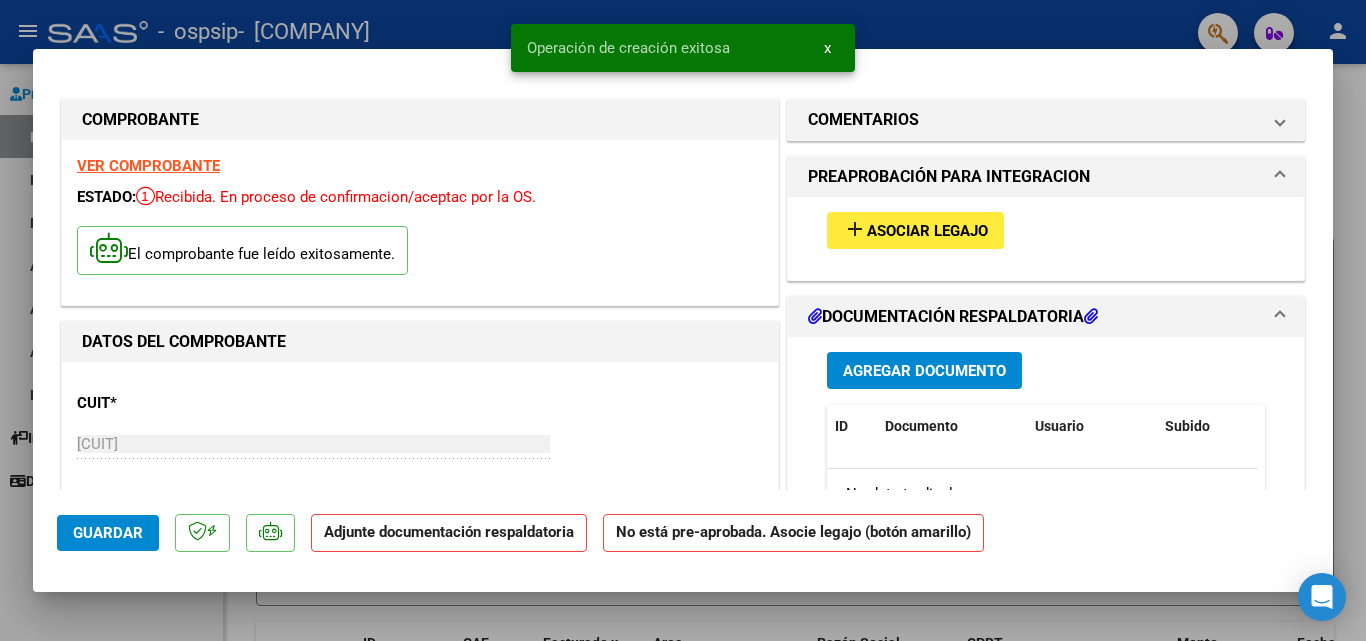 click on "Asociar Legajo" at bounding box center [927, 231] 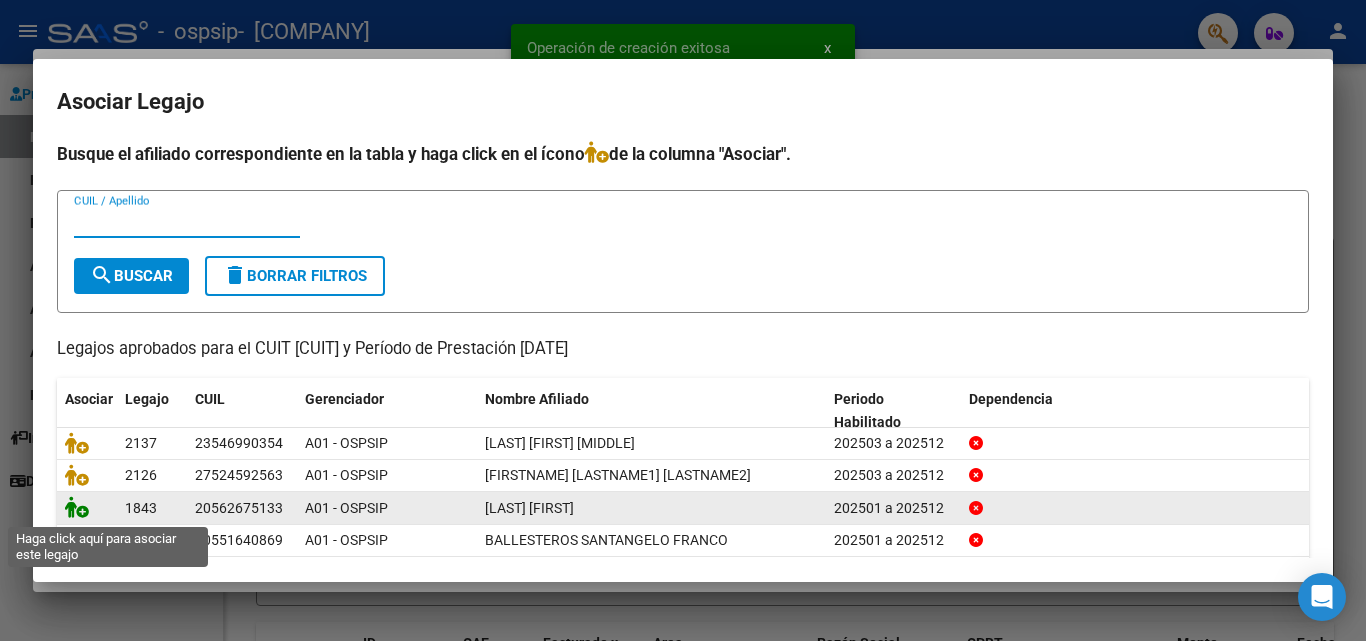 click 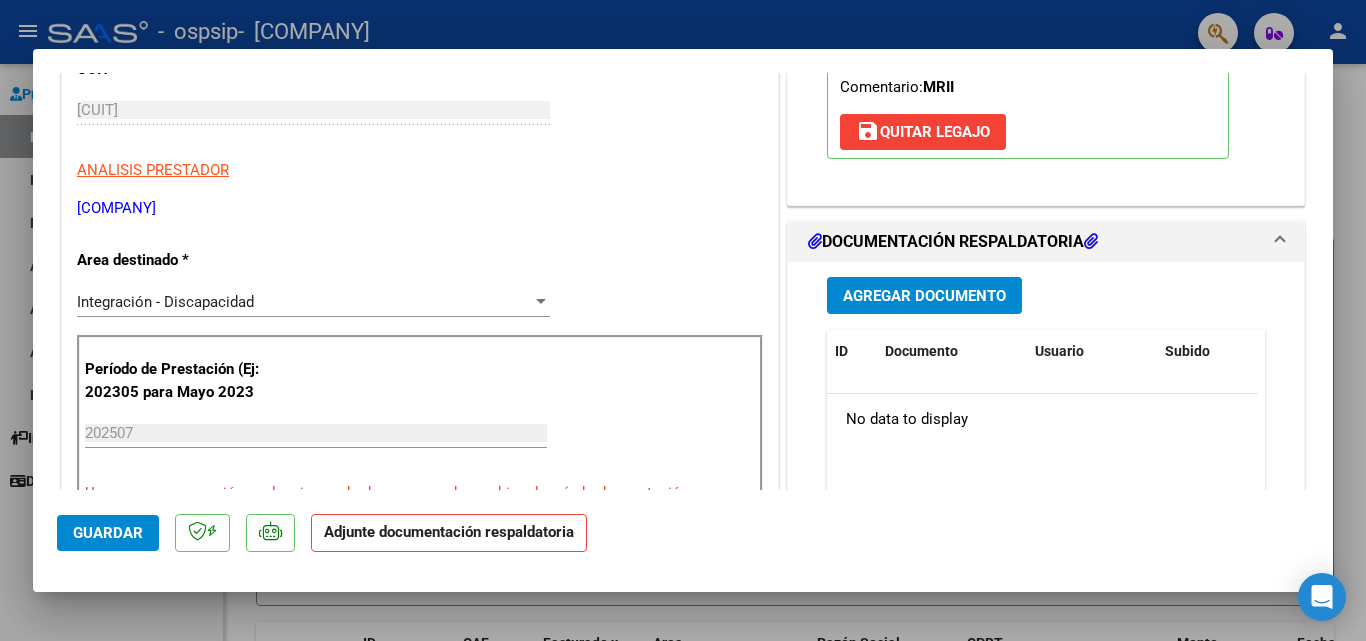 scroll, scrollTop: 498, scrollLeft: 0, axis: vertical 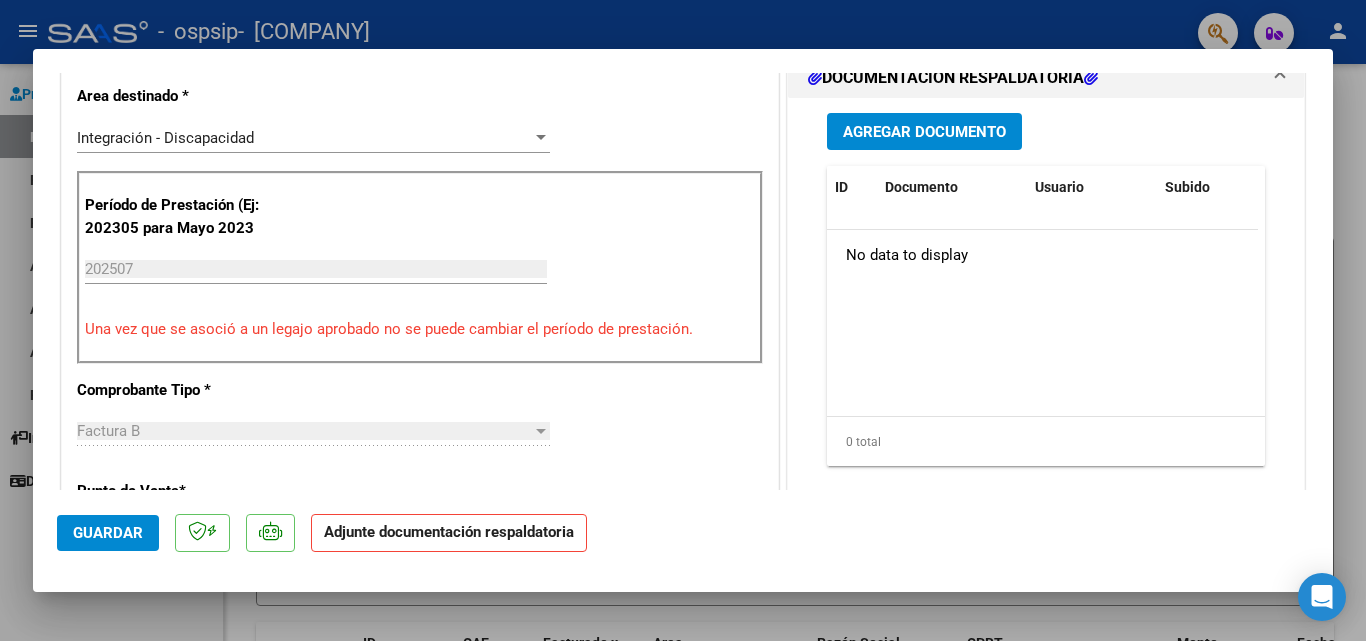 click on "Agregar Documento" at bounding box center [924, 132] 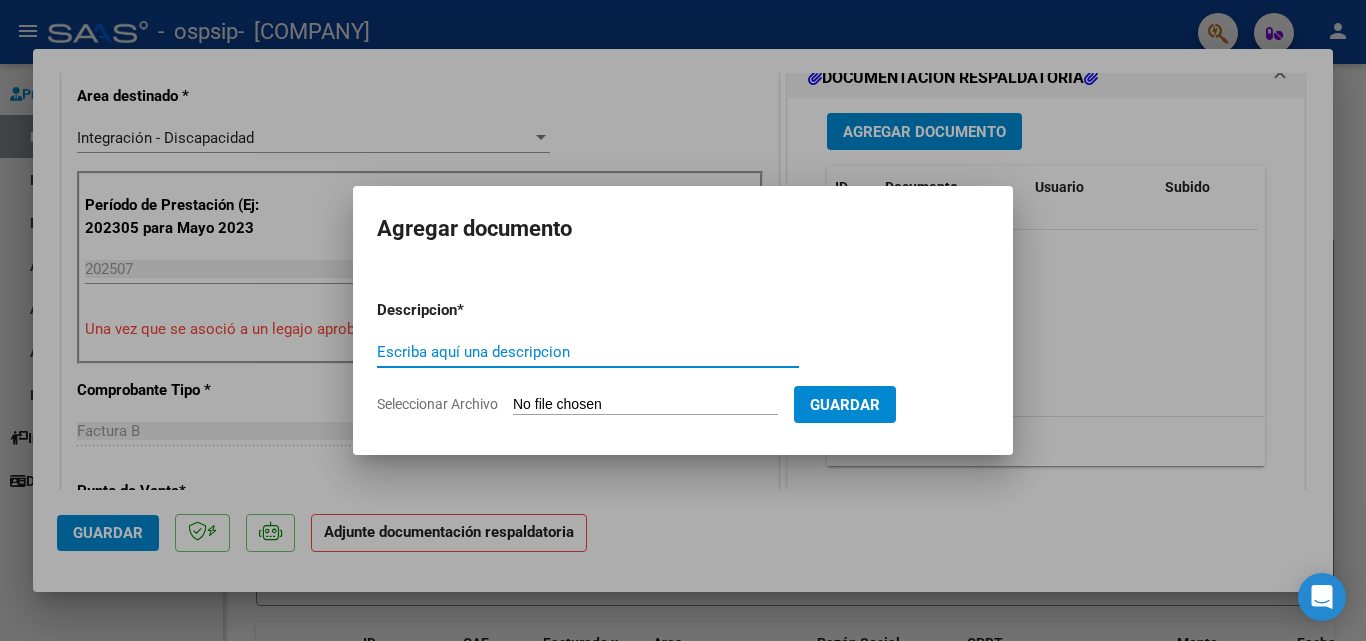 click on "Seleccionar Archivo" at bounding box center [645, 405] 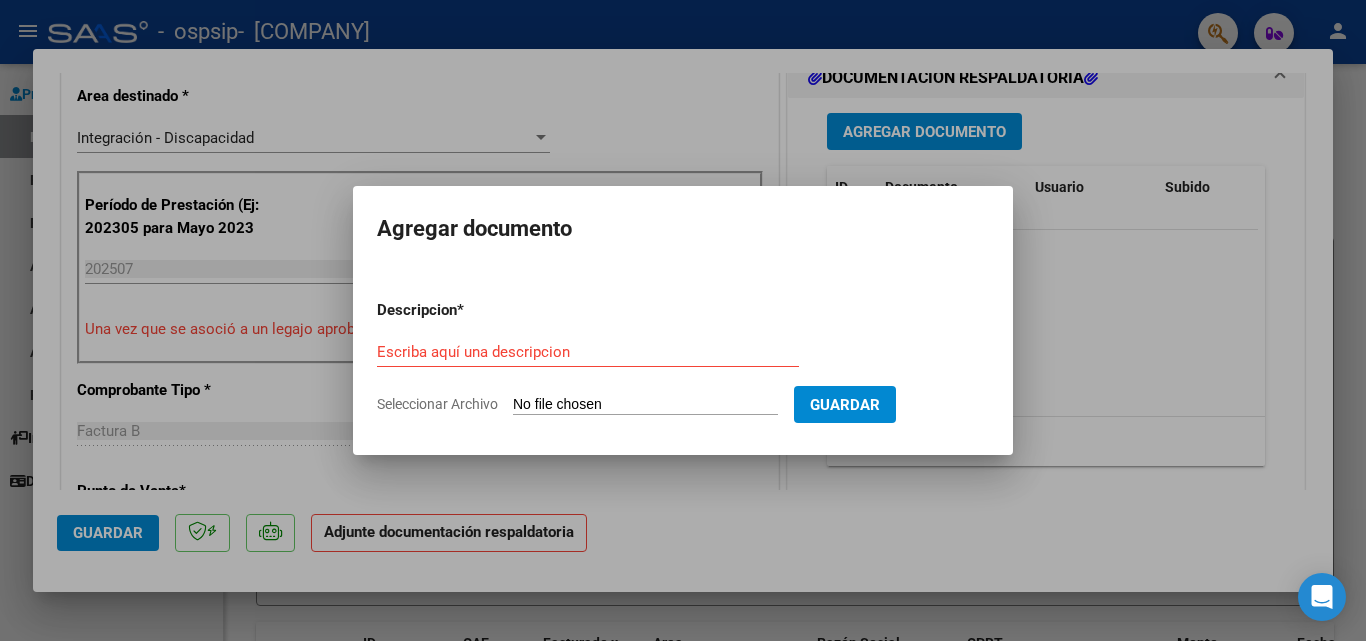 type on "C:\fakepath\[LAST] [FIRST] CAE.pdf" 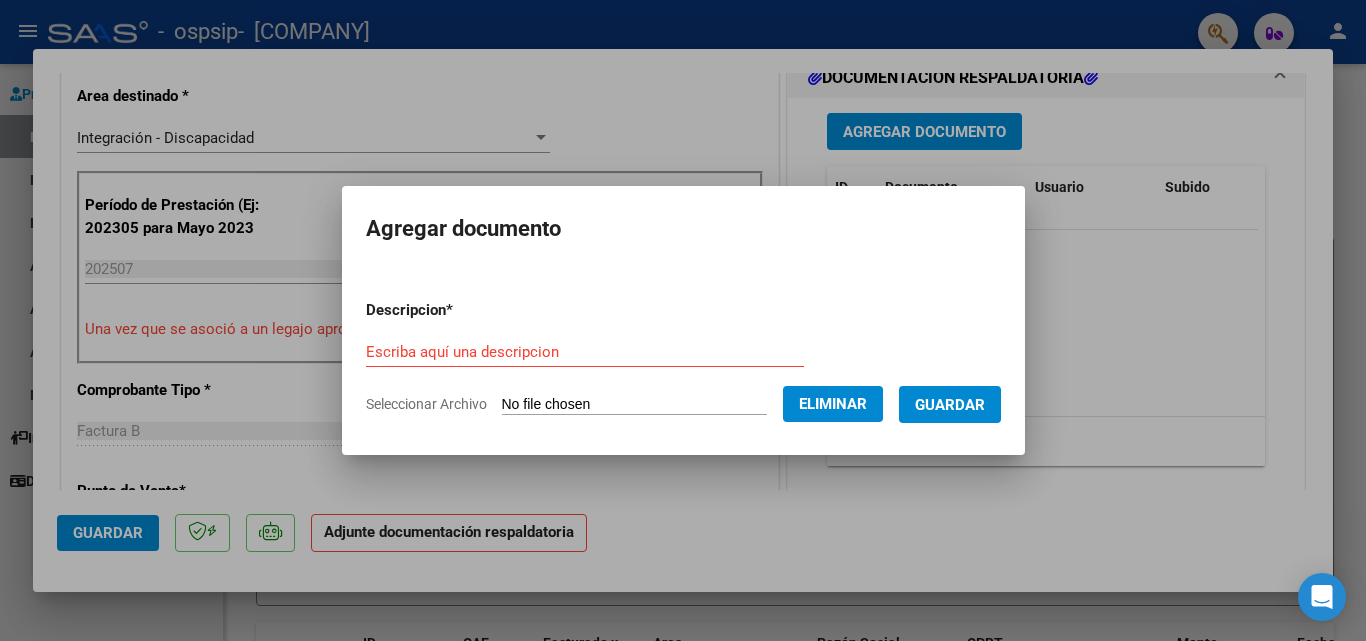 click on "Escriba aquí una descripcion" at bounding box center [585, 352] 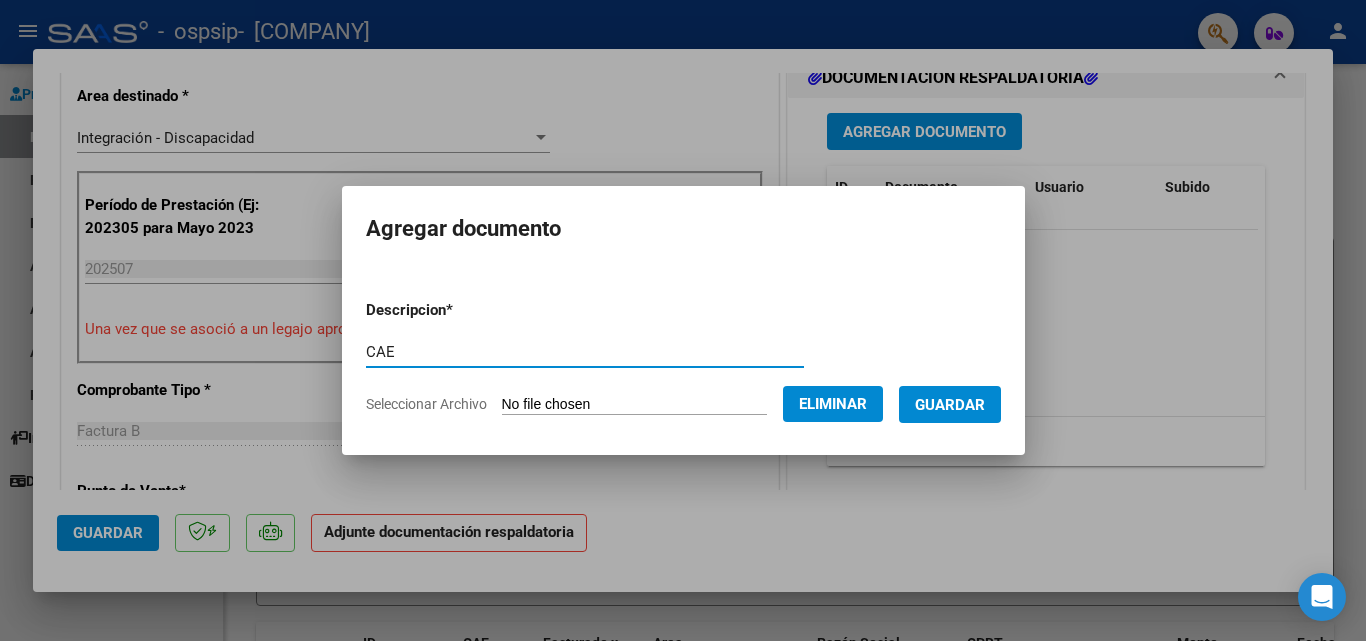 type on "CAE" 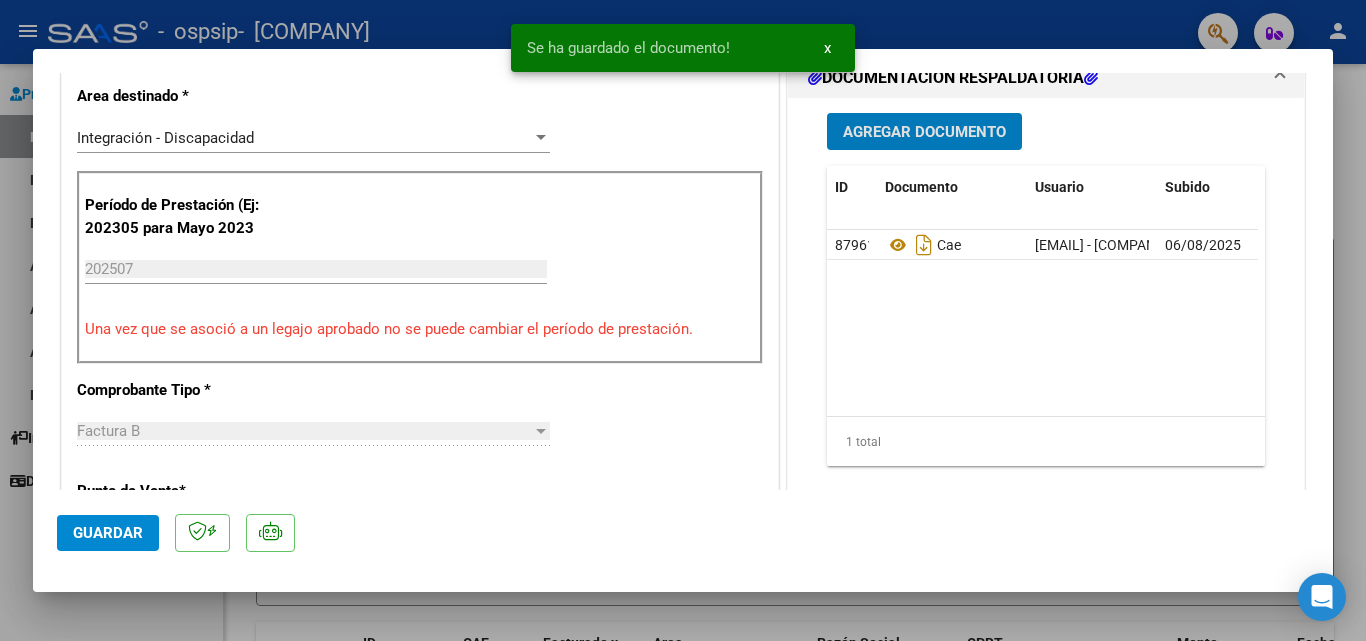 click on "Agregar Documento" at bounding box center [924, 132] 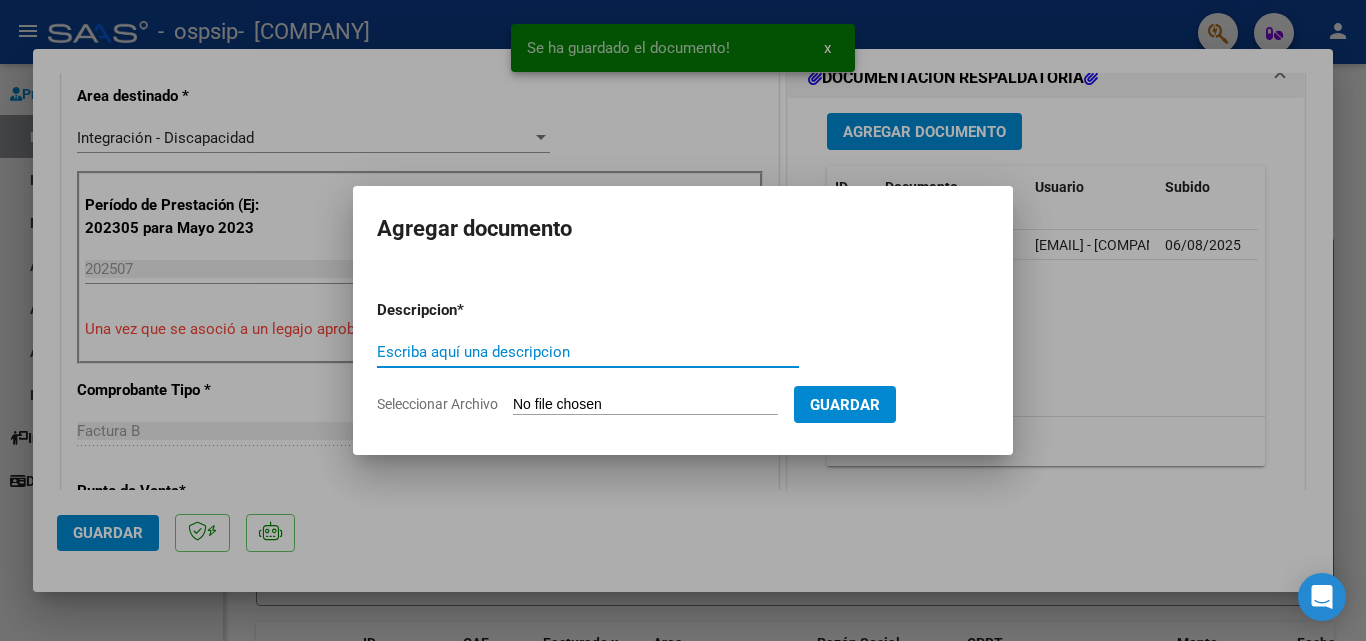 click on "Seleccionar Archivo" at bounding box center (645, 405) 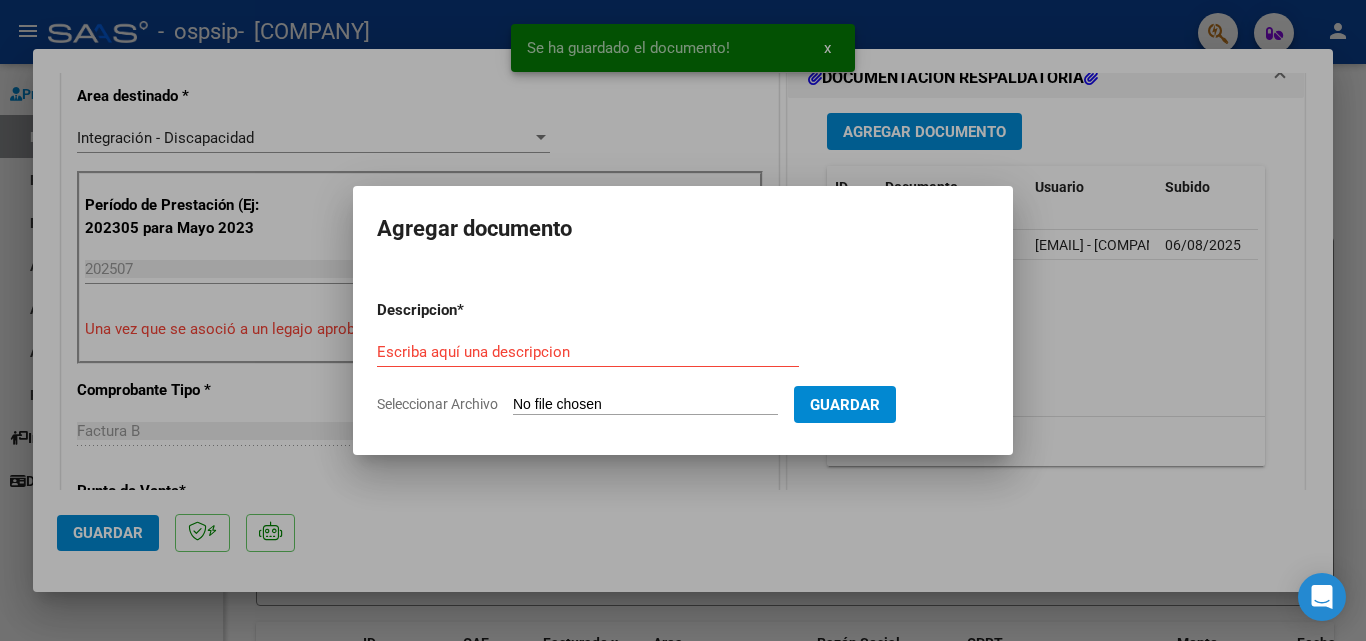 type on "C:\fakepath\[LAST] [FIRST] Planilla [MONTH] MII.pdf" 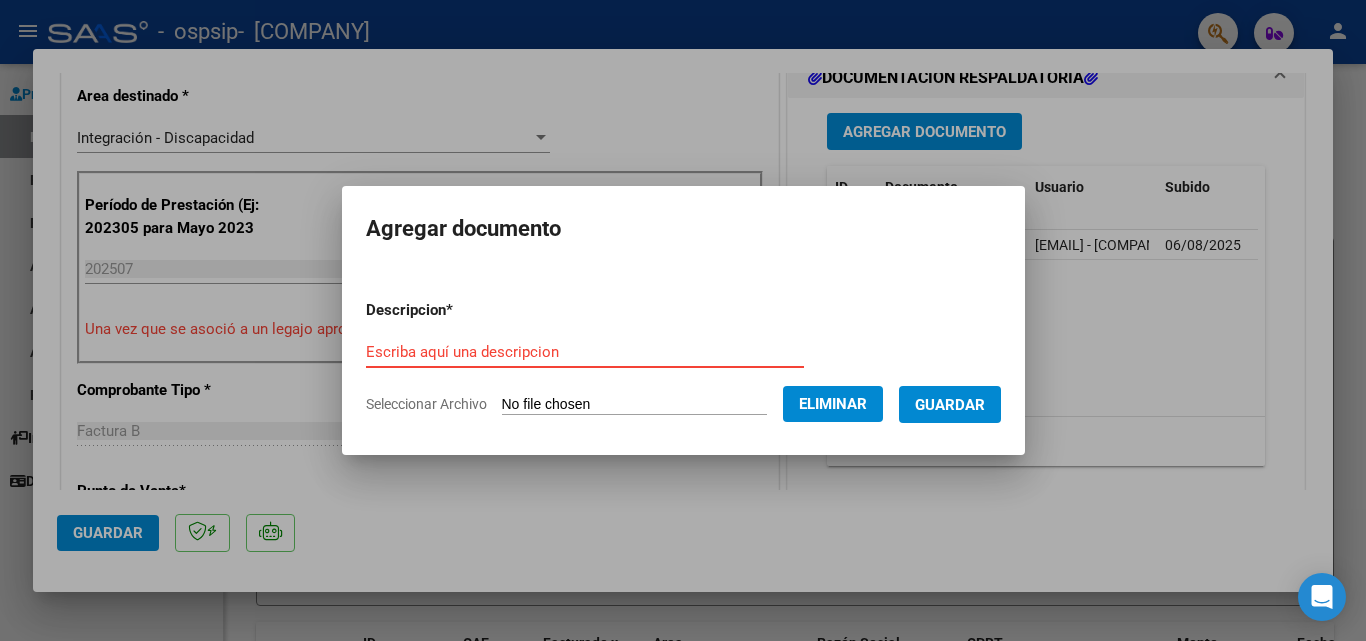 click on "Escriba aquí una descripcion" at bounding box center (585, 352) 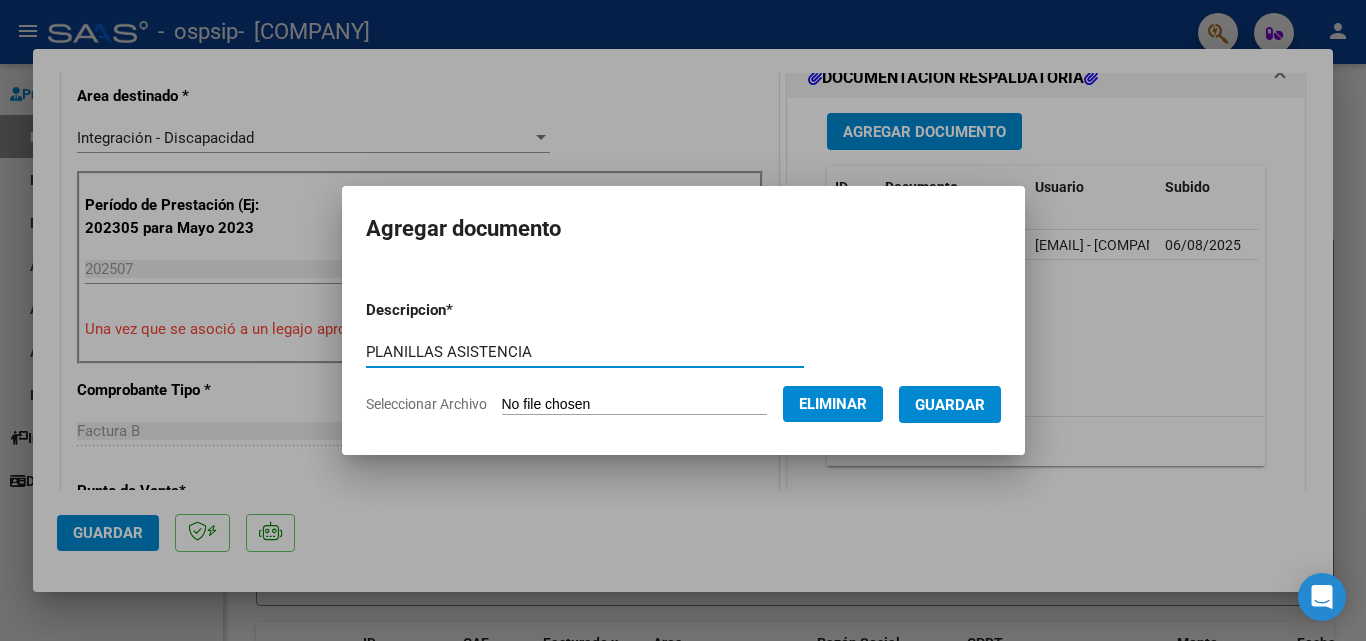 type on "PLANILLAS ASISTENCIA" 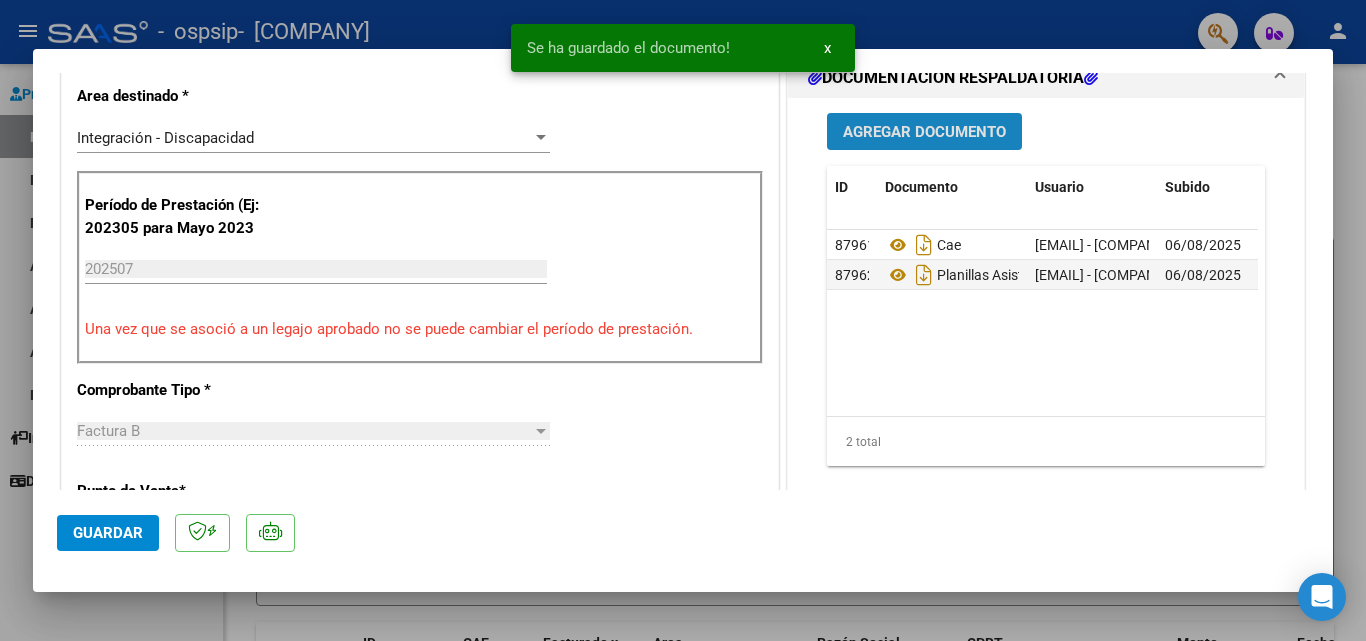 click on "Agregar Documento" at bounding box center [924, 132] 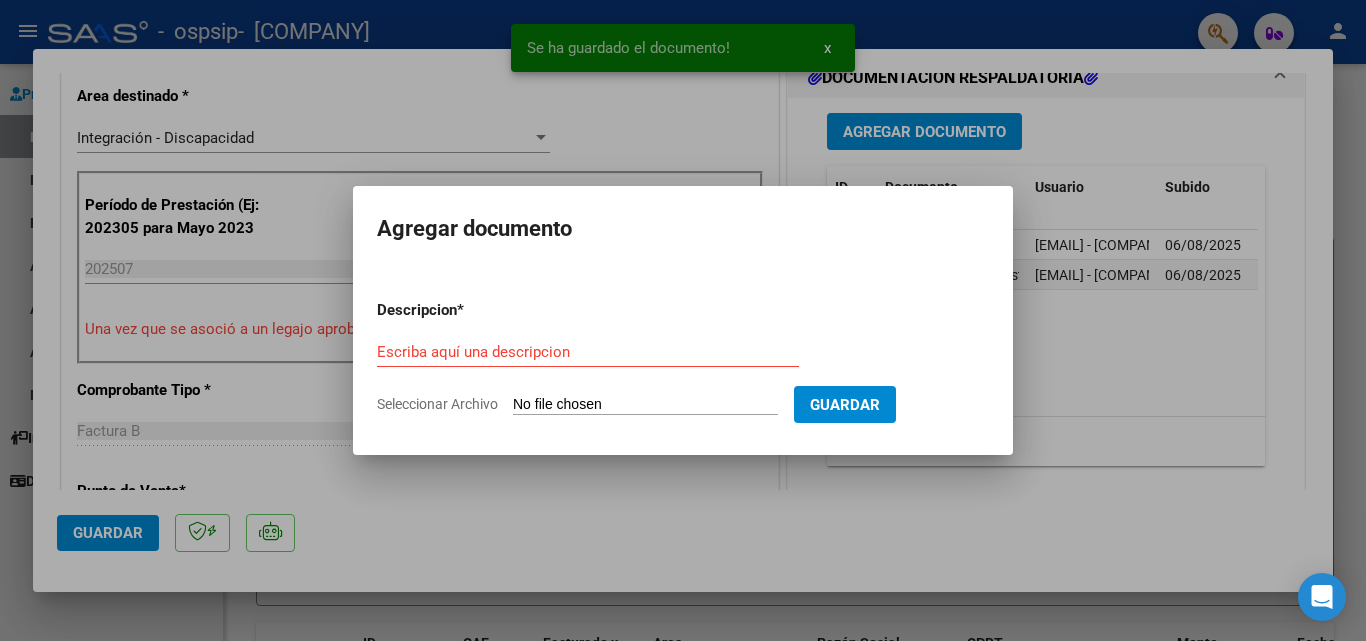 click on "Seleccionar Archivo" at bounding box center (645, 405) 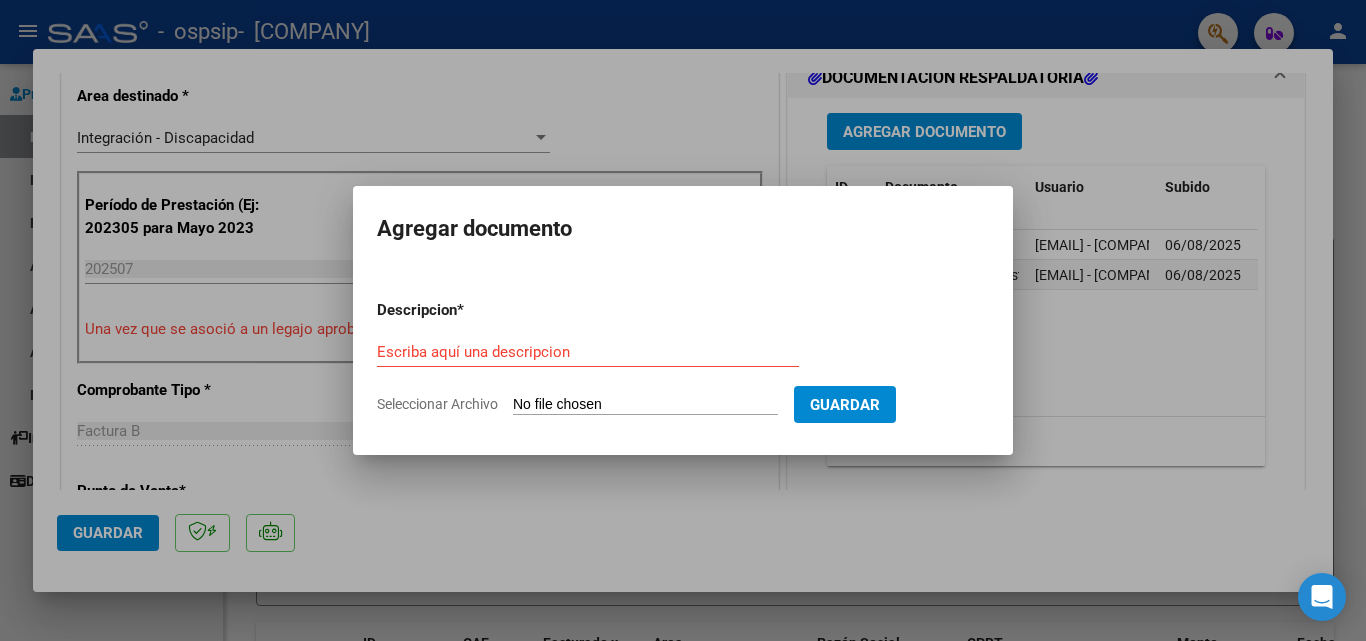 type on "C:\fakepath\[LAST] [FIRST] [DATE].pdf" 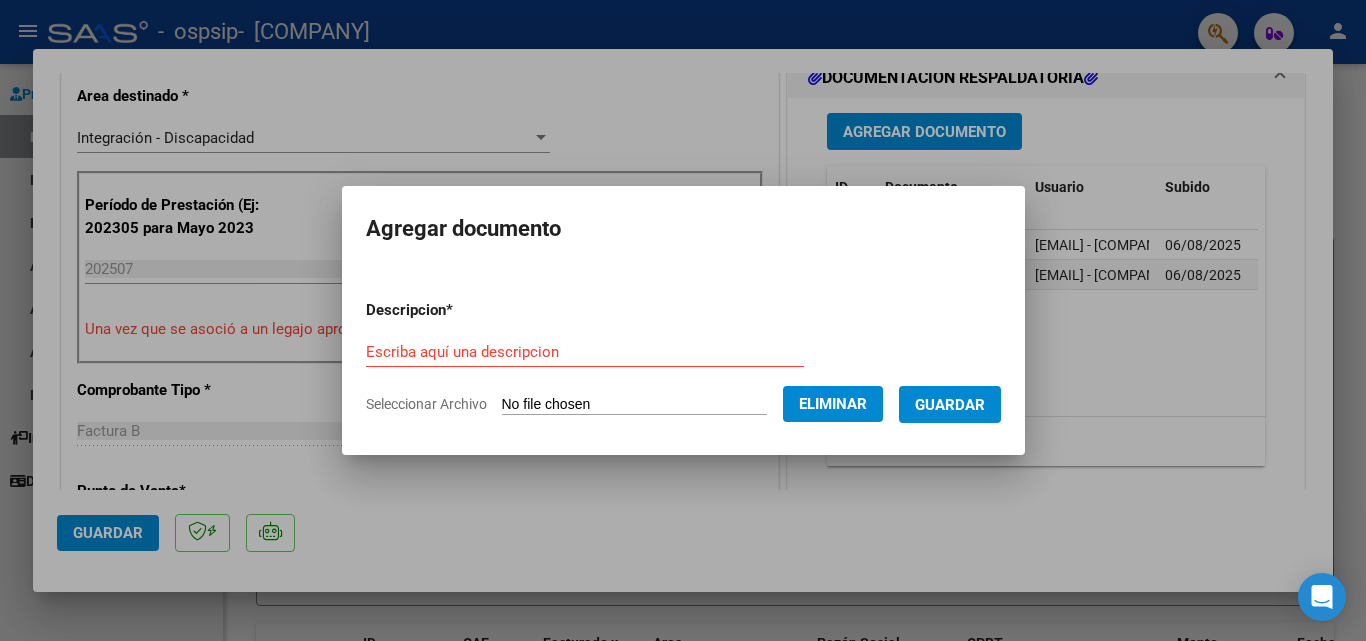 click on "Guardar" at bounding box center [950, 405] 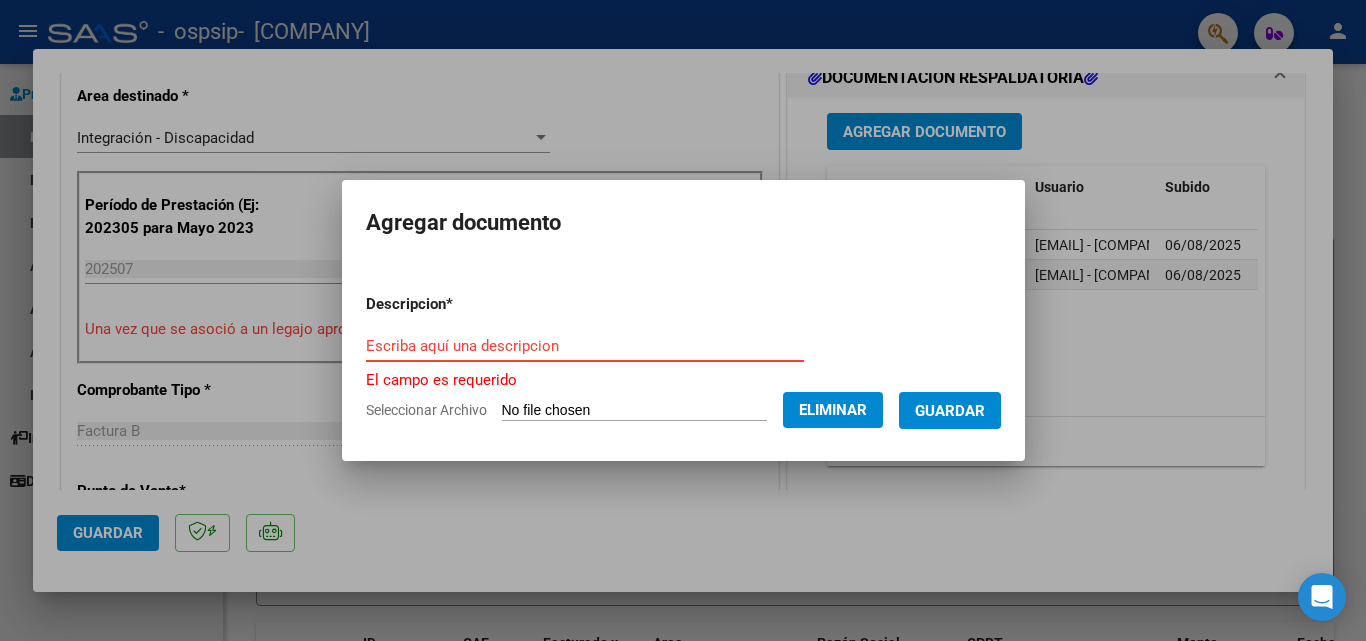 click on "Escriba aquí una descripcion" at bounding box center (585, 346) 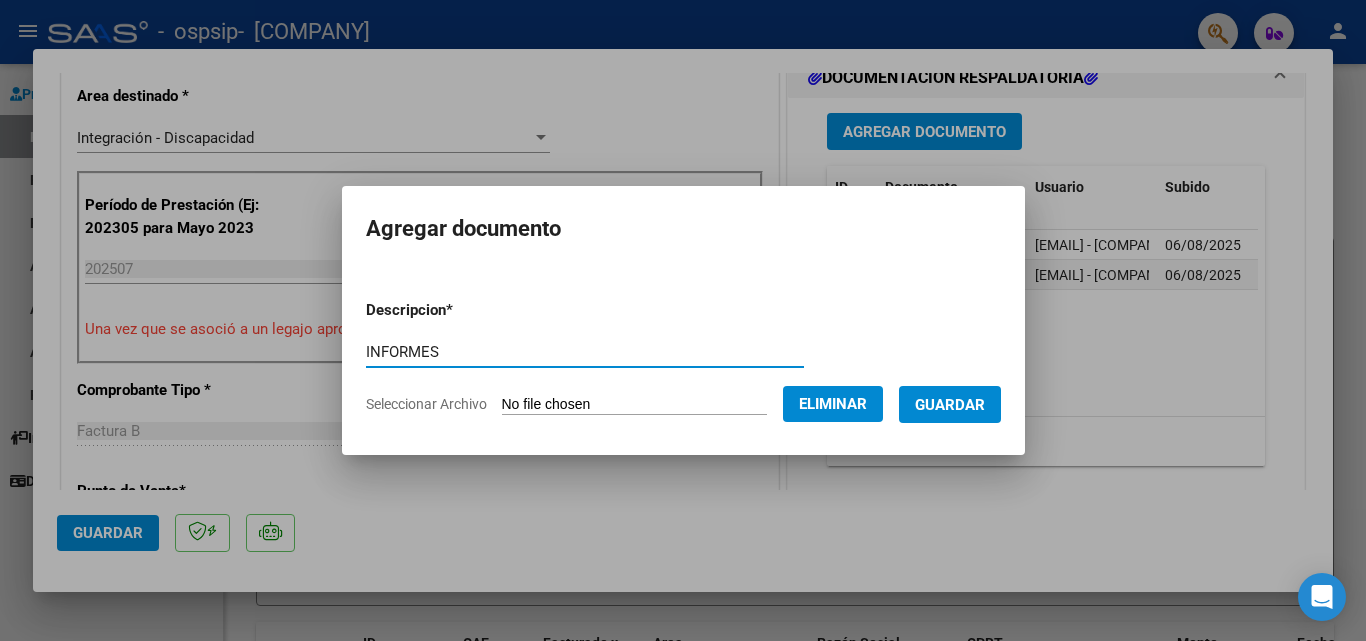 type on "INFORMES" 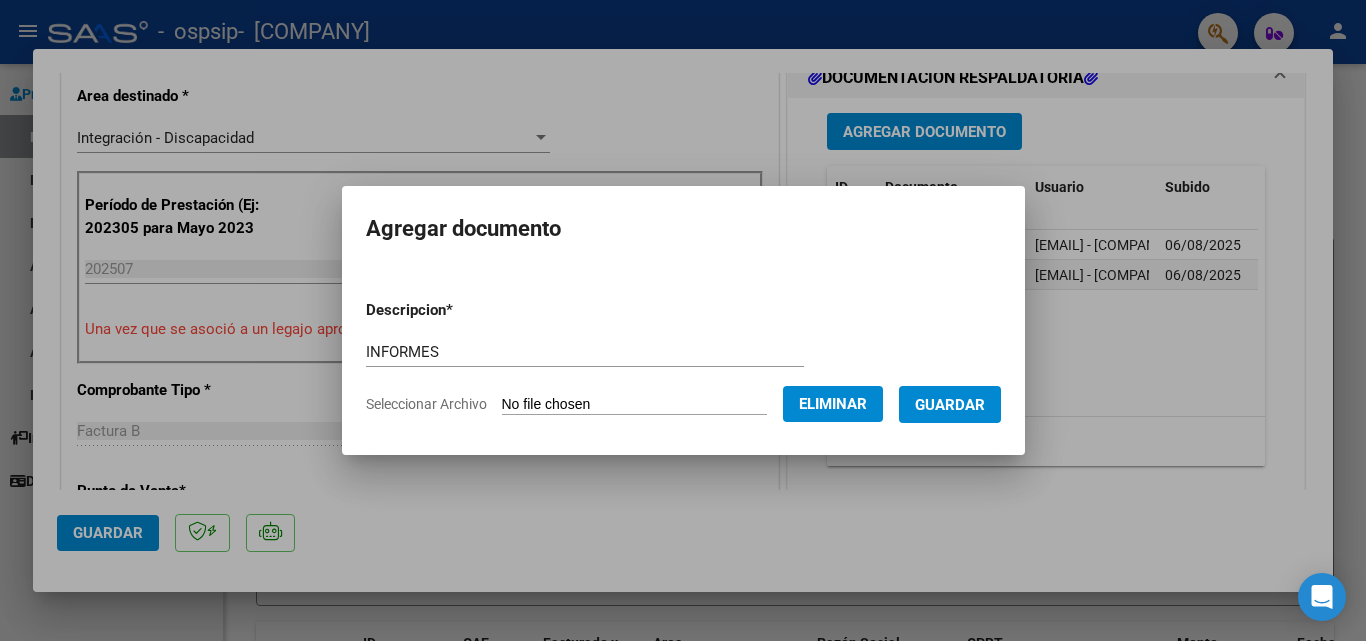 click on "Descripcion  *   INFORMES Escriba aquí una descripcion  Seleccionar Archivo Eliminar Guardar" at bounding box center [683, 357] 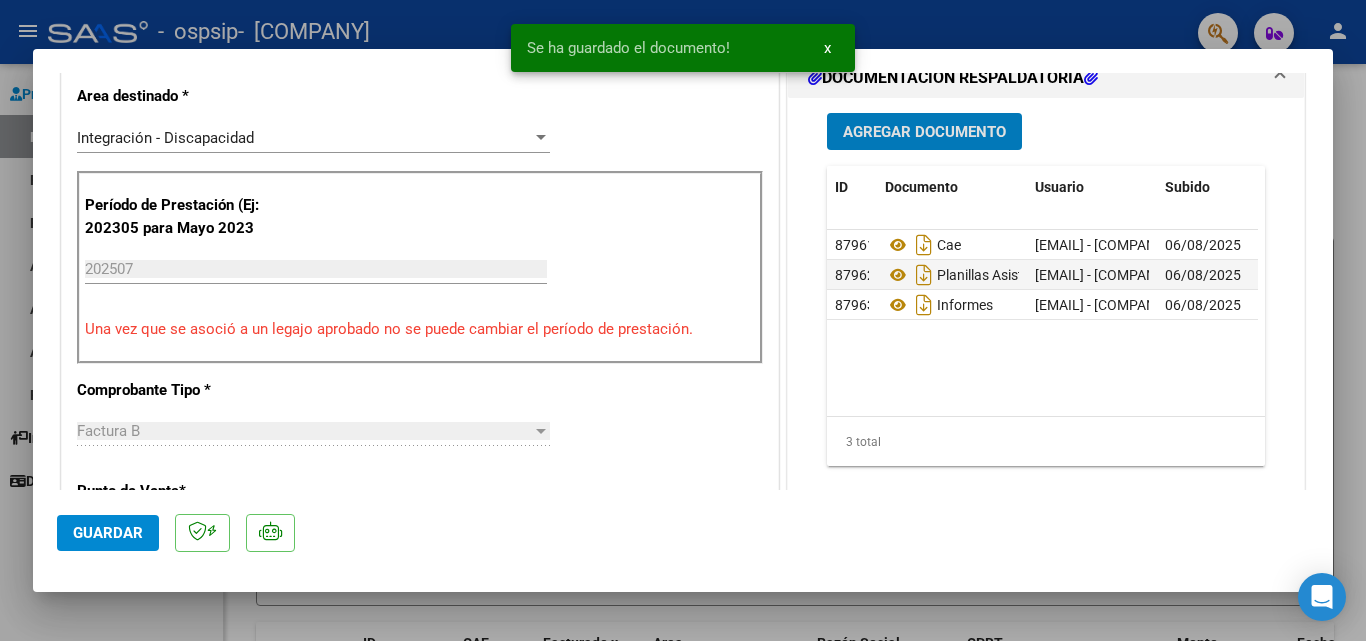 click on "Guardar" 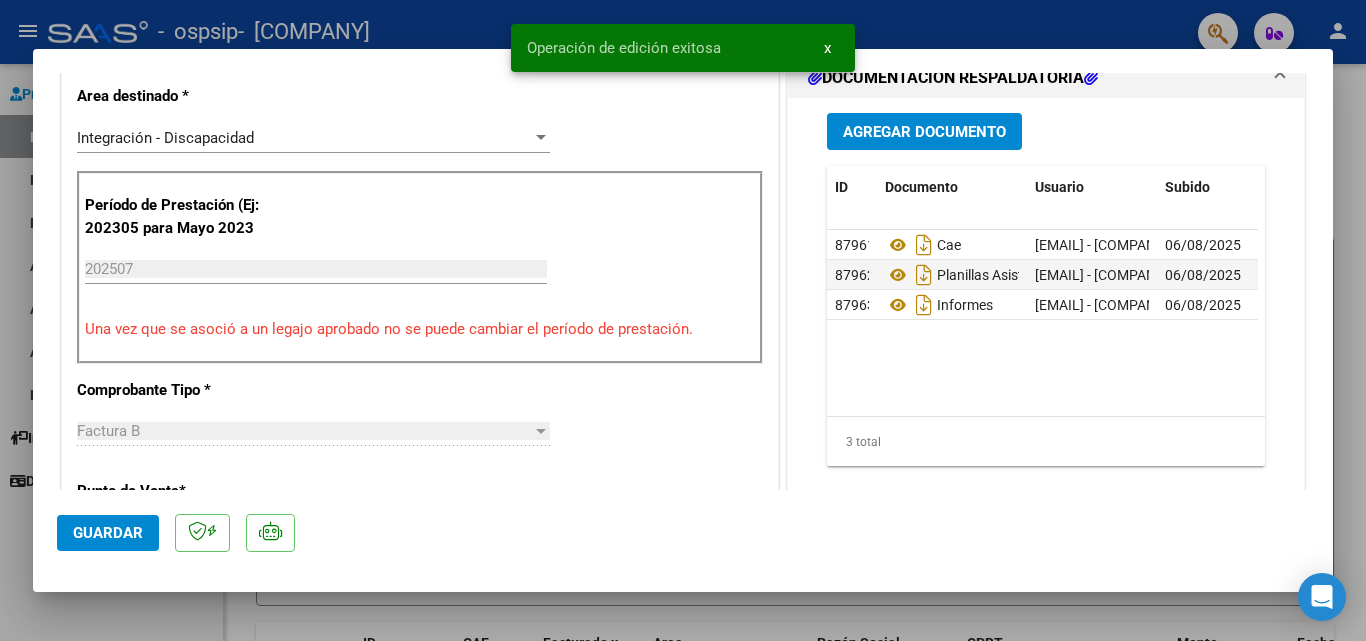 click at bounding box center [683, 320] 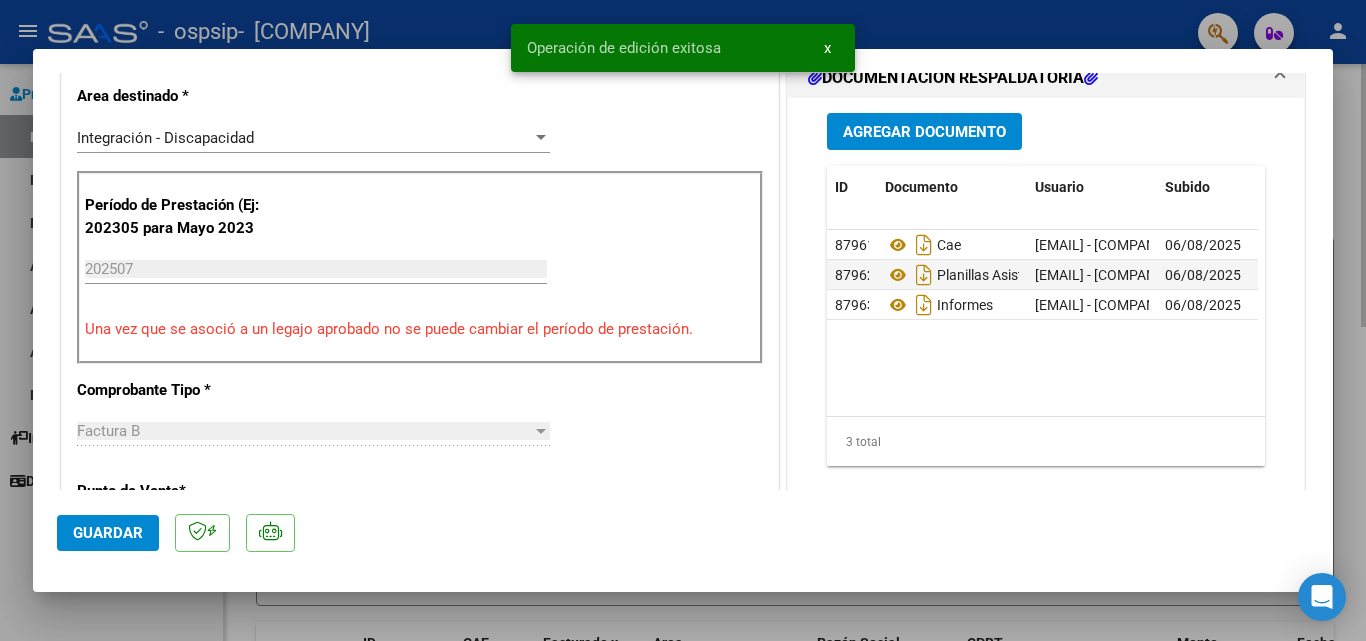 type 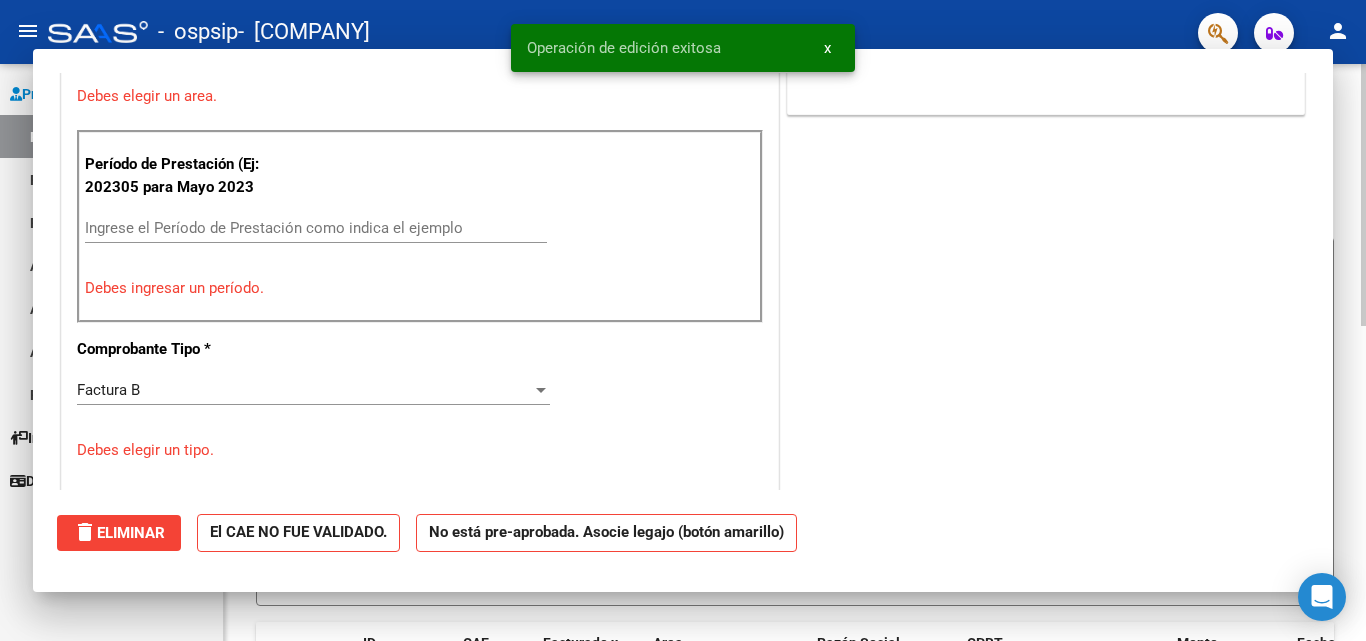 scroll, scrollTop: 0, scrollLeft: 0, axis: both 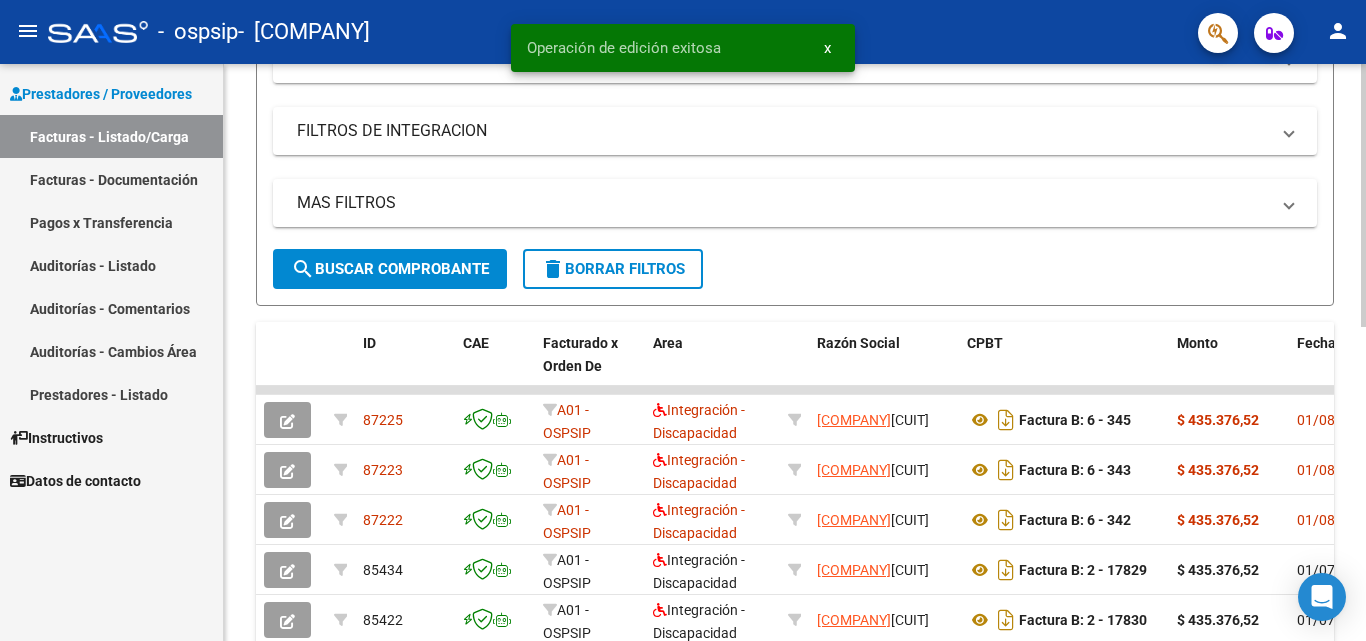 click 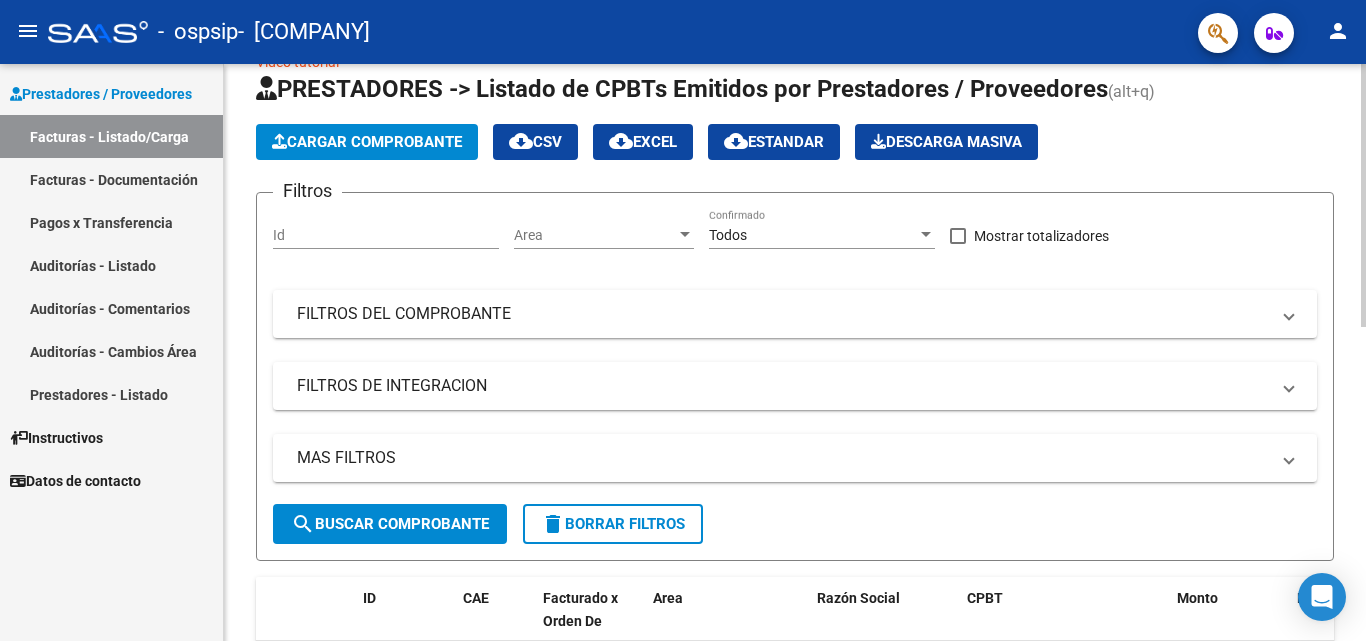 click on "Video tutorial   PRESTADORES -> Listado de CPBTs Emitidos por Prestadores / Proveedores (alt+q)   Cargar Comprobante
cloud_download  CSV  cloud_download  EXCEL  cloud_download  Estandar   Descarga Masiva
Filtros Id Area Area Todos Confirmado   Mostrar totalizadores   FILTROS DEL COMPROBANTE  Comprobante Tipo Comprobante Tipo Start date – End date Fec. Comprobante Desde / Hasta Días Emisión Desde(cant. días) Días Emisión Hasta(cant. días) CUIT / Razón Social Pto. Venta Nro. Comprobante Código SSS CAE Válido CAE Válido Todos Cargado Módulo Hosp. Todos Tiene facturacion Apócrifa Hospital Refes  FILTROS DE INTEGRACION  Período De Prestación Campos del Archivo de Rendición Devuelto x SSS (dr_envio) Todos Rendido x SSS (dr_envio) Tipo de Registro Tipo de Registro Período Presentación Período Presentación Campos del Legajo Asociado (preaprobación) Afiliado Legajo (cuil/nombre) Todos Solo facturas preaprobadas  MAS FILTROS  Todos Con Doc. Respaldatoria Todos Con Trazabilidad Todos – – 5" 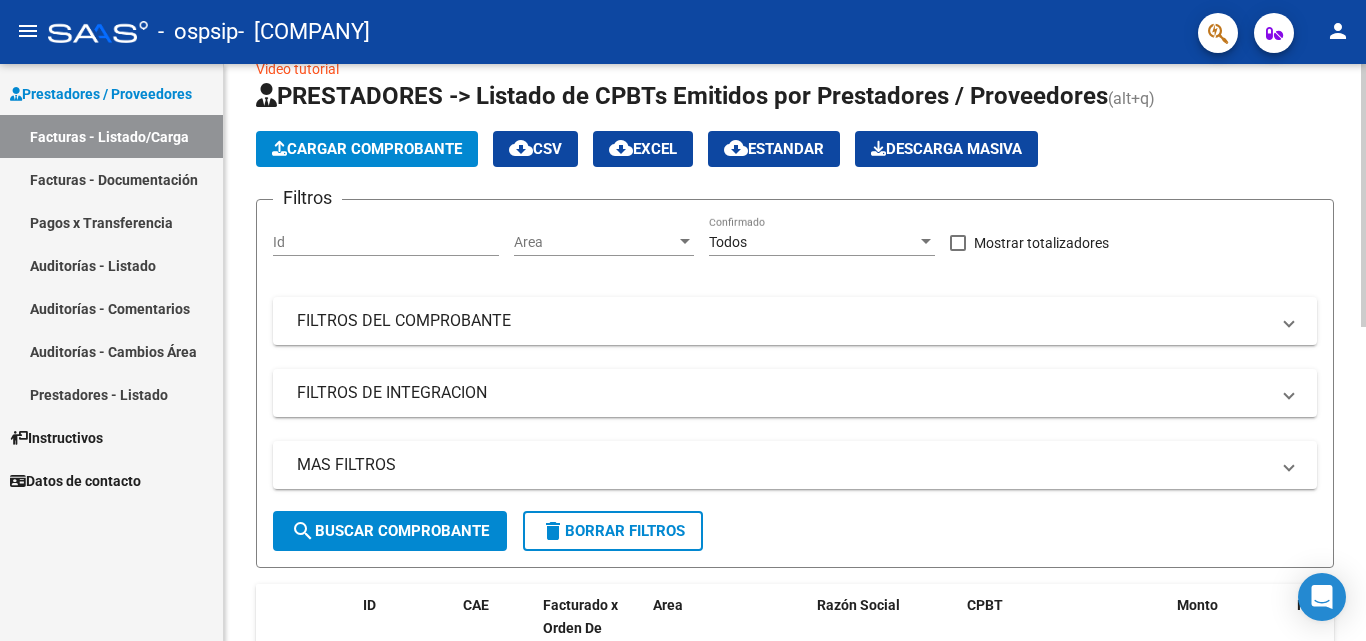 click on "Cargar Comprobante" 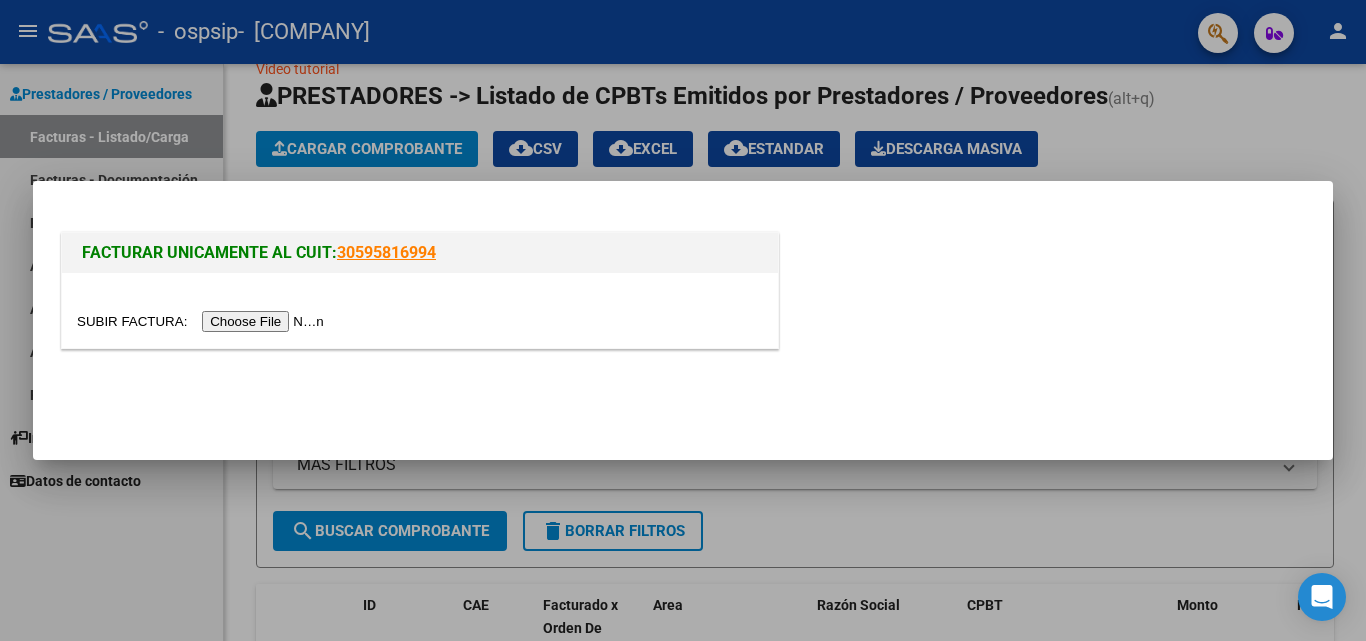click at bounding box center (203, 321) 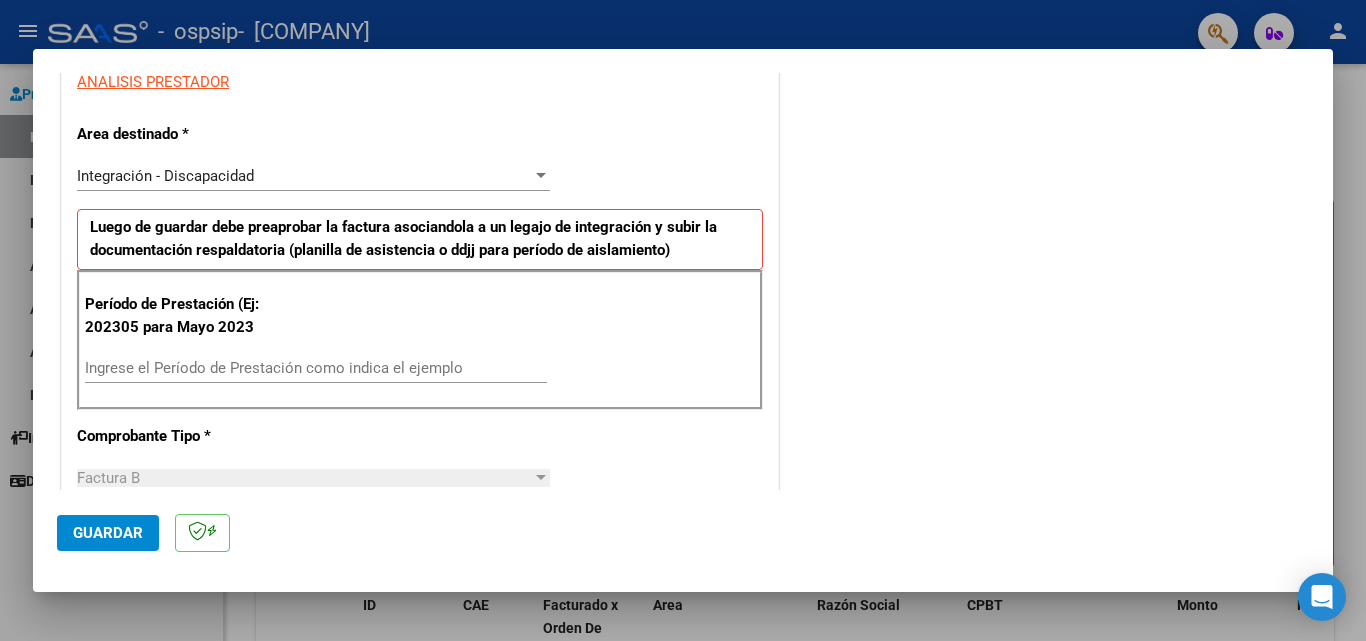 scroll, scrollTop: 443, scrollLeft: 0, axis: vertical 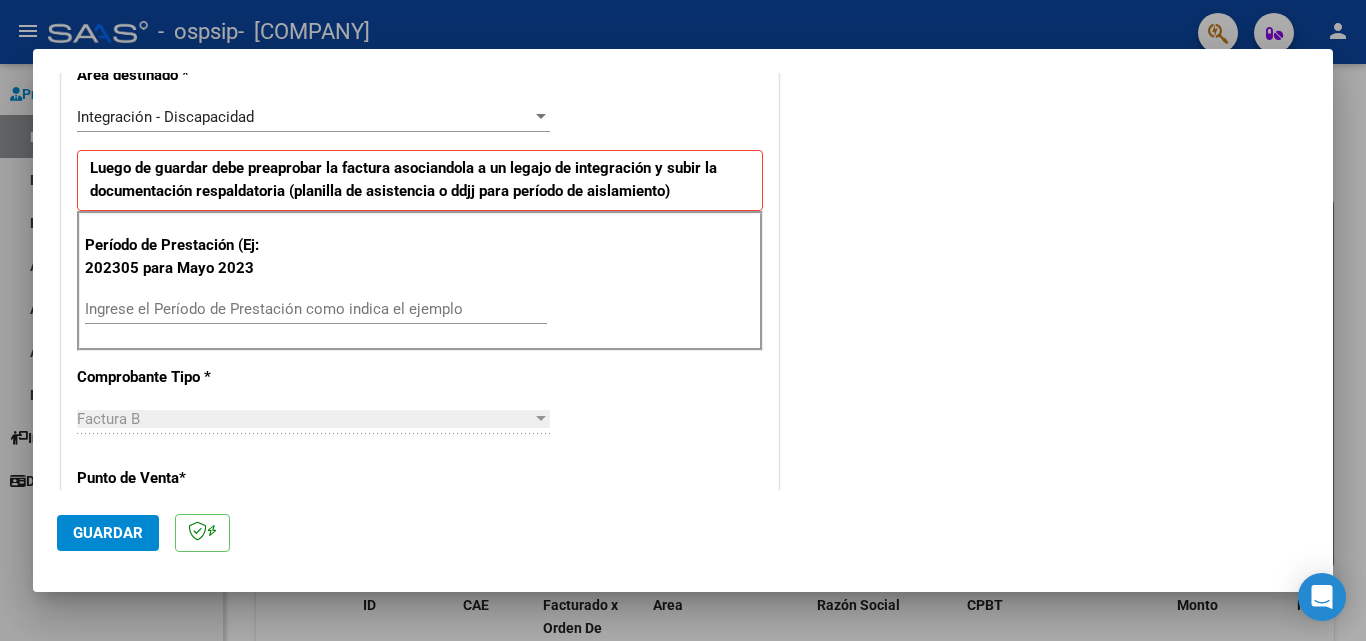 click on "Ingrese el Período de Prestación como indica el ejemplo" at bounding box center [316, 309] 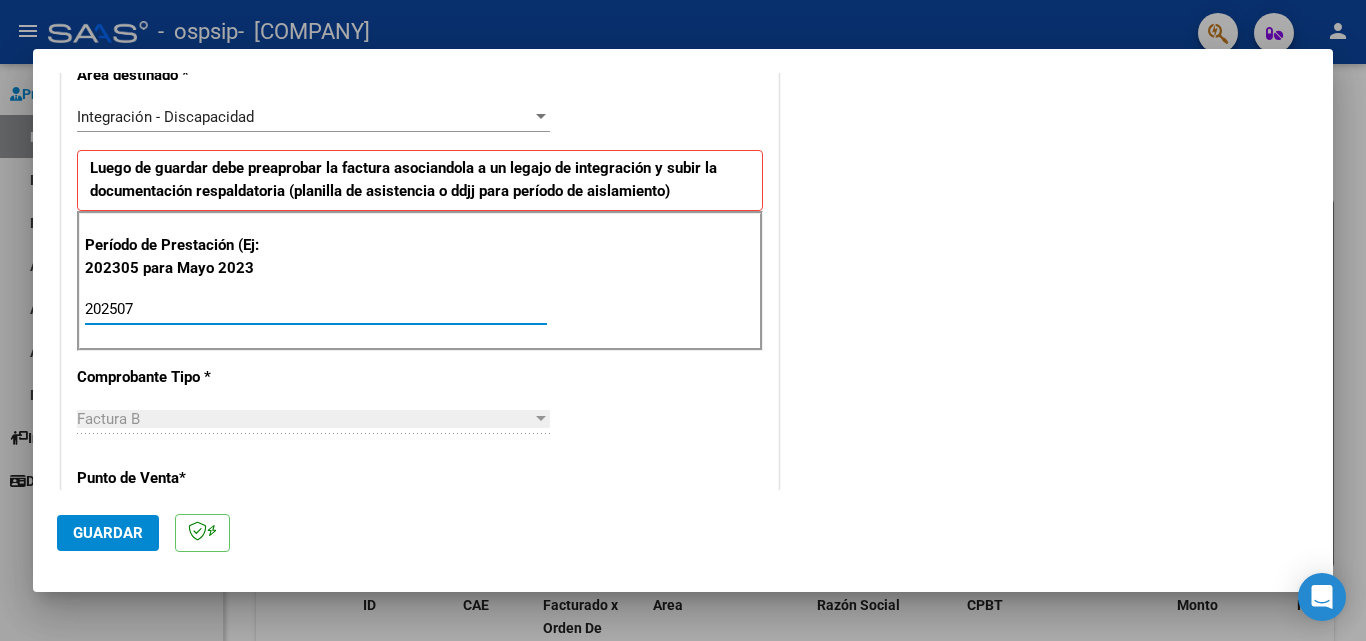 type on "202507" 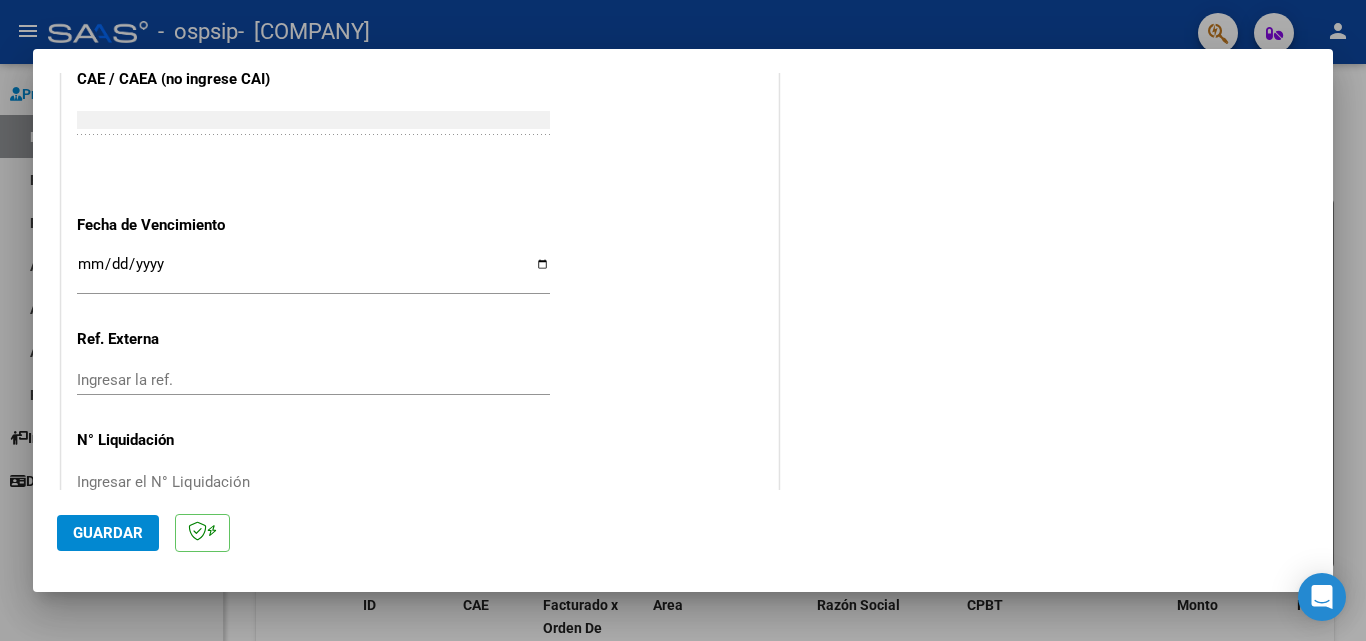 scroll, scrollTop: 1296, scrollLeft: 0, axis: vertical 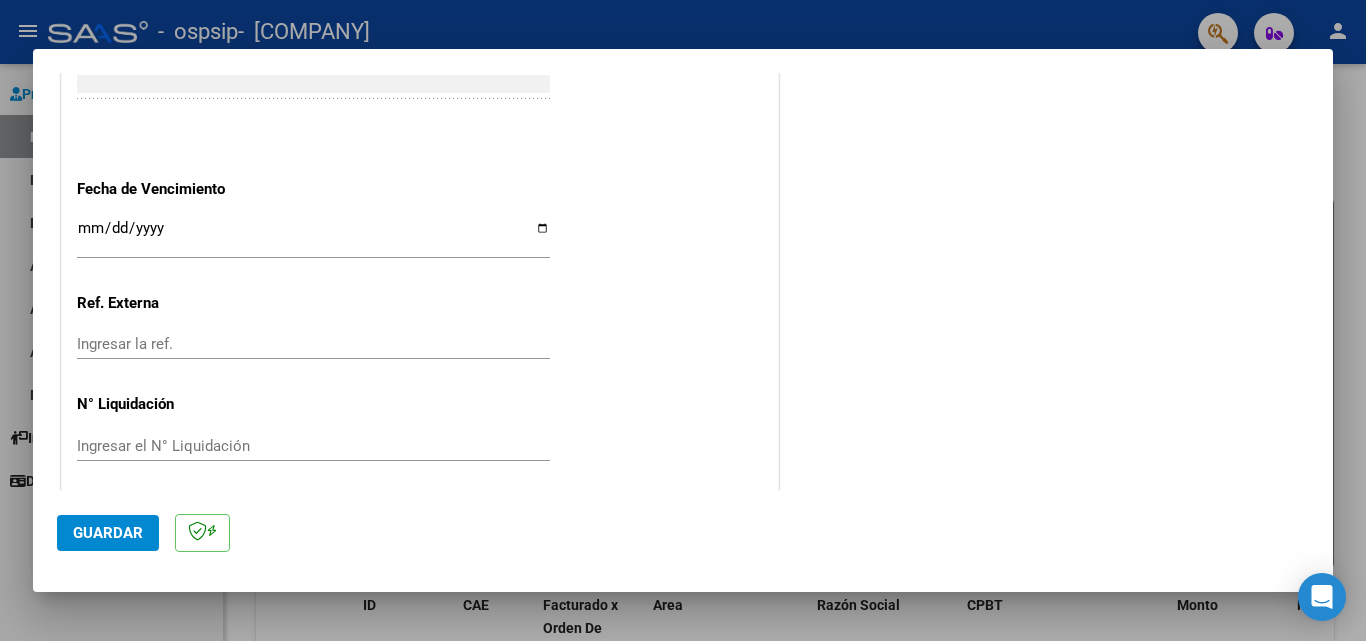 click on "Ingresar la fecha" at bounding box center [313, 236] 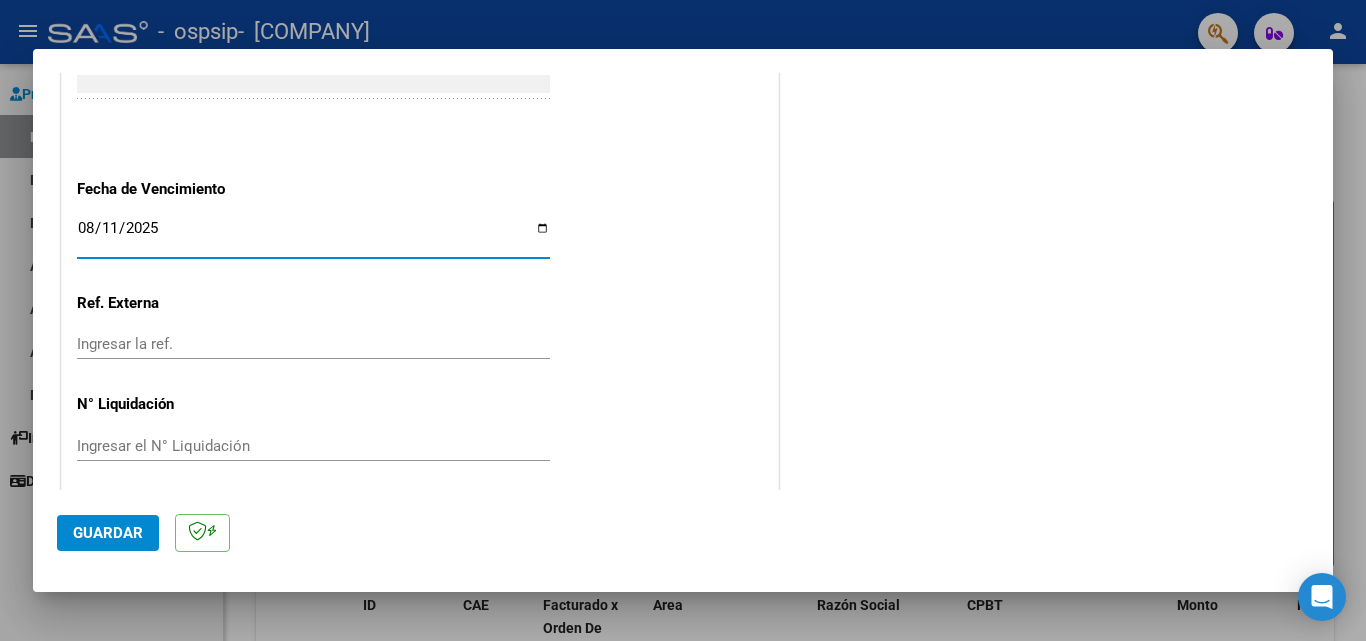 type on "2025-08-11" 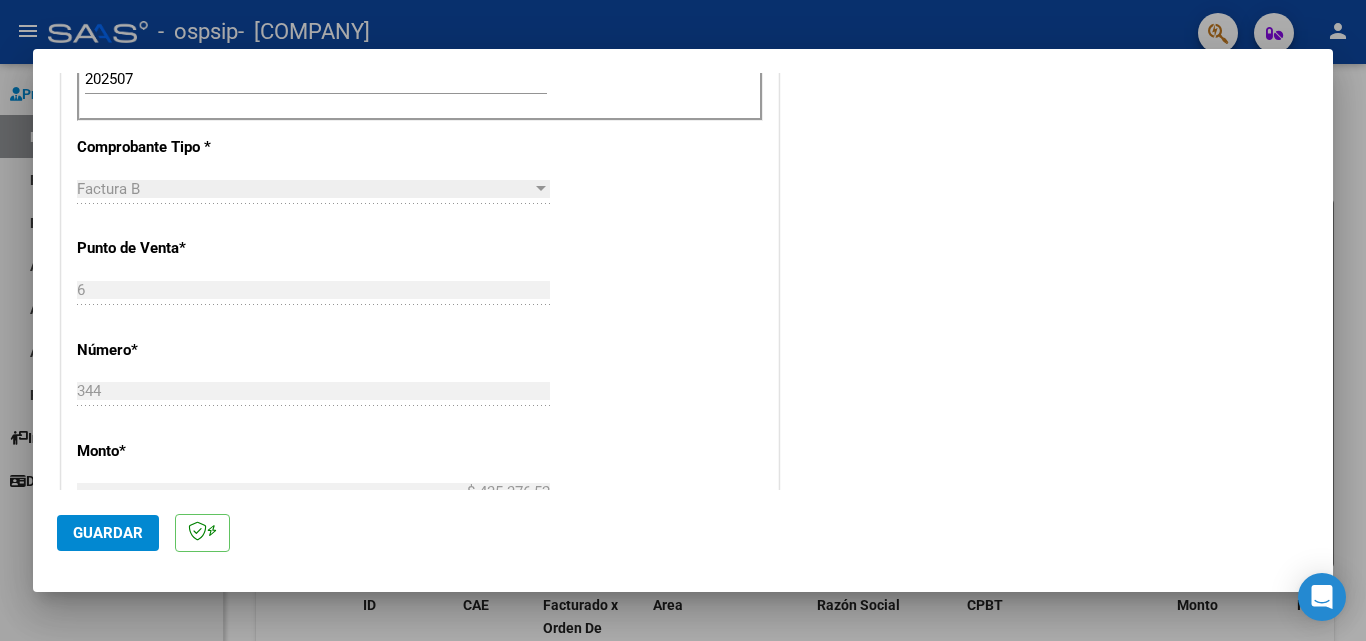 scroll, scrollTop: 1305, scrollLeft: 0, axis: vertical 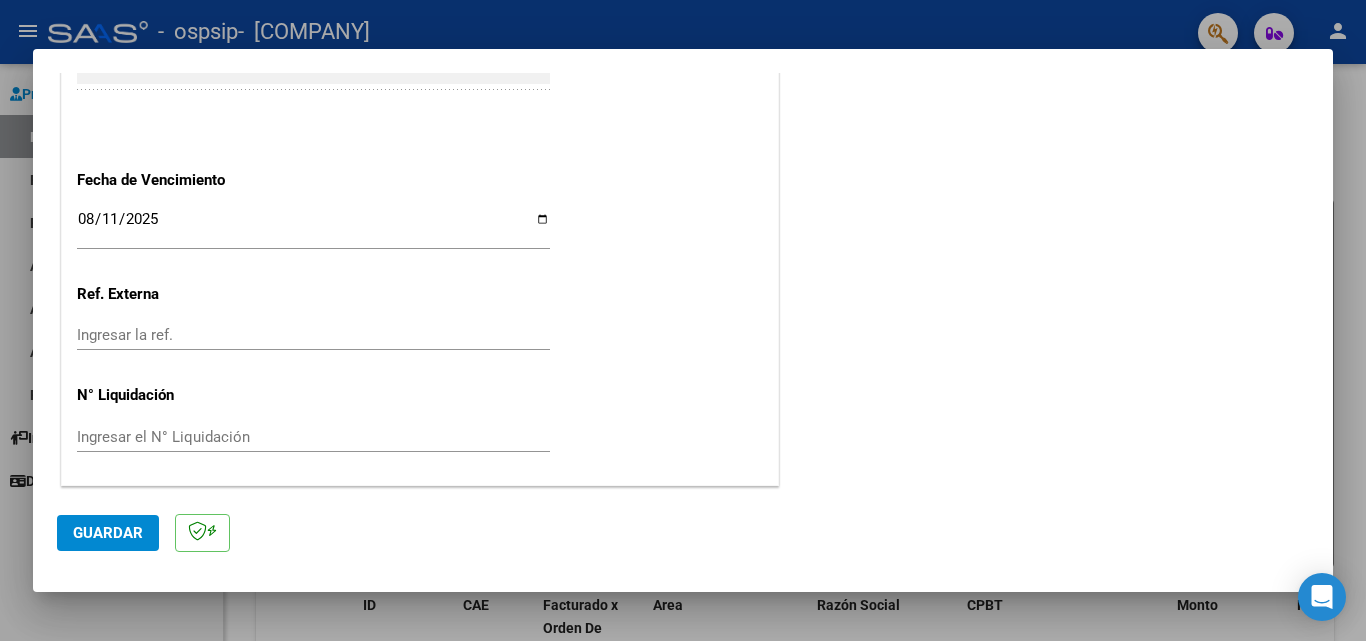 click on "Guardar" 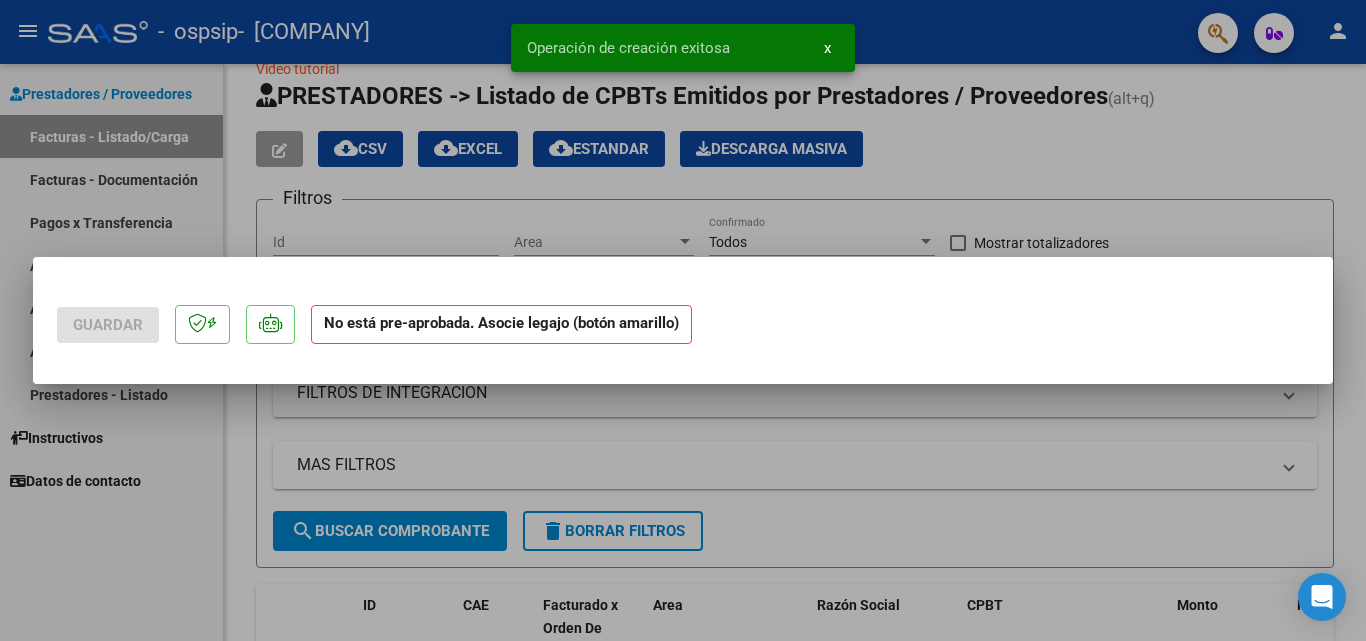 scroll, scrollTop: 0, scrollLeft: 0, axis: both 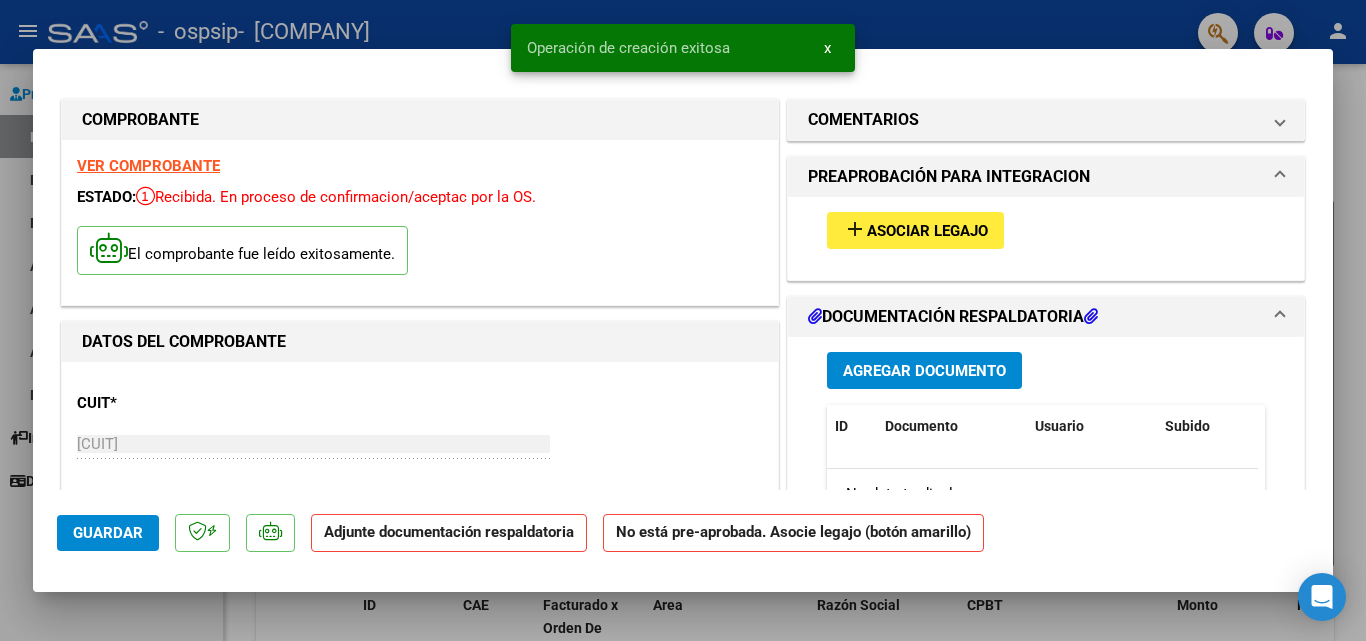 click on "Asociar Legajo" at bounding box center (927, 231) 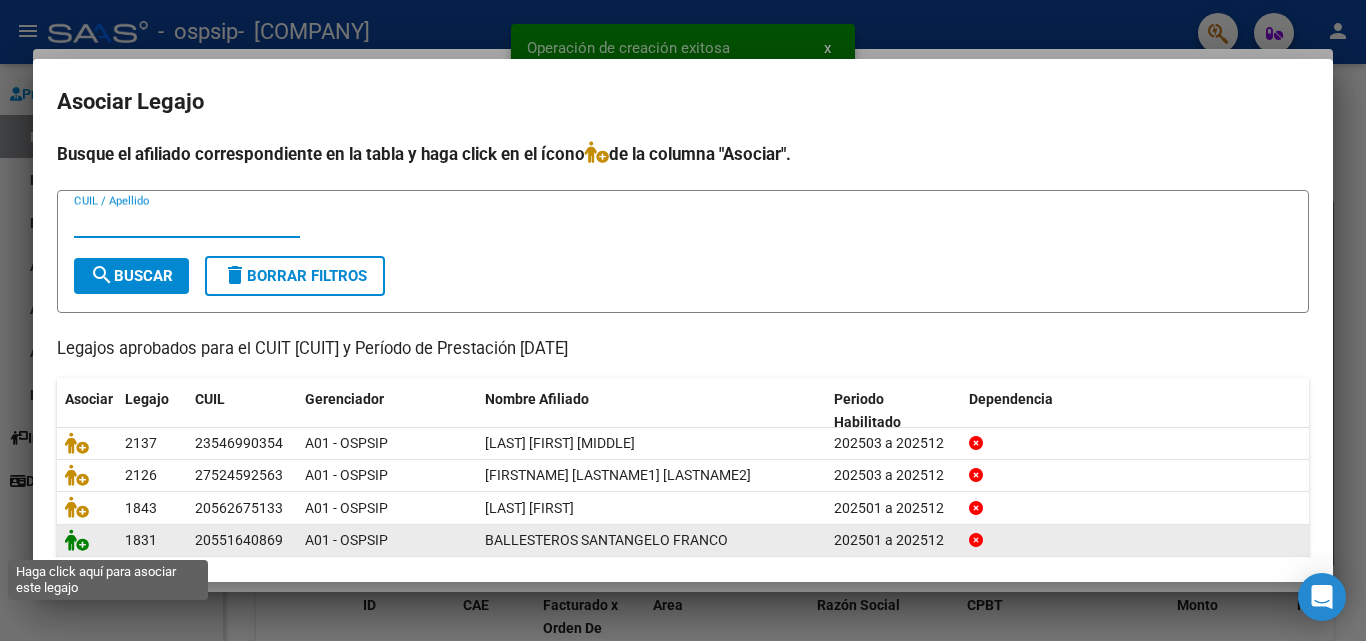 click 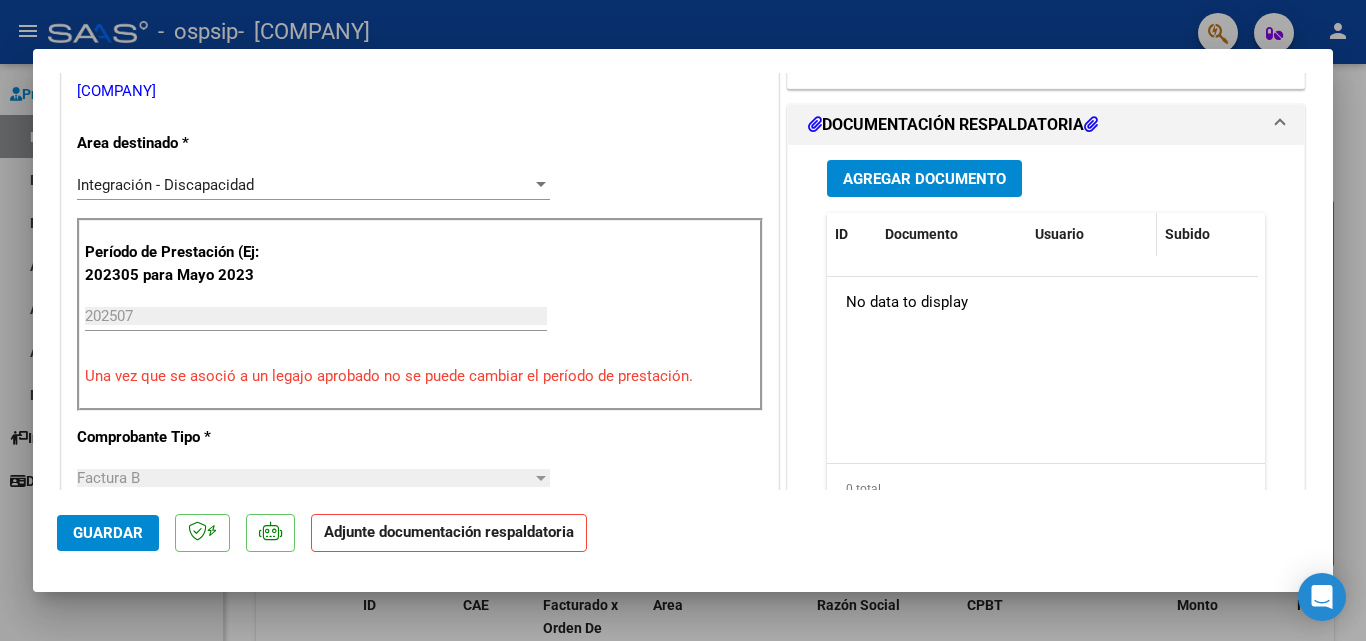 scroll, scrollTop: 442, scrollLeft: 0, axis: vertical 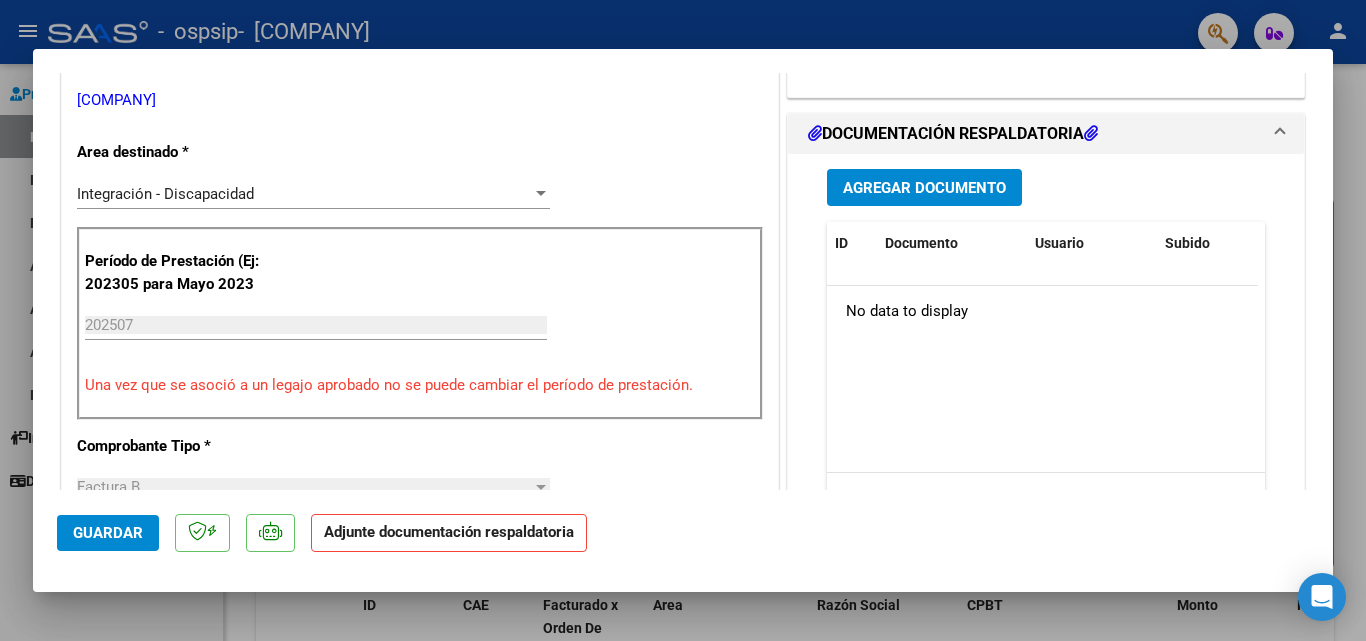 click on "Agregar Documento" at bounding box center [924, 188] 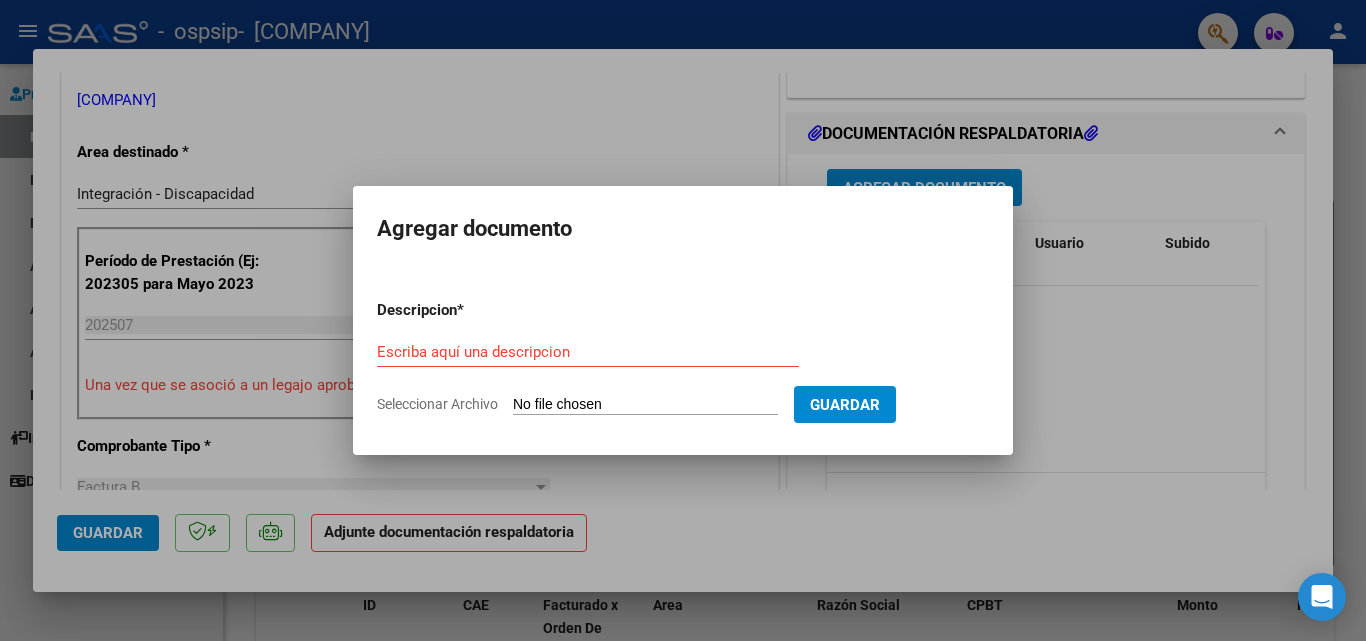click on "Seleccionar Archivo" at bounding box center (645, 405) 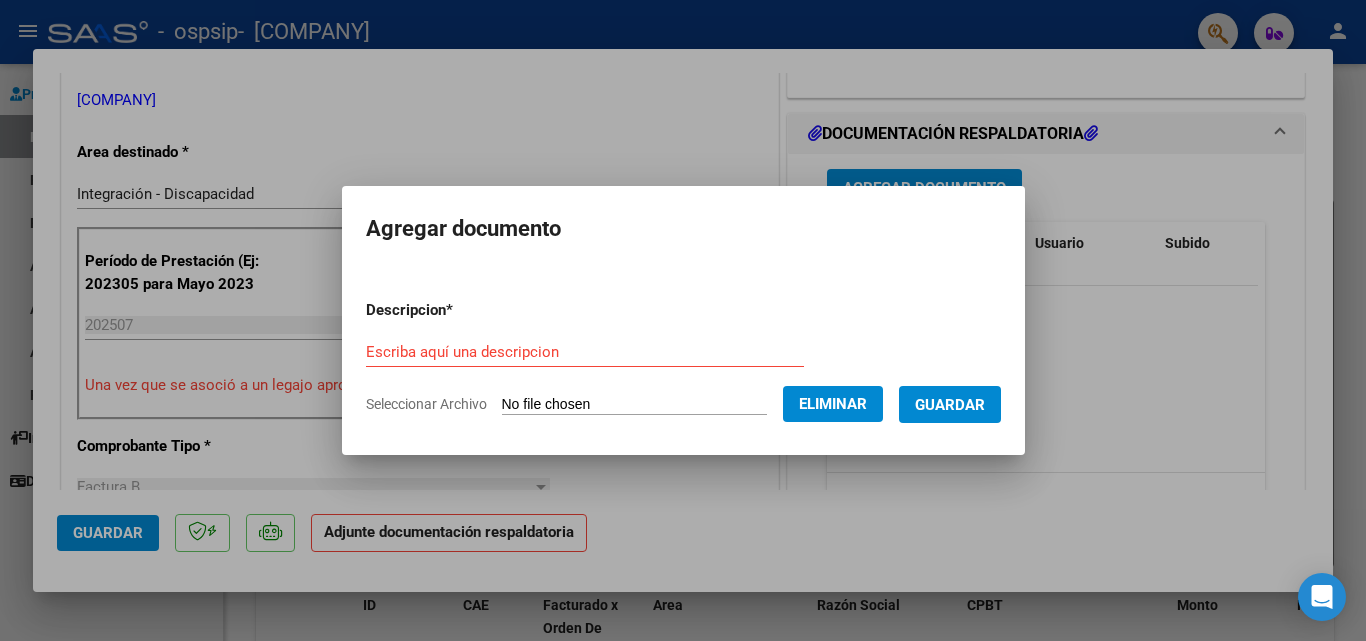 click on "Escriba aquí una descripcion" at bounding box center (585, 352) 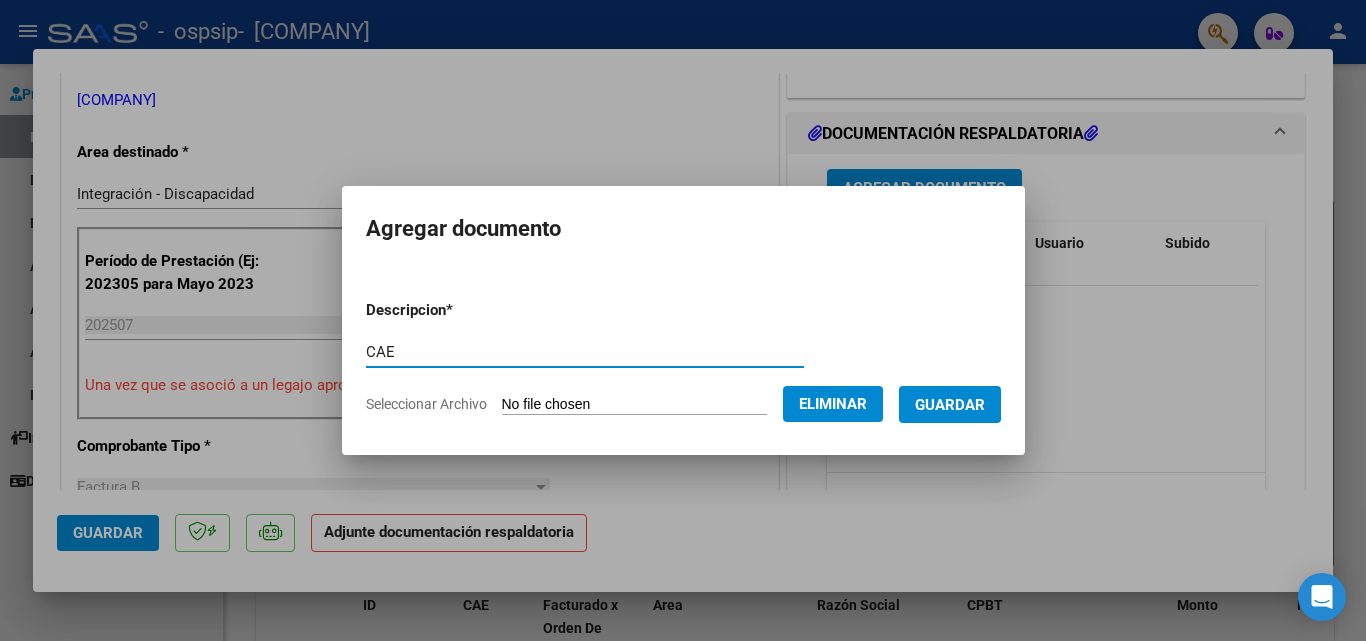 type on "CAE" 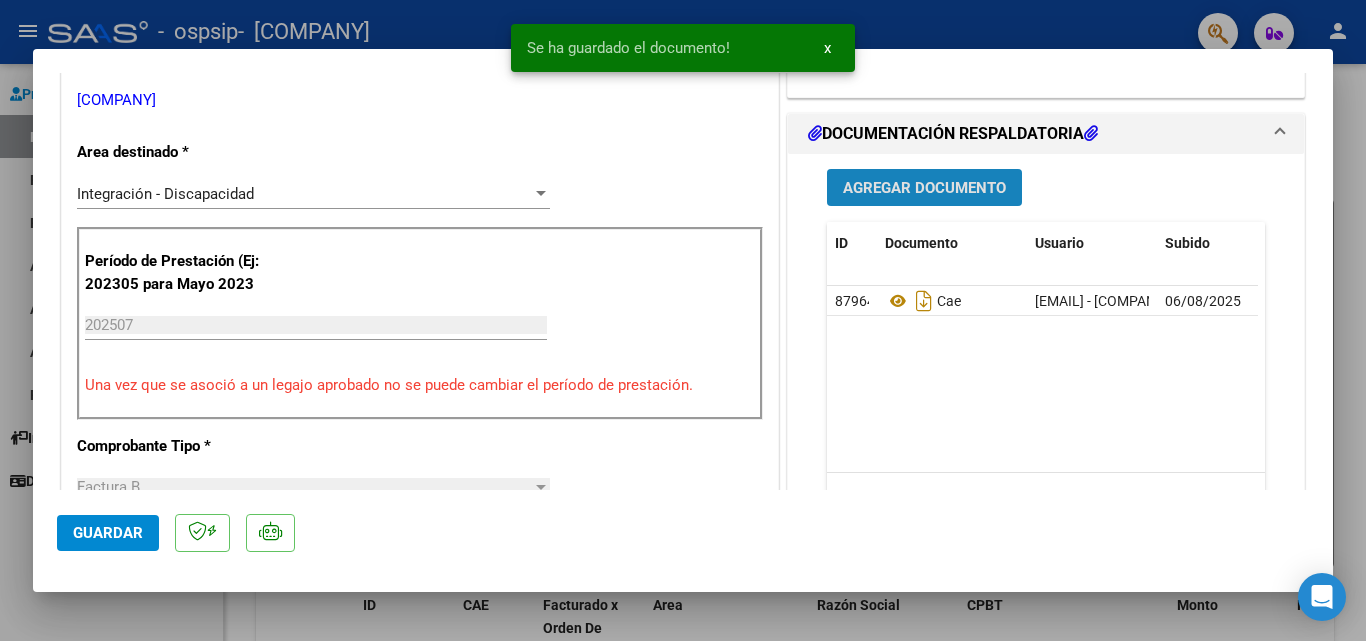 click on "Agregar Documento" at bounding box center [924, 188] 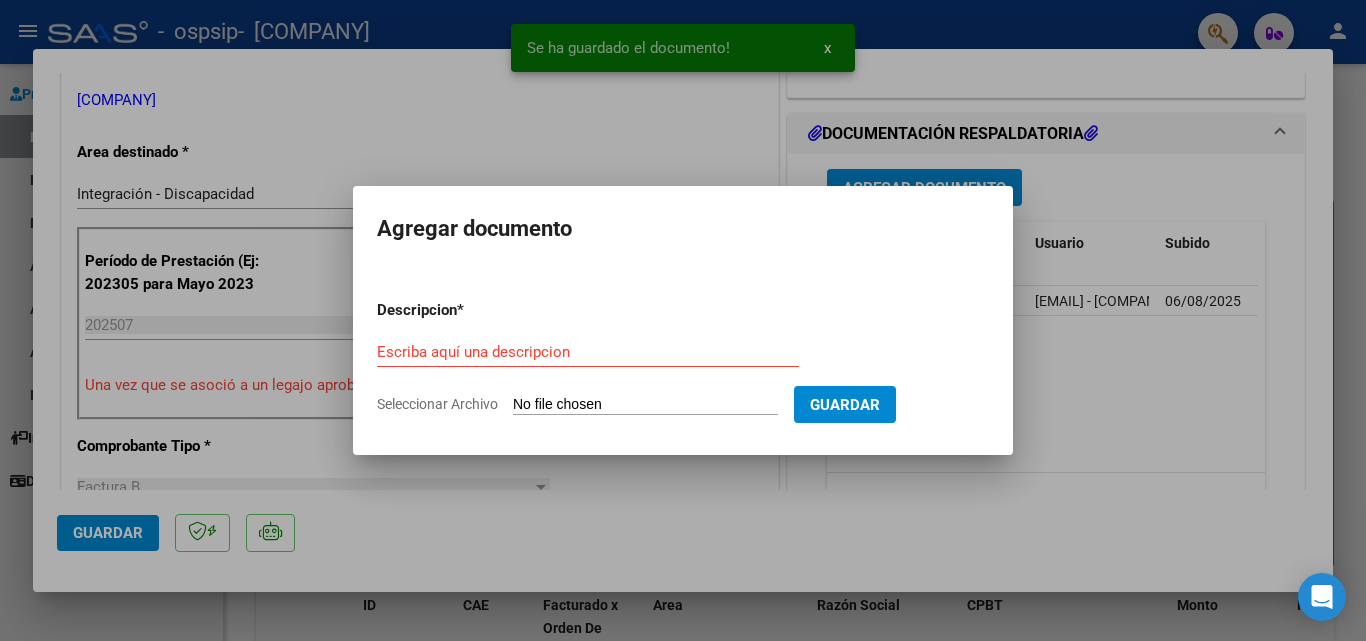 click on "Seleccionar Archivo" at bounding box center [645, 405] 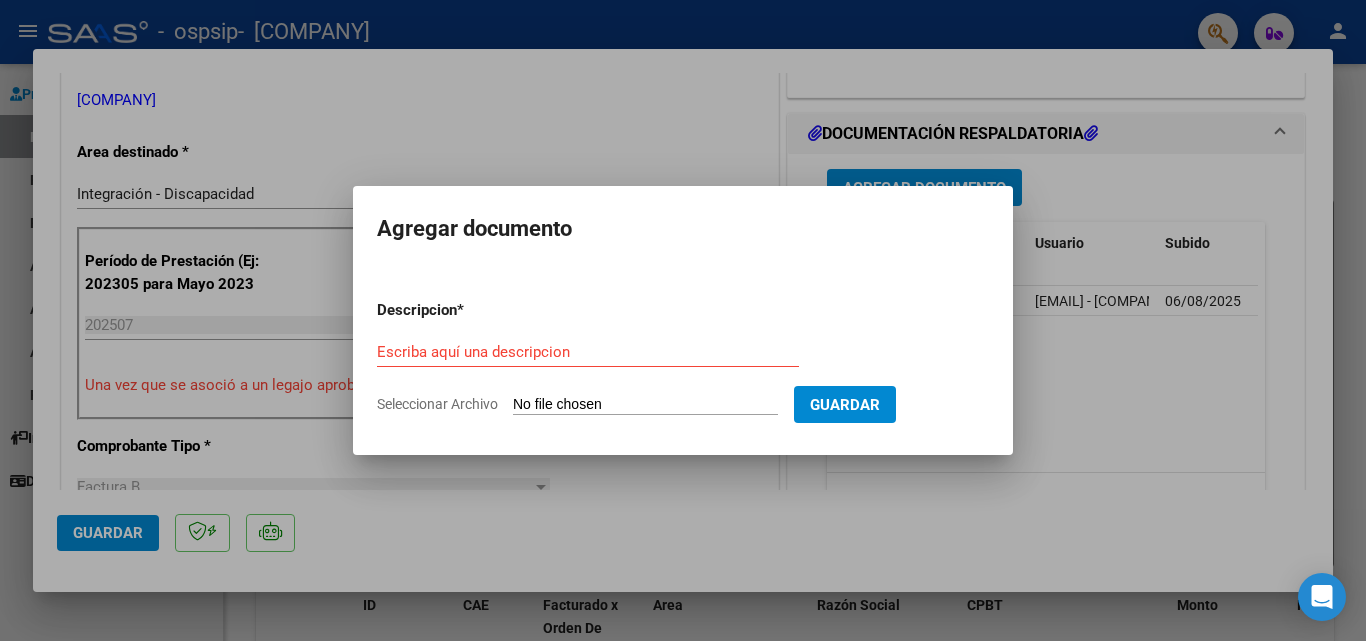 type on "C:\fakepath\[LAST] [FIRST] Planilla [MONTH] MII.pdf" 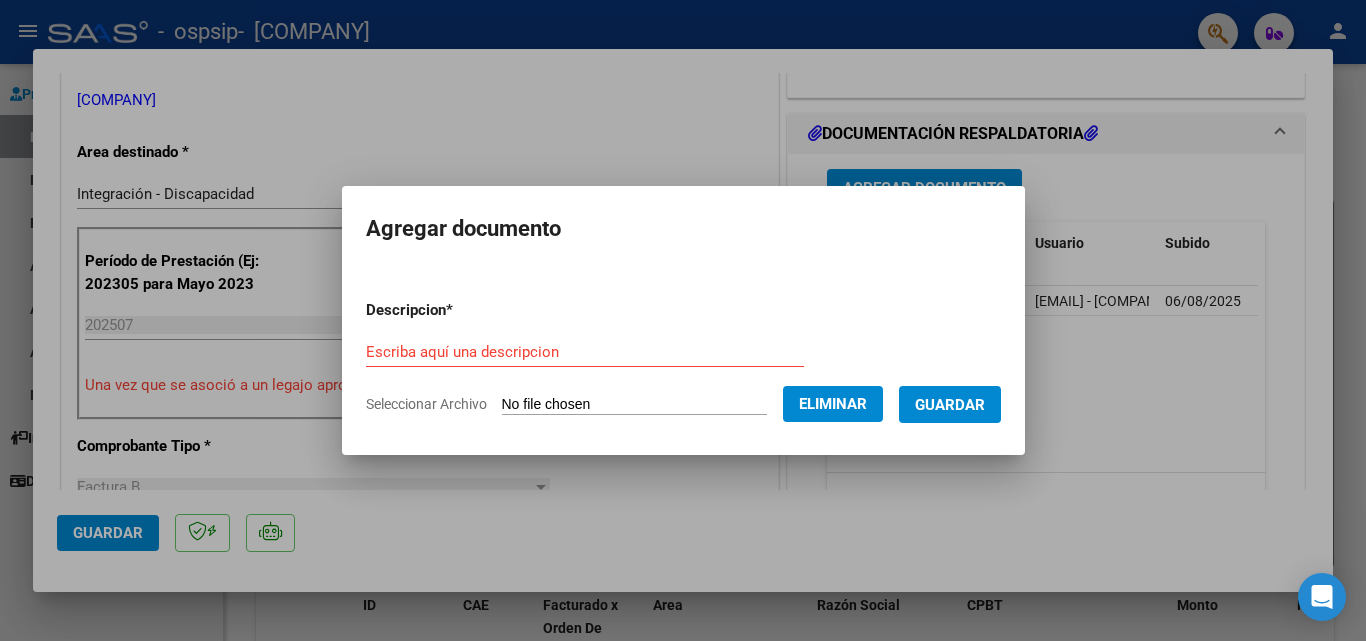 click on "Escriba aquí una descripcion" at bounding box center [585, 352] 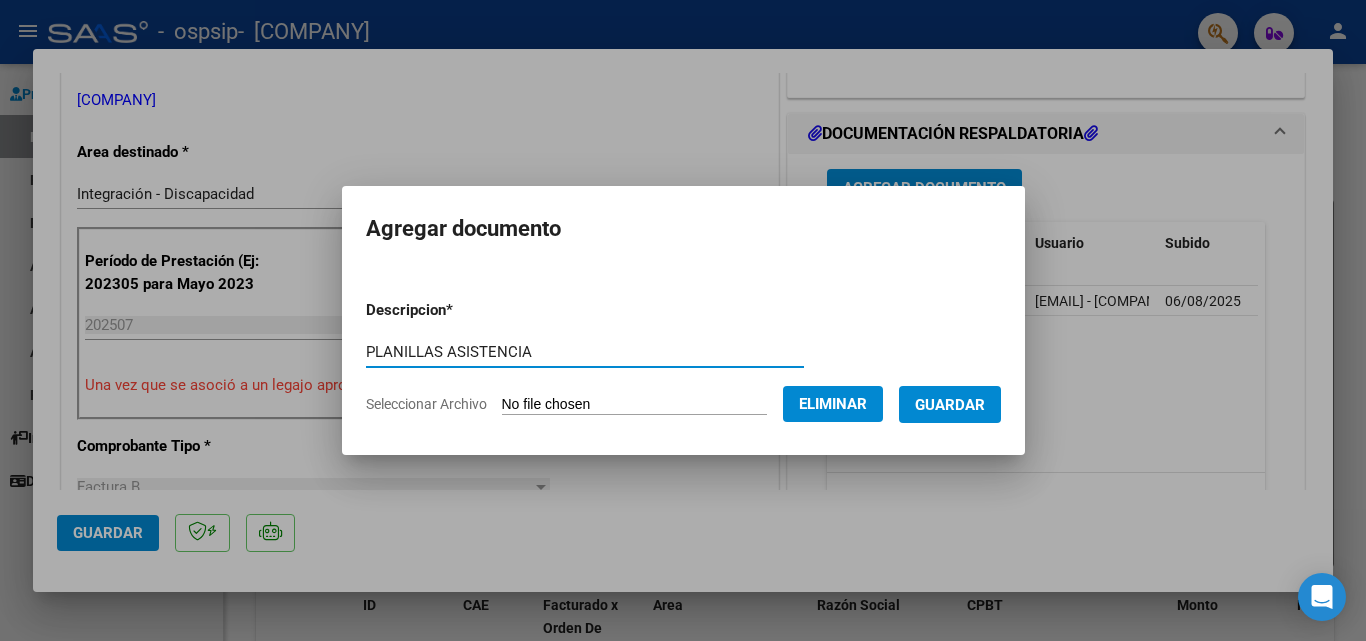 type on "PLANILLAS ASISTENCIA" 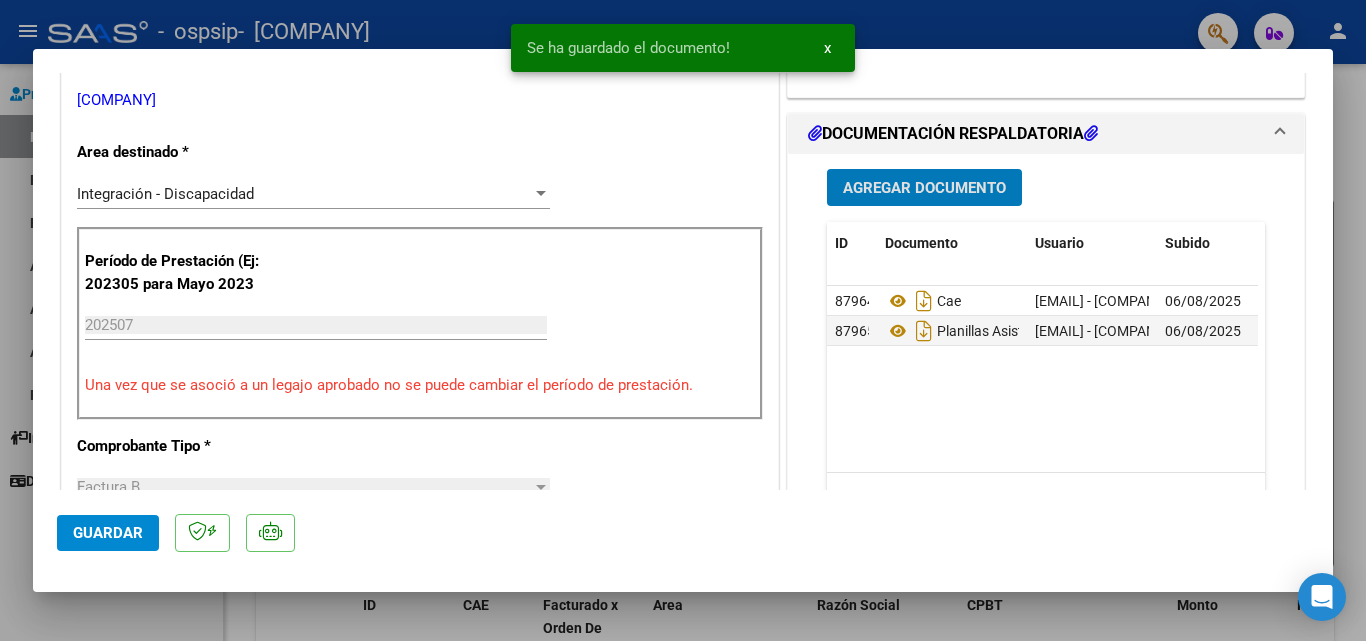 click on "Agregar Documento" at bounding box center [924, 188] 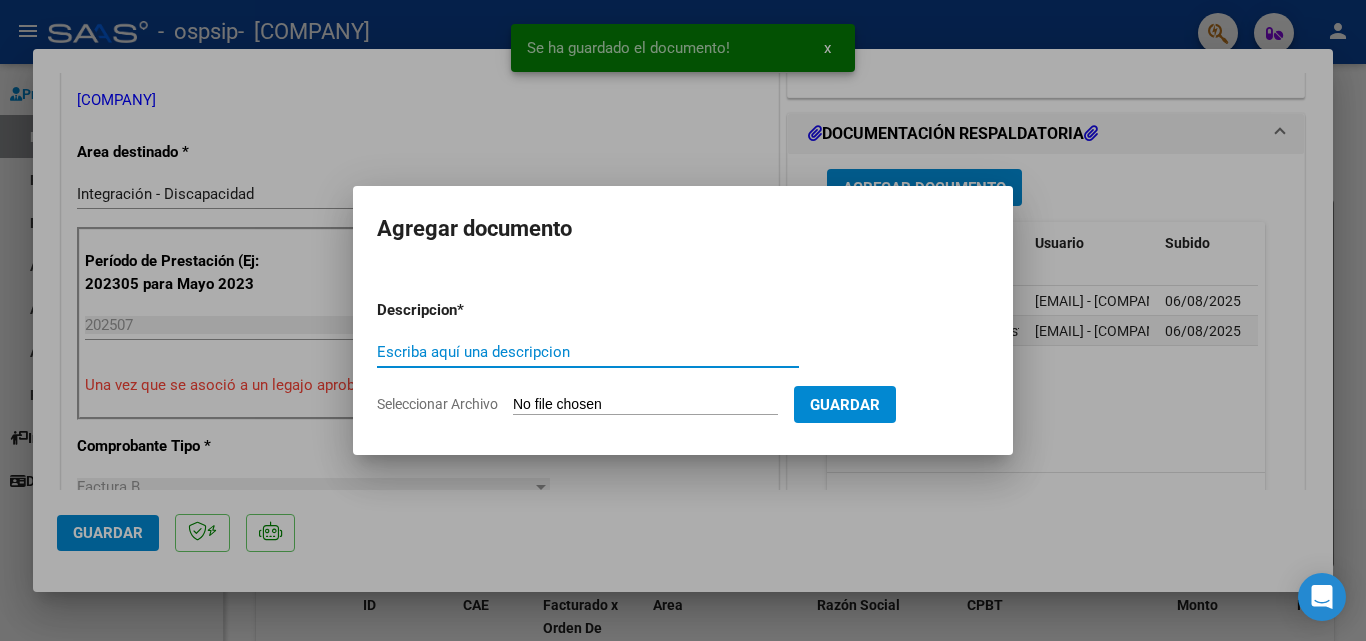 click on "Seleccionar Archivo" at bounding box center [645, 405] 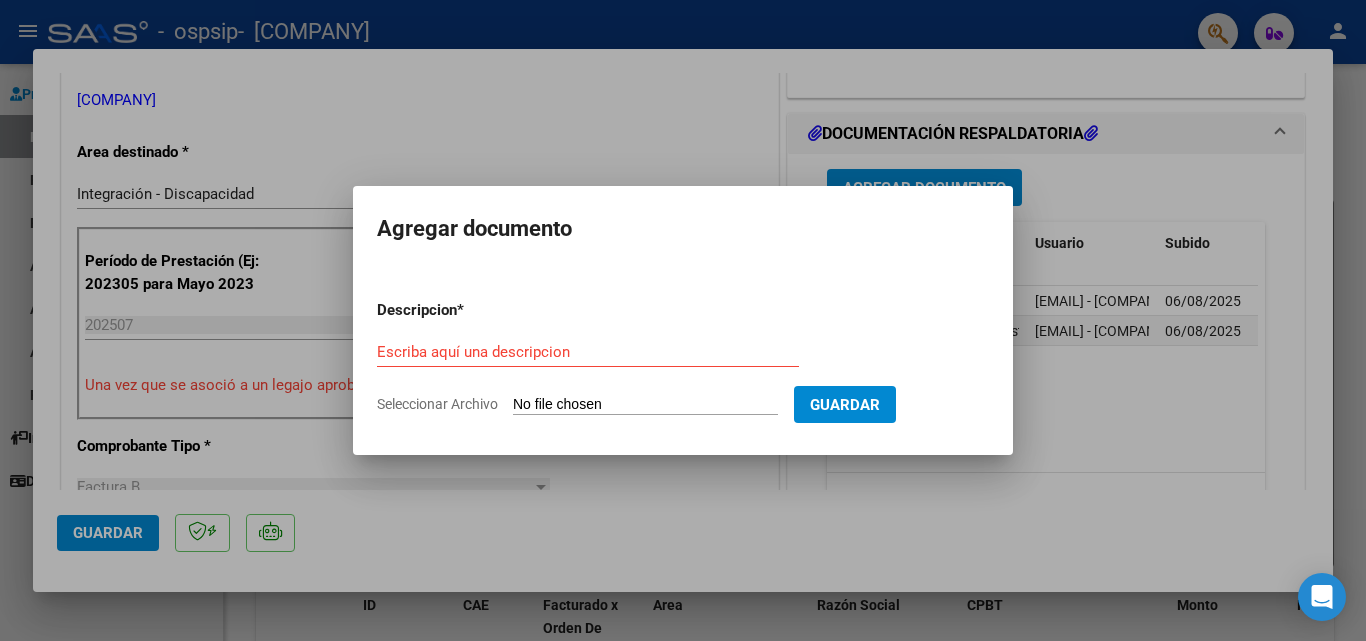 type on "C:\fakepath\[LASTNAME] [FIRSTNAME] (1).pdf" 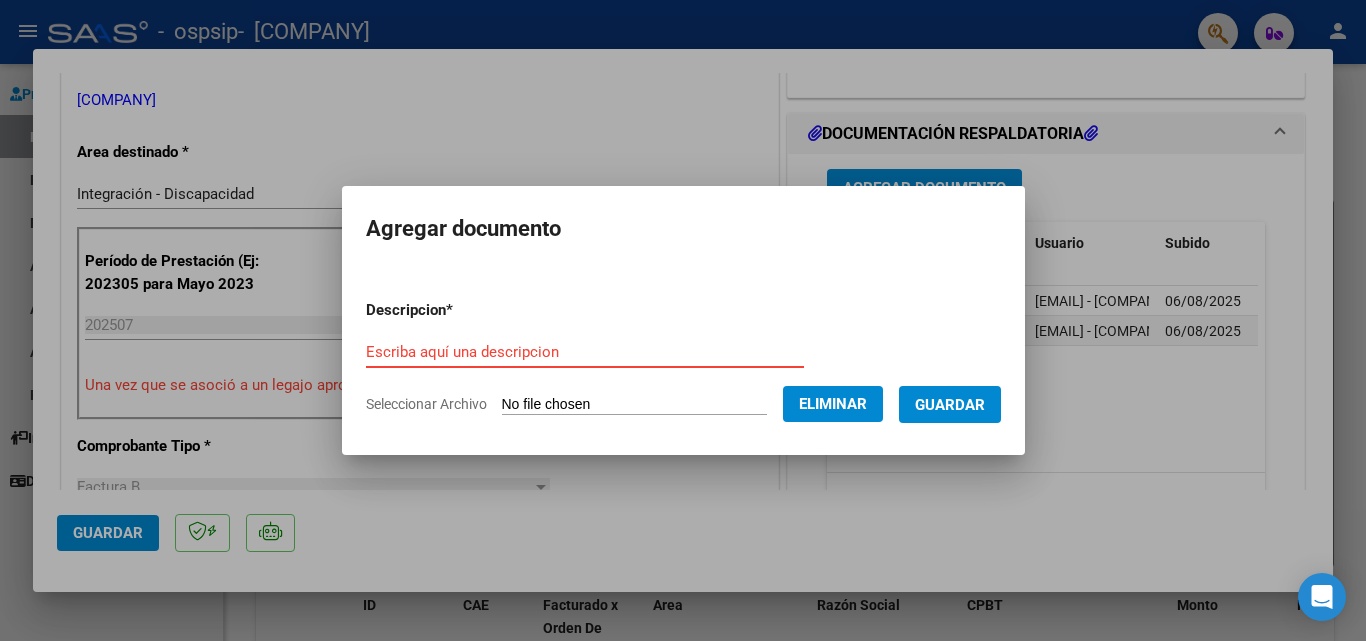 click on "Escriba aquí una descripcion" at bounding box center (585, 352) 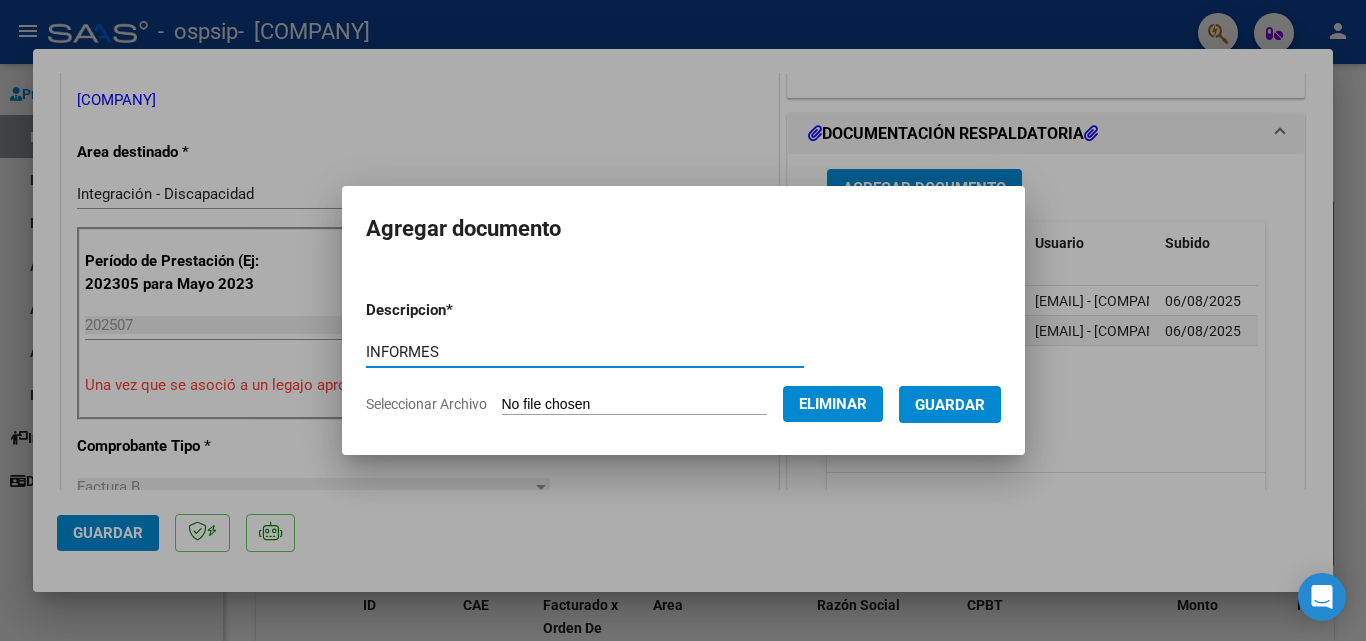 type on "INFORMES" 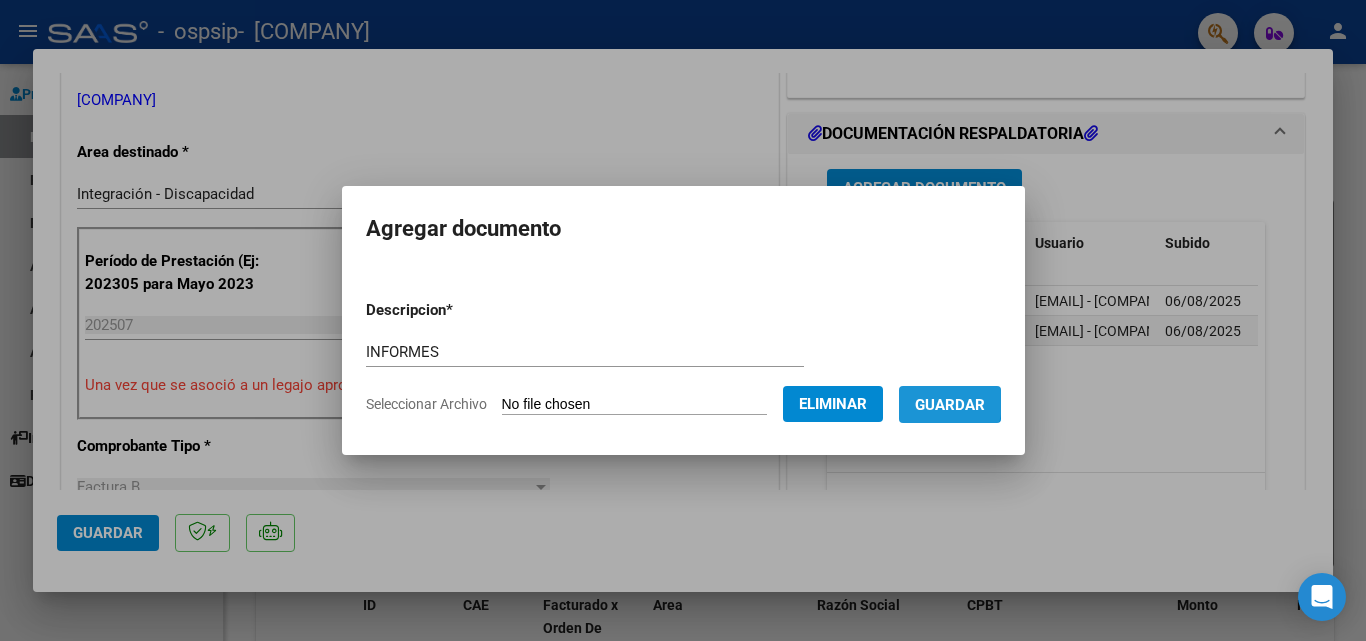 click on "Guardar" at bounding box center [950, 405] 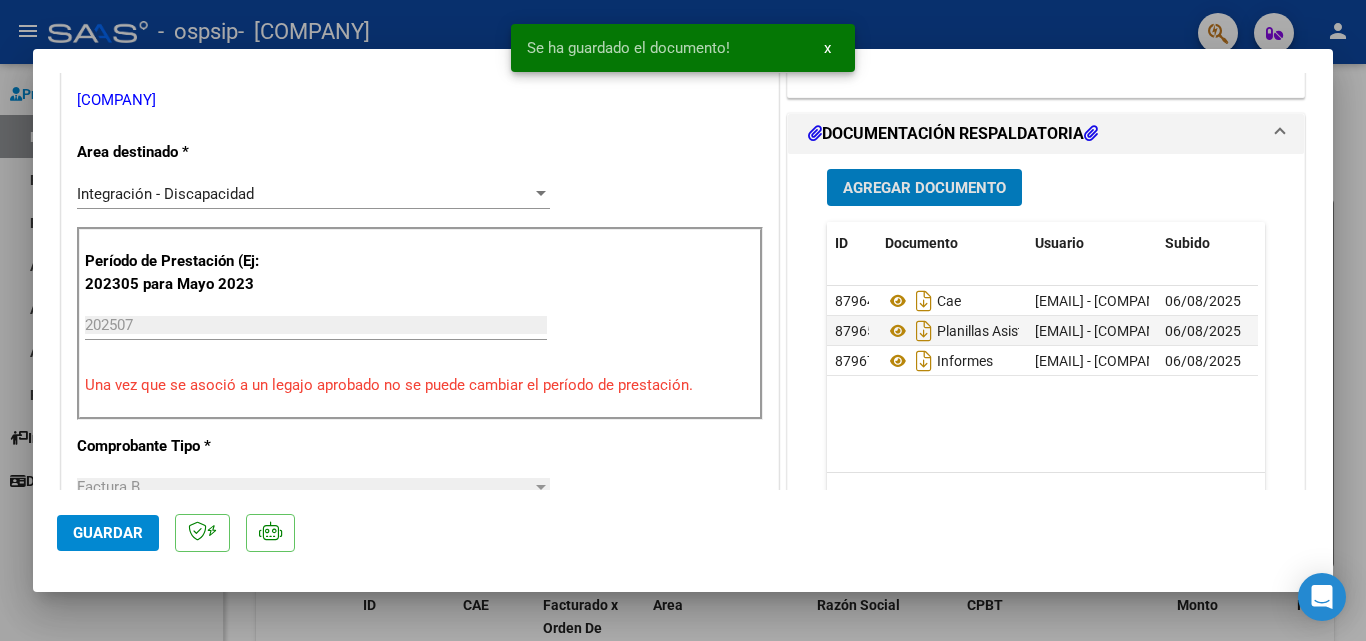 click on "Guardar" 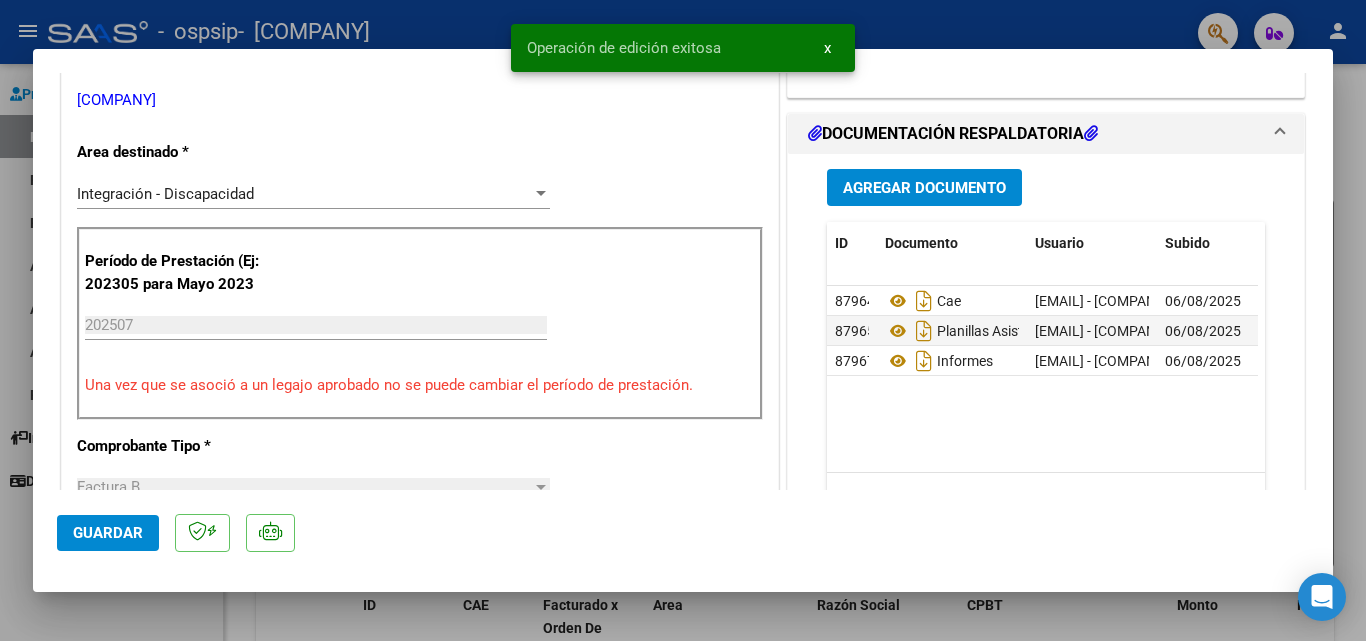 click at bounding box center [683, 320] 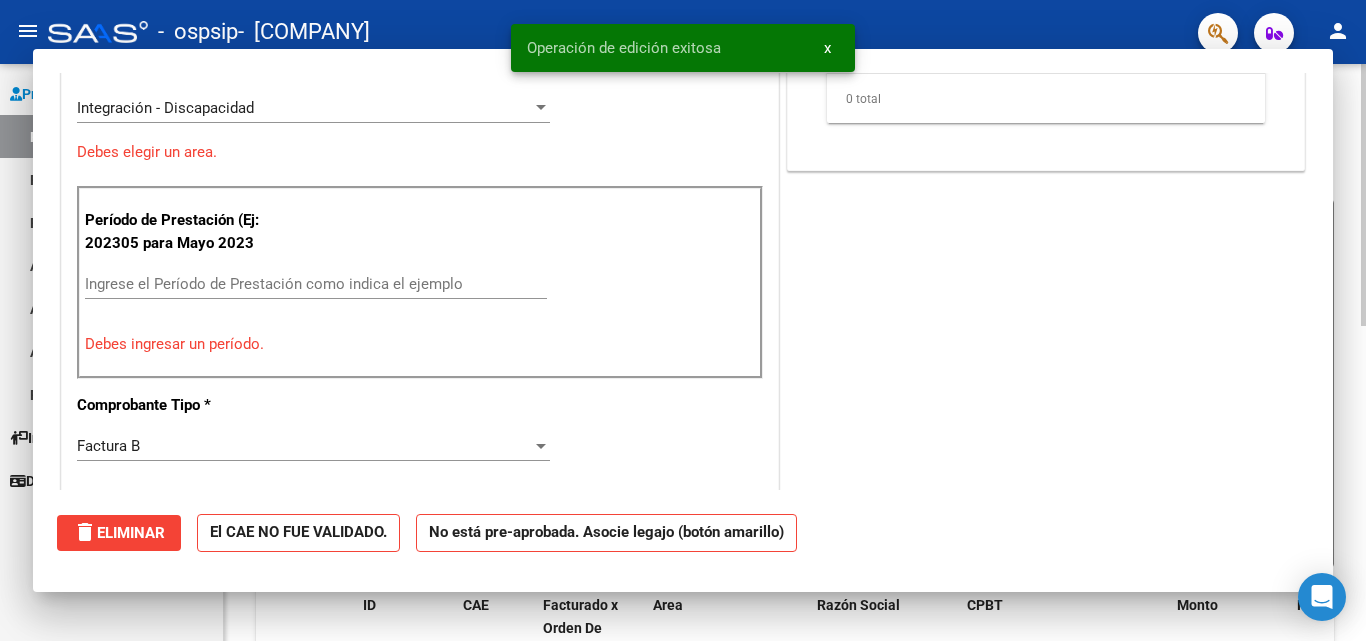 scroll, scrollTop: 356, scrollLeft: 0, axis: vertical 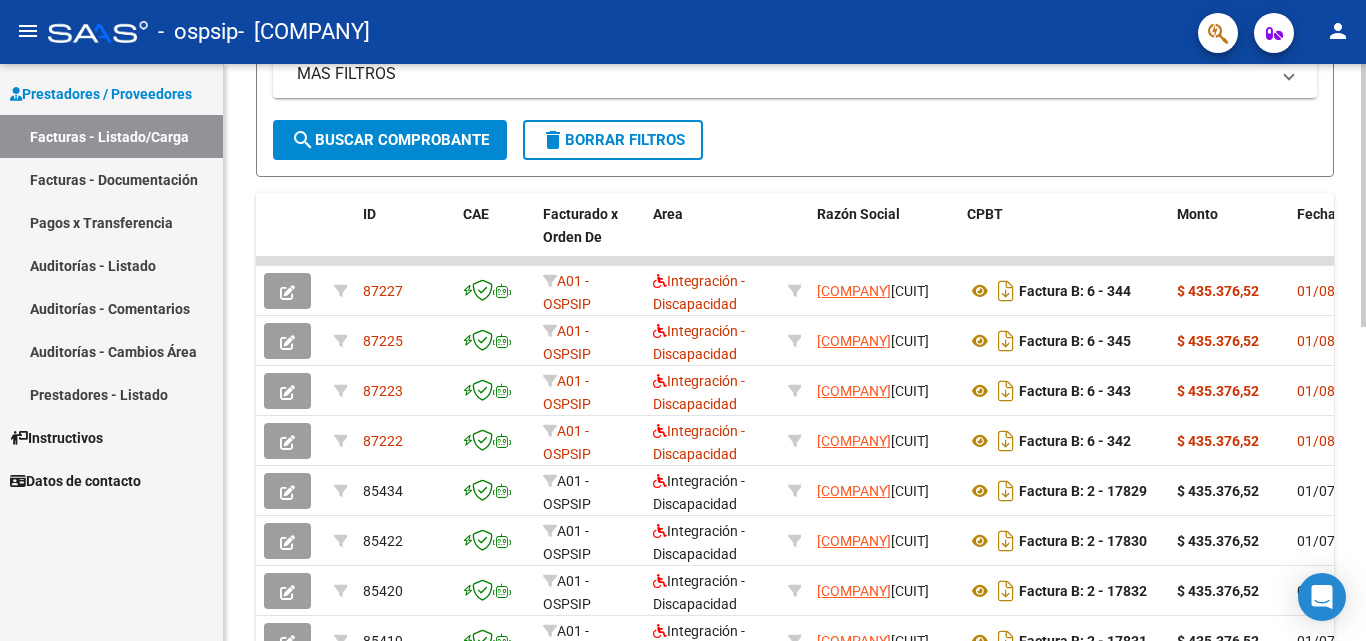 click 